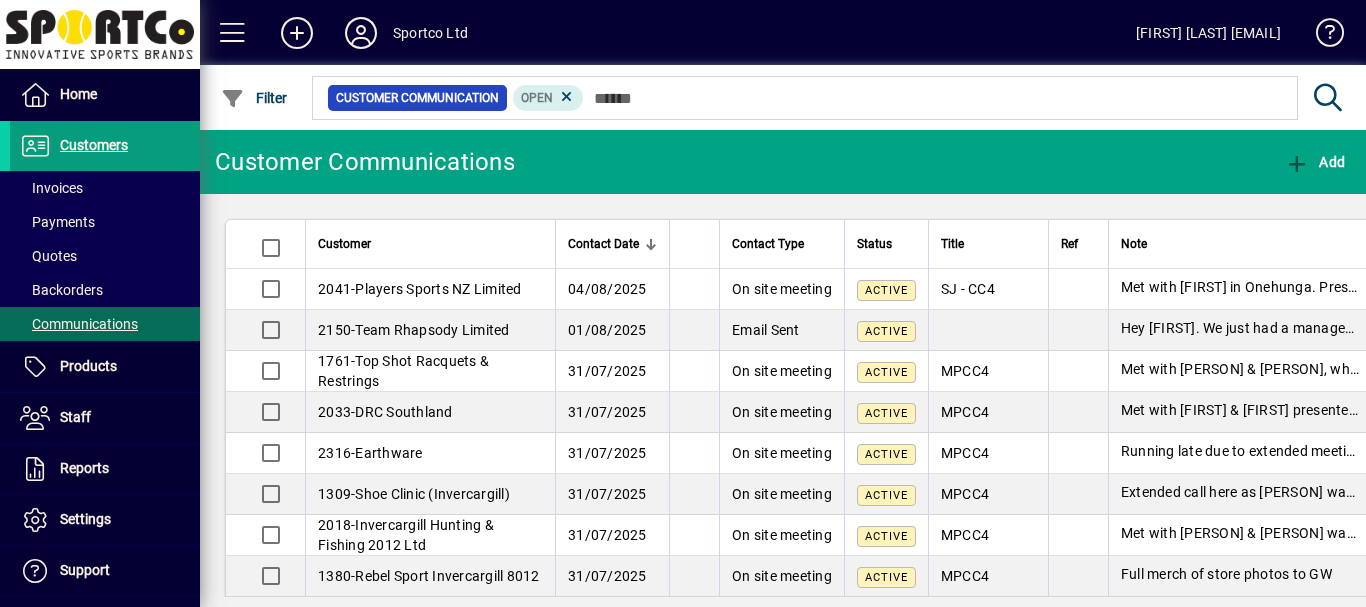 scroll, scrollTop: 0, scrollLeft: 0, axis: both 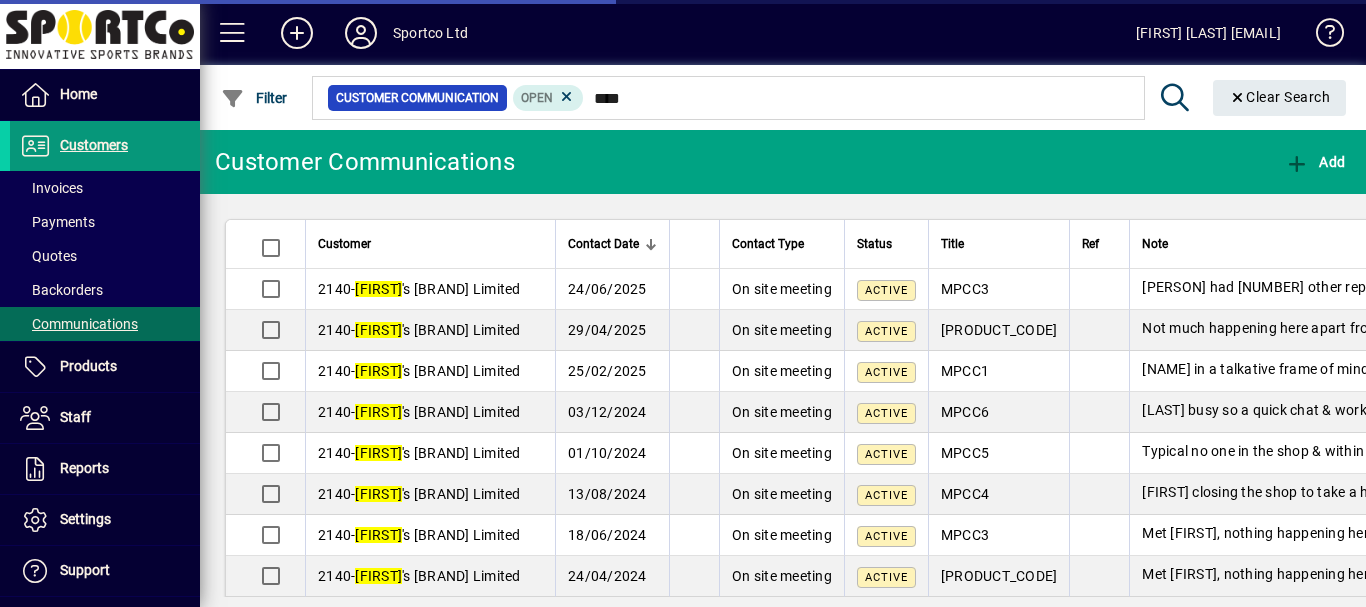 type on "****" 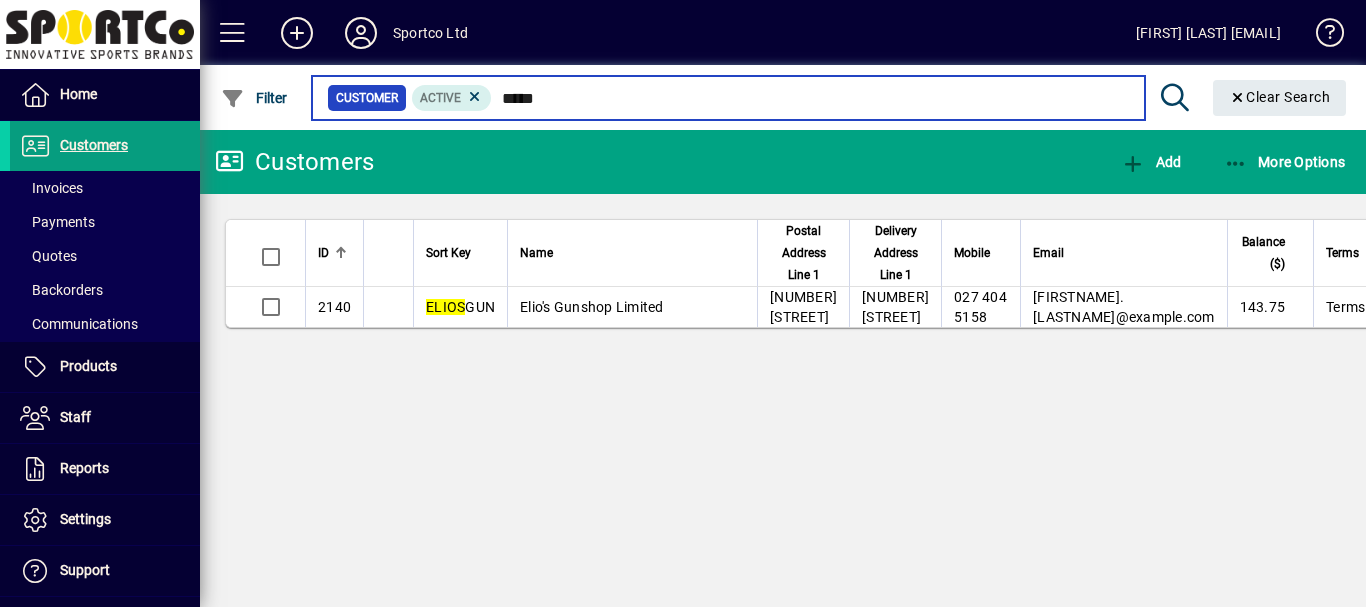 type on "*****" 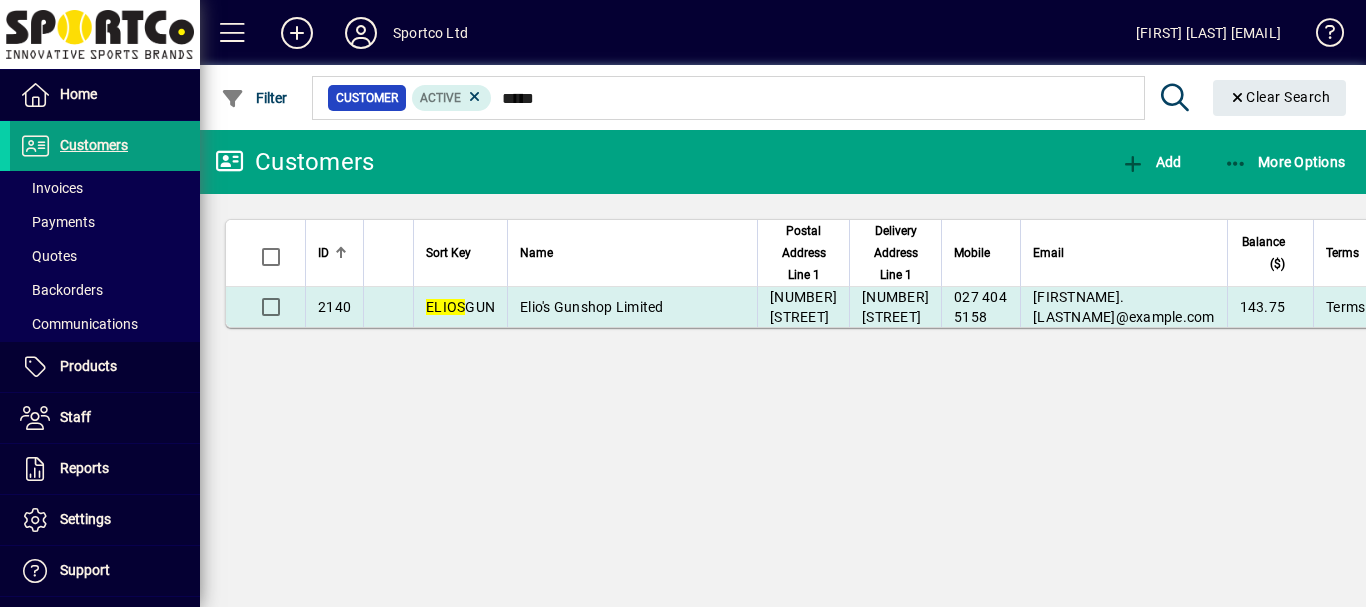 click on "Elio's Gunshop Limited" at bounding box center [592, 307] 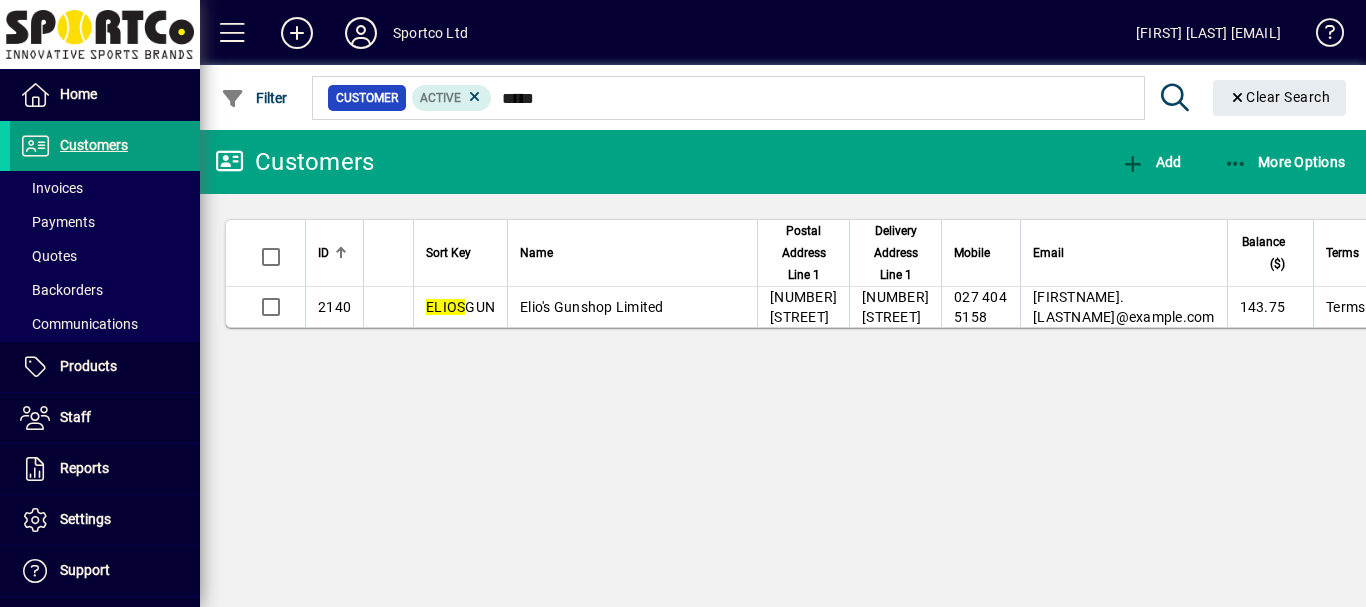 type 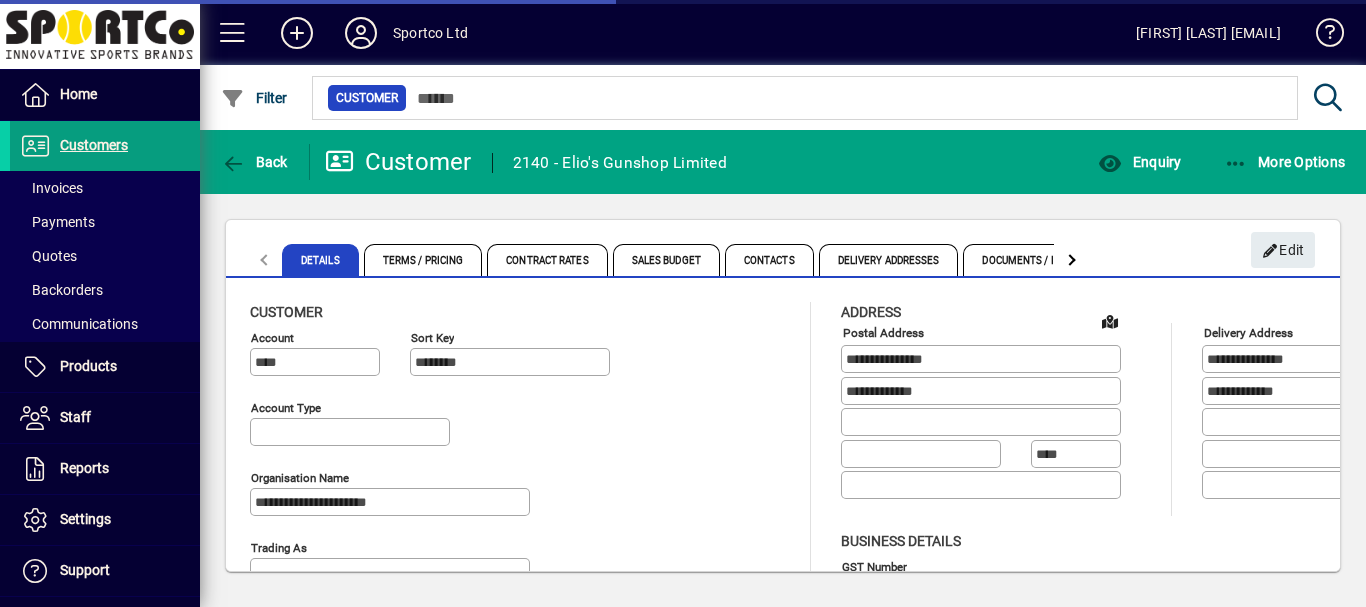 type on "**********" 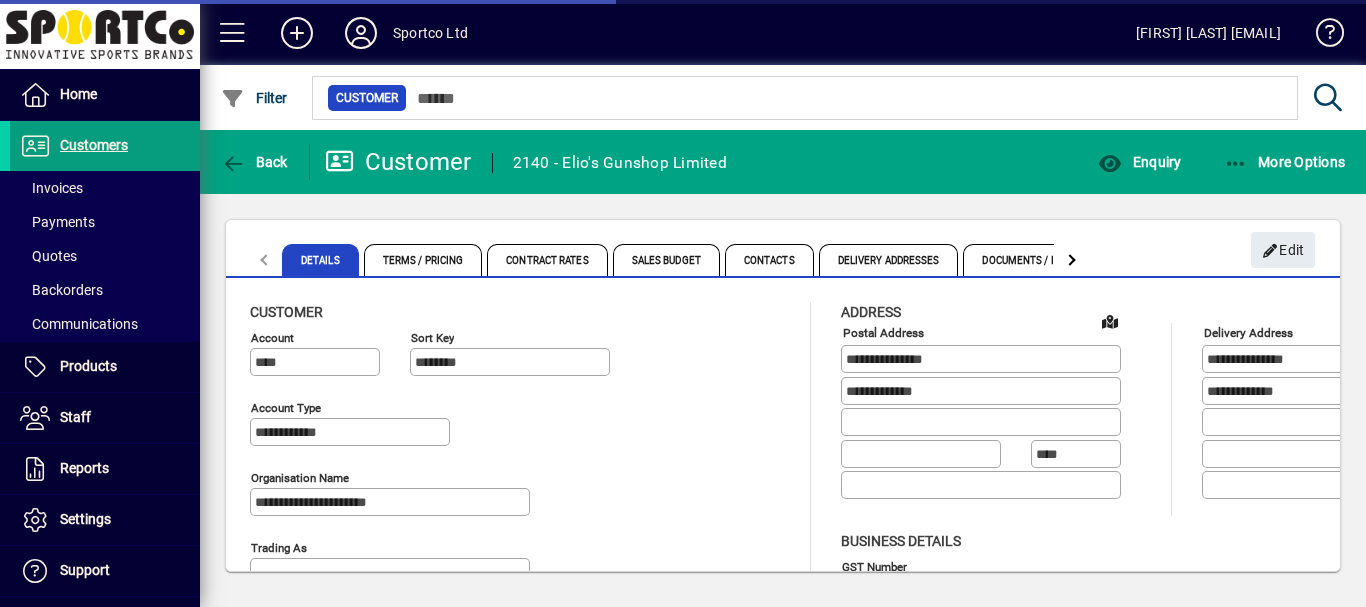 type on "**********" 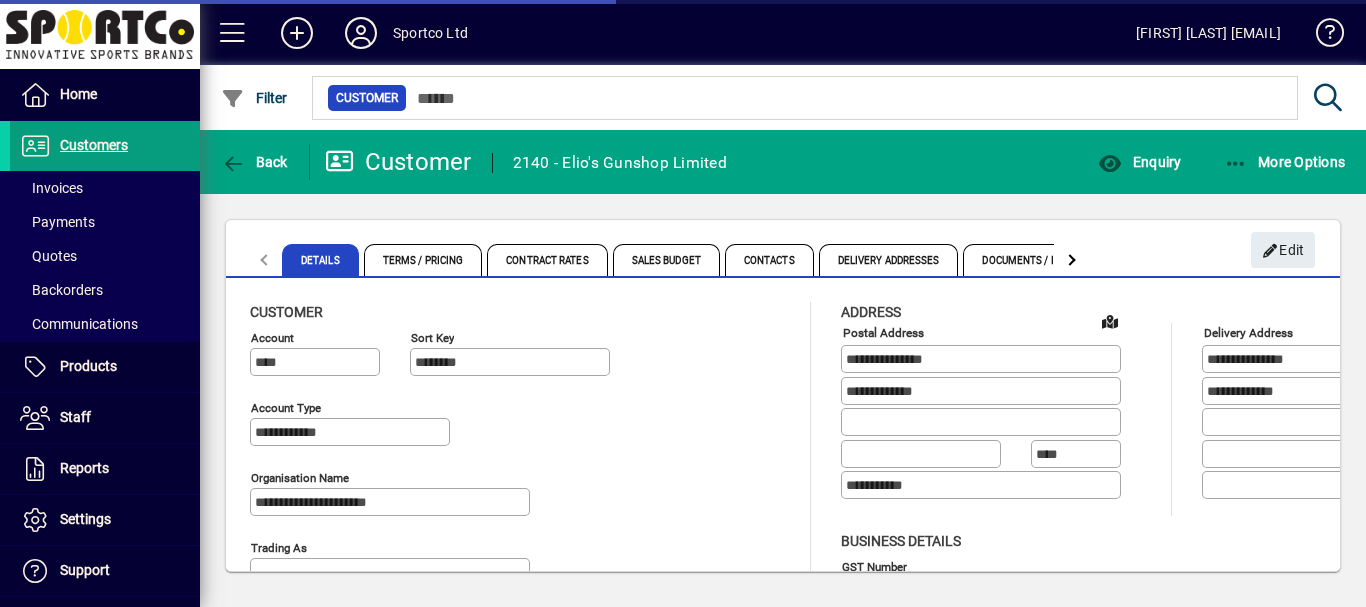 type on "**********" 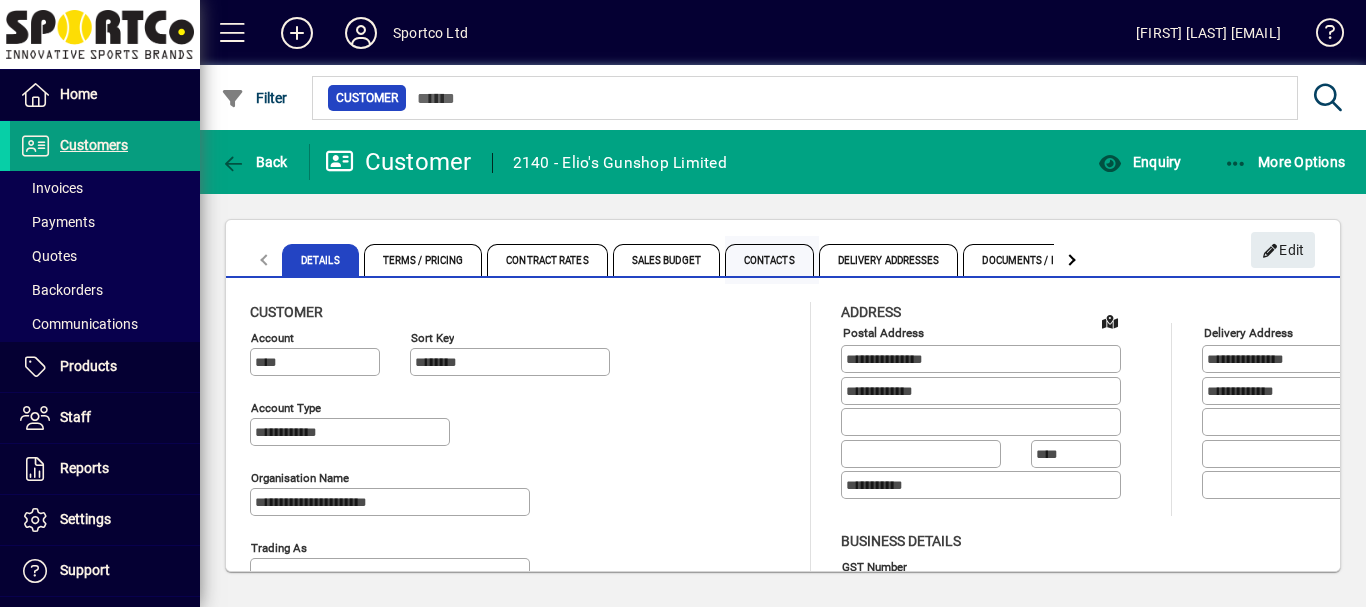 click on "Contacts" at bounding box center (769, 260) 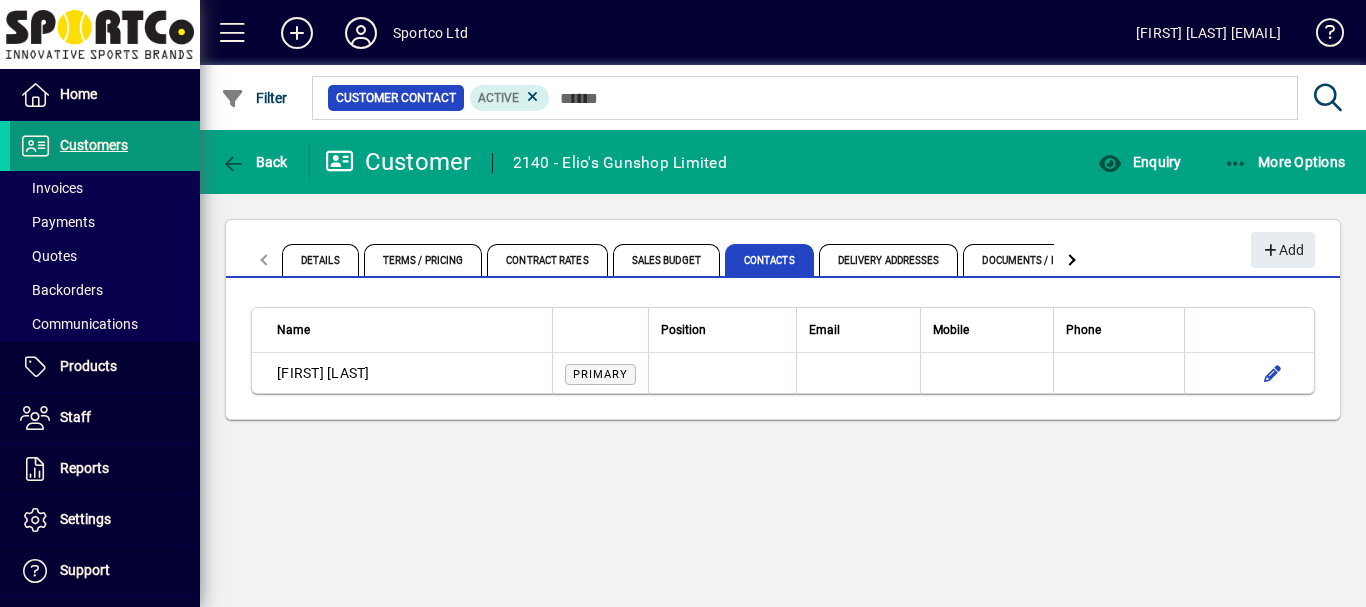 click on "Customers" at bounding box center (94, 145) 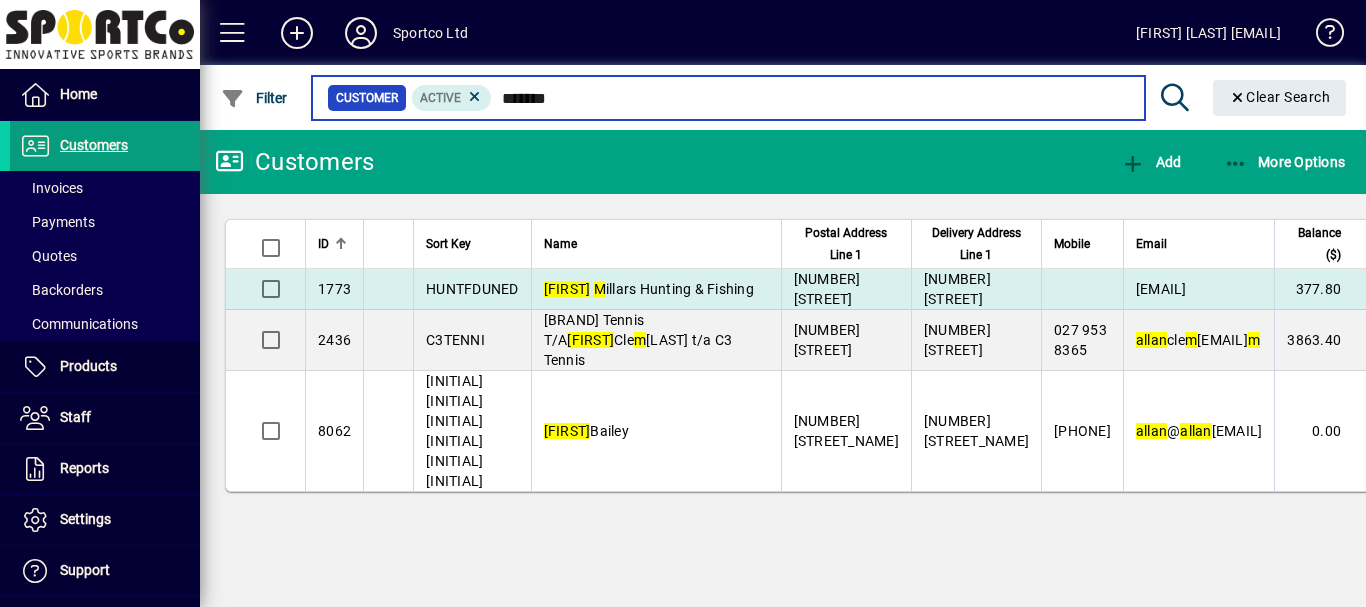 type on "*******" 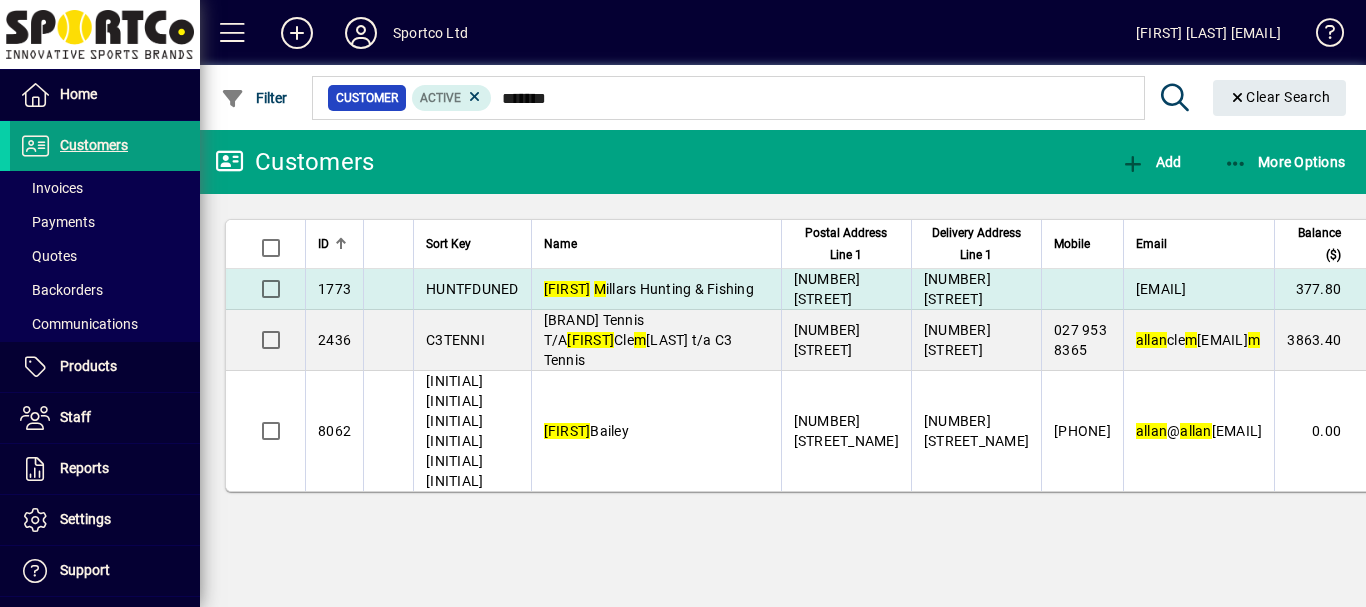 click on "[FIRST] [LAST] [INITIAL] & [INITIAL]" at bounding box center [649, 289] 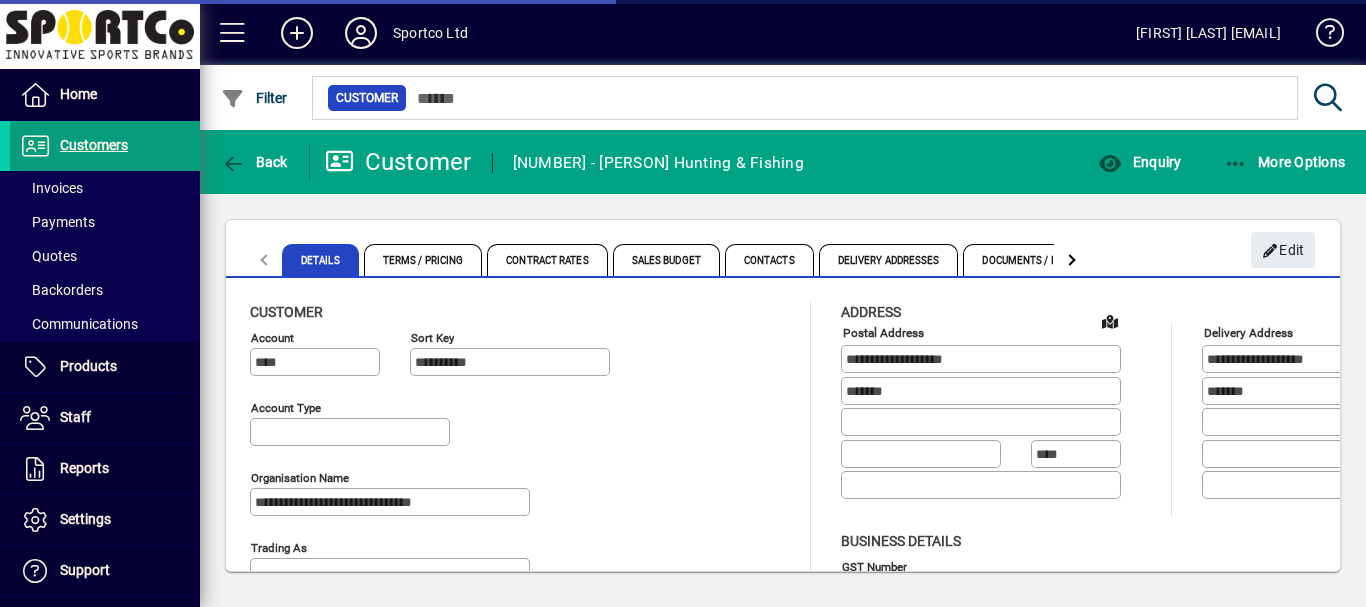 type on "**********" 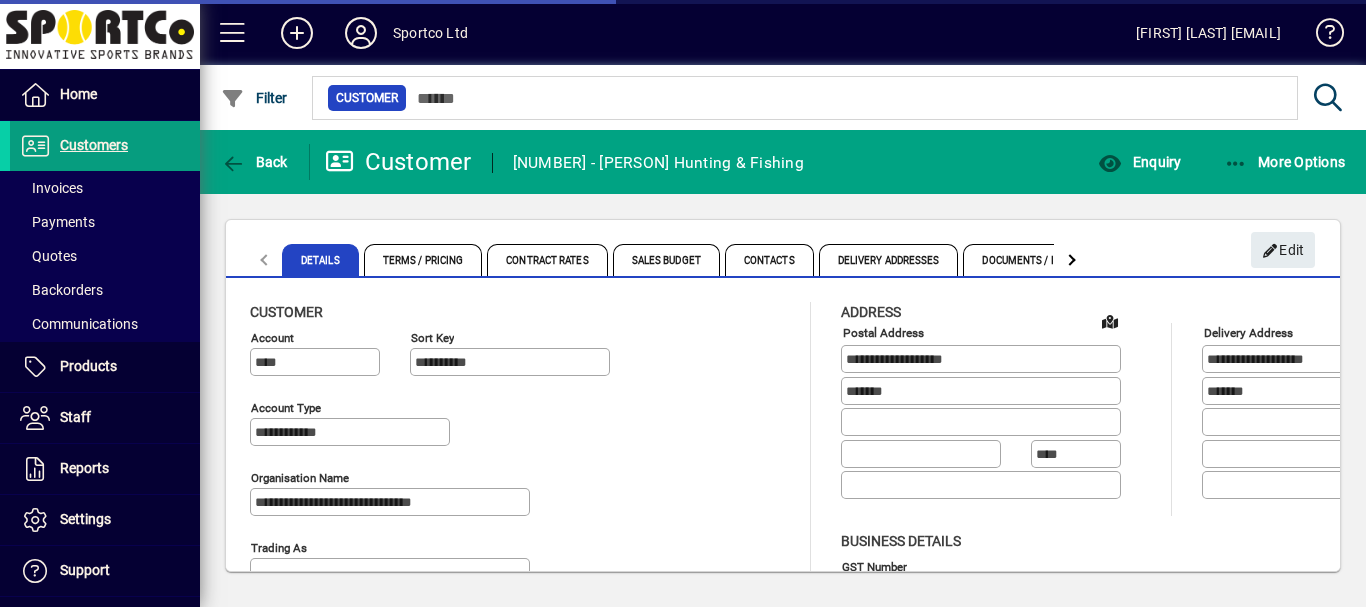 type on "**********" 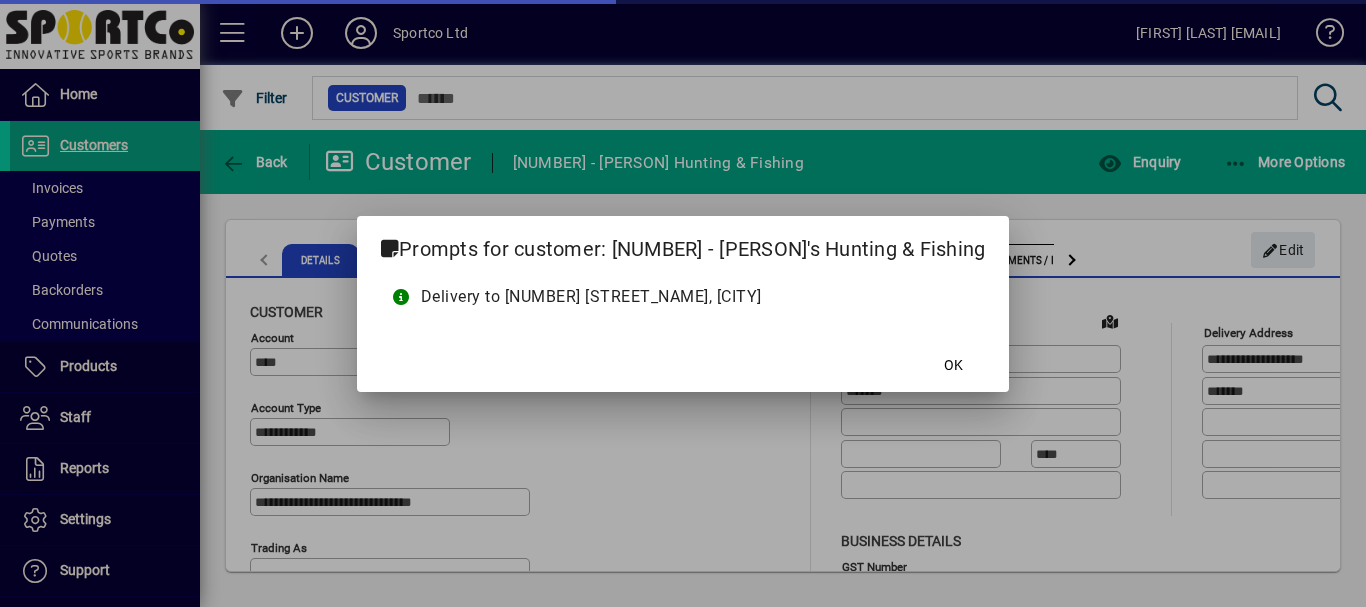 type on "**********" 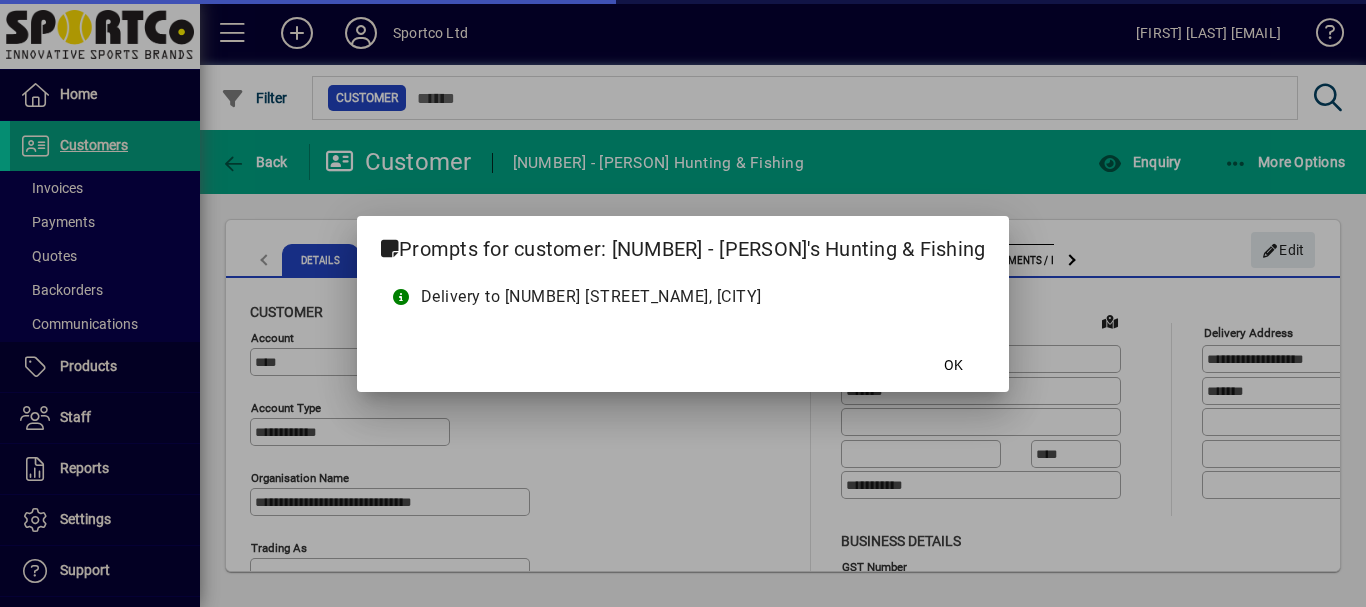type on "**********" 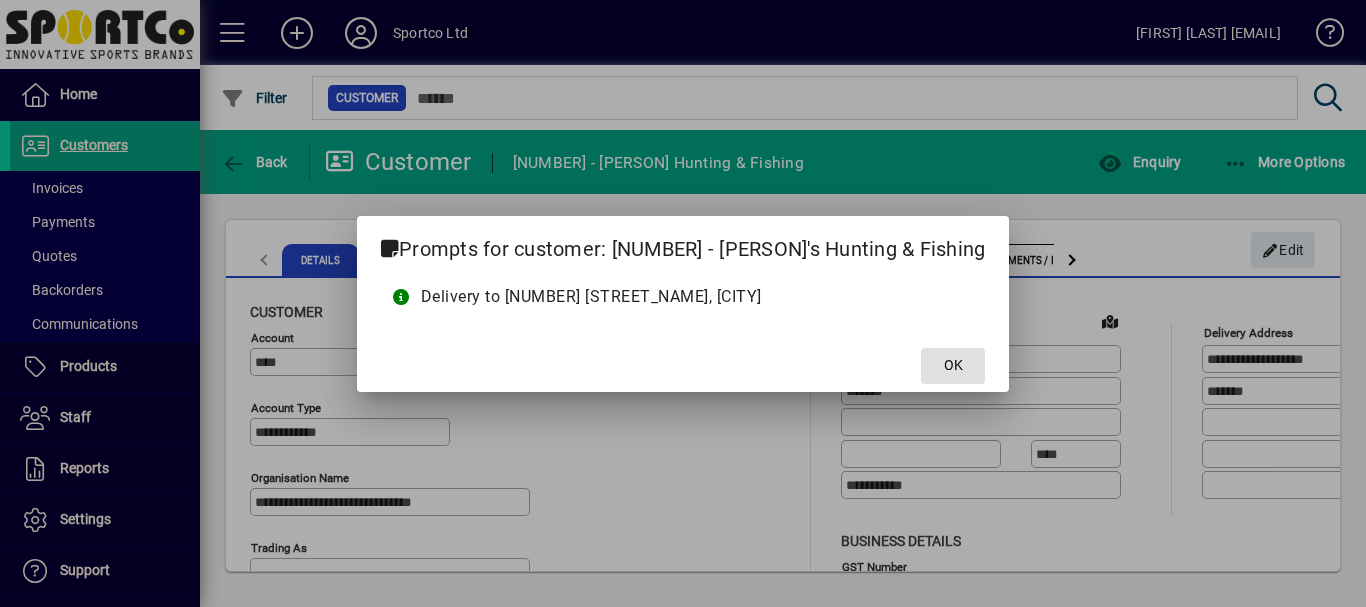 click 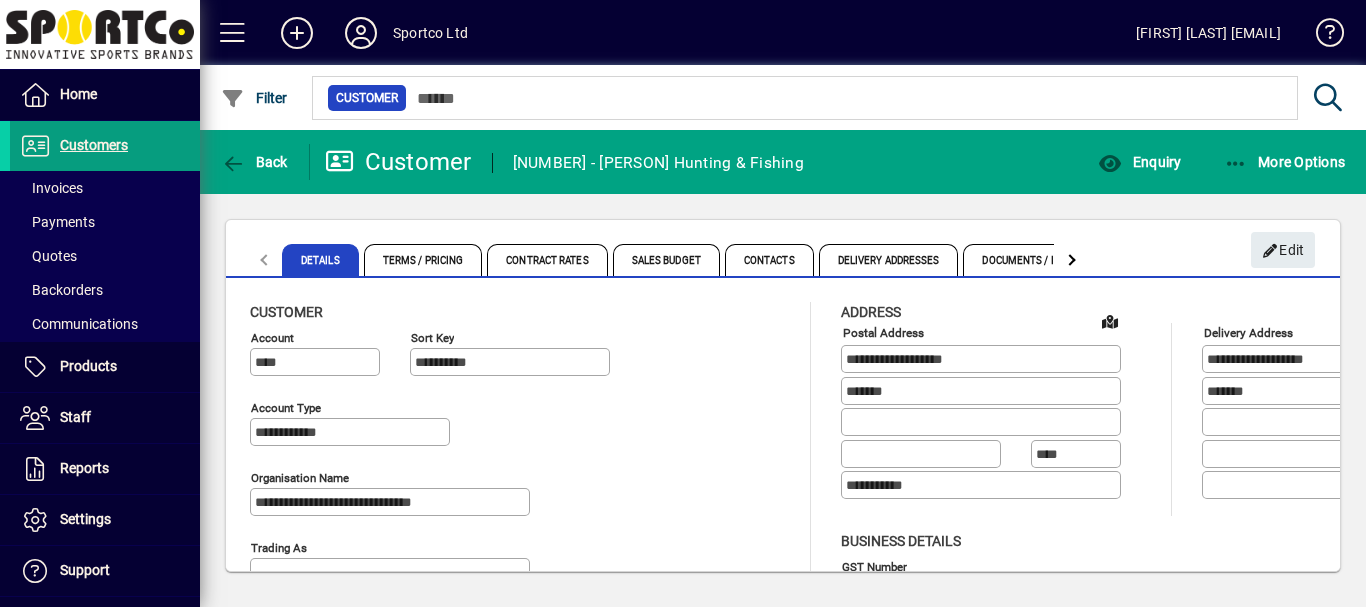 drag, startPoint x: 1324, startPoint y: 323, endPoint x: 1331, endPoint y: 366, distance: 43.56604 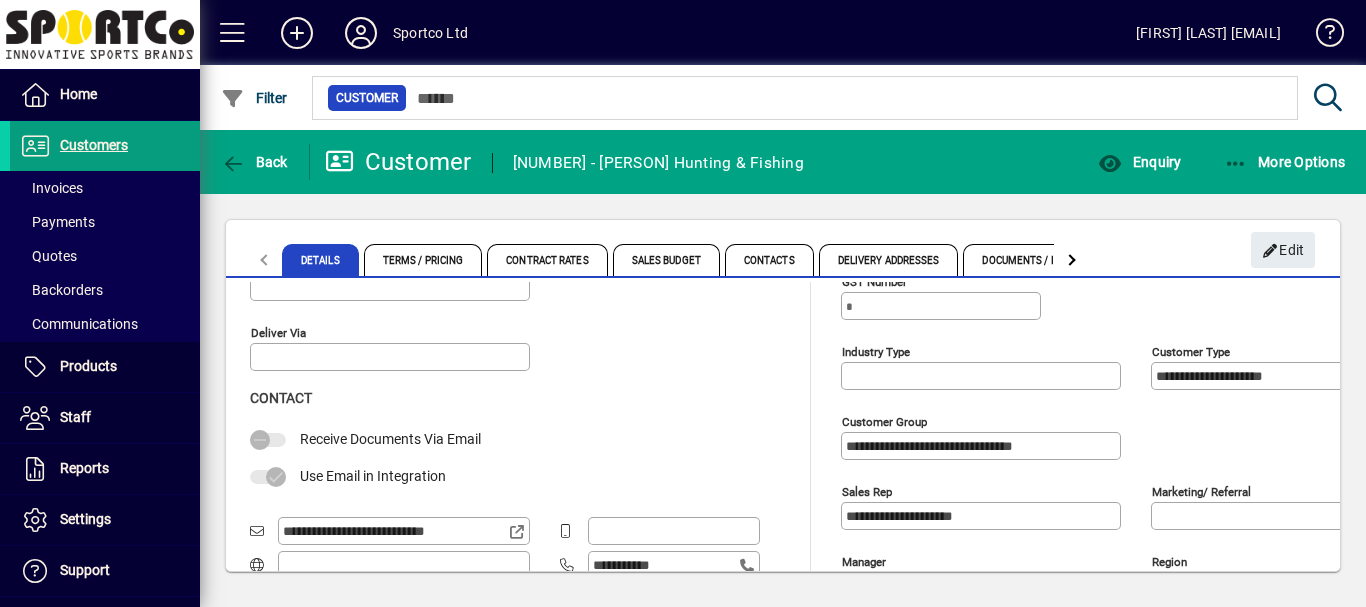 scroll, scrollTop: 288, scrollLeft: 0, axis: vertical 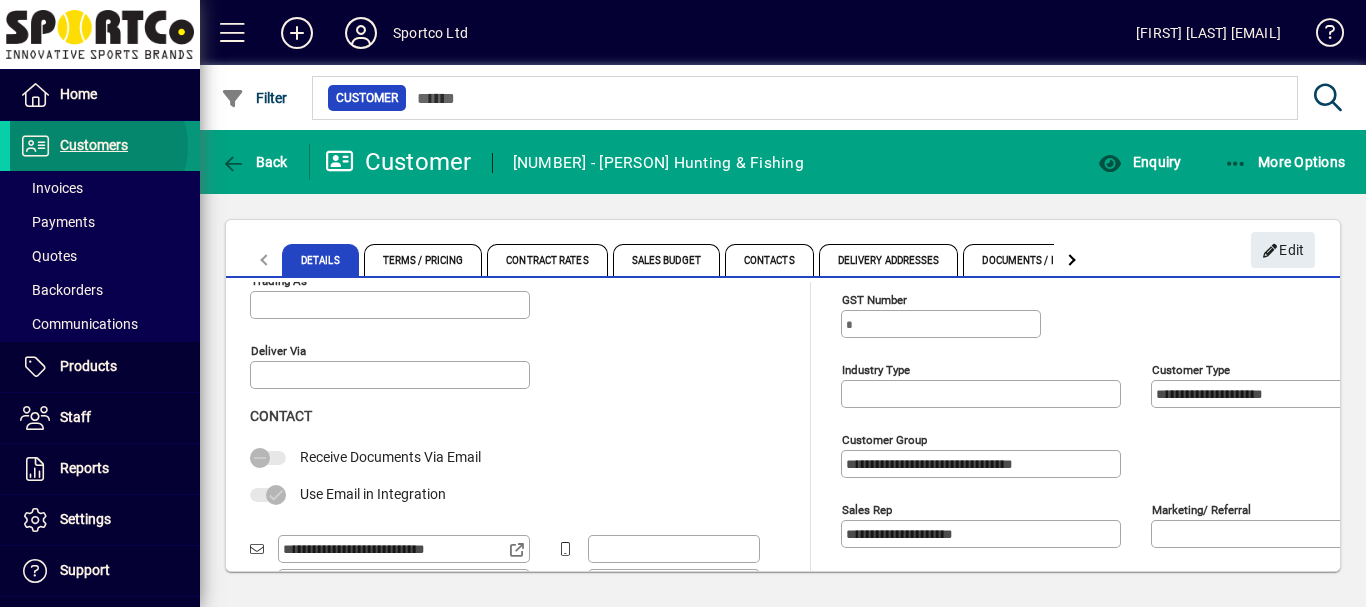 click on "Customers" at bounding box center (94, 145) 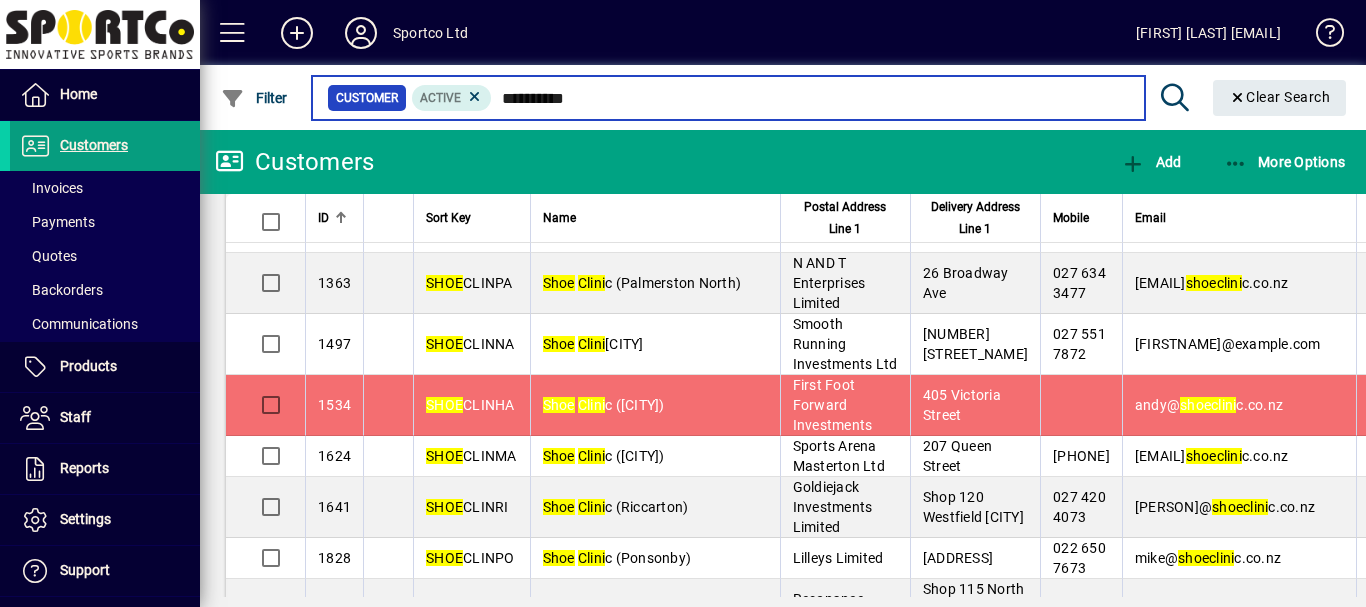 scroll, scrollTop: 0, scrollLeft: 0, axis: both 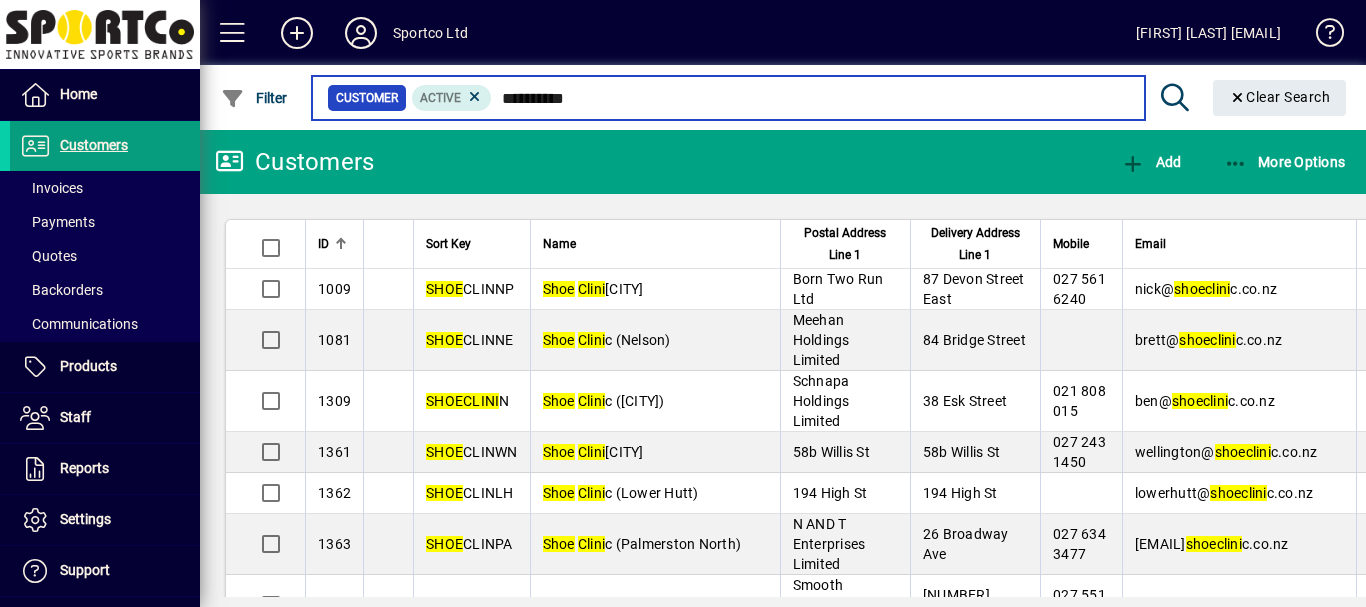 type on "**********" 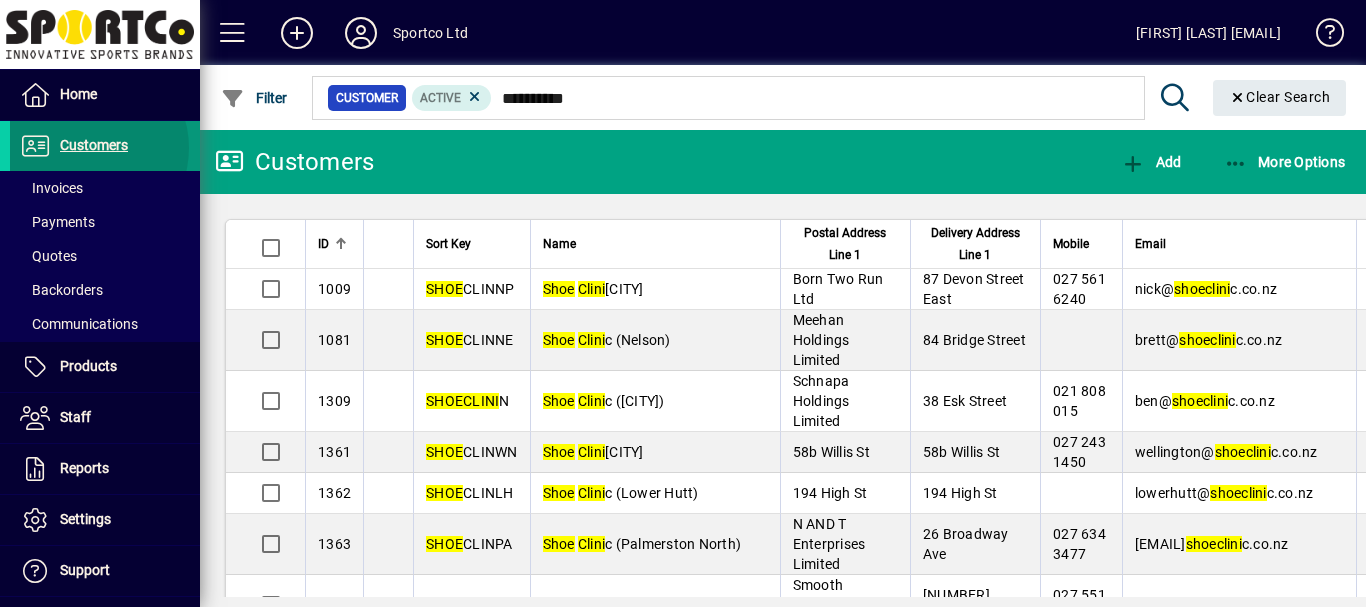 click on "Customers" at bounding box center (94, 145) 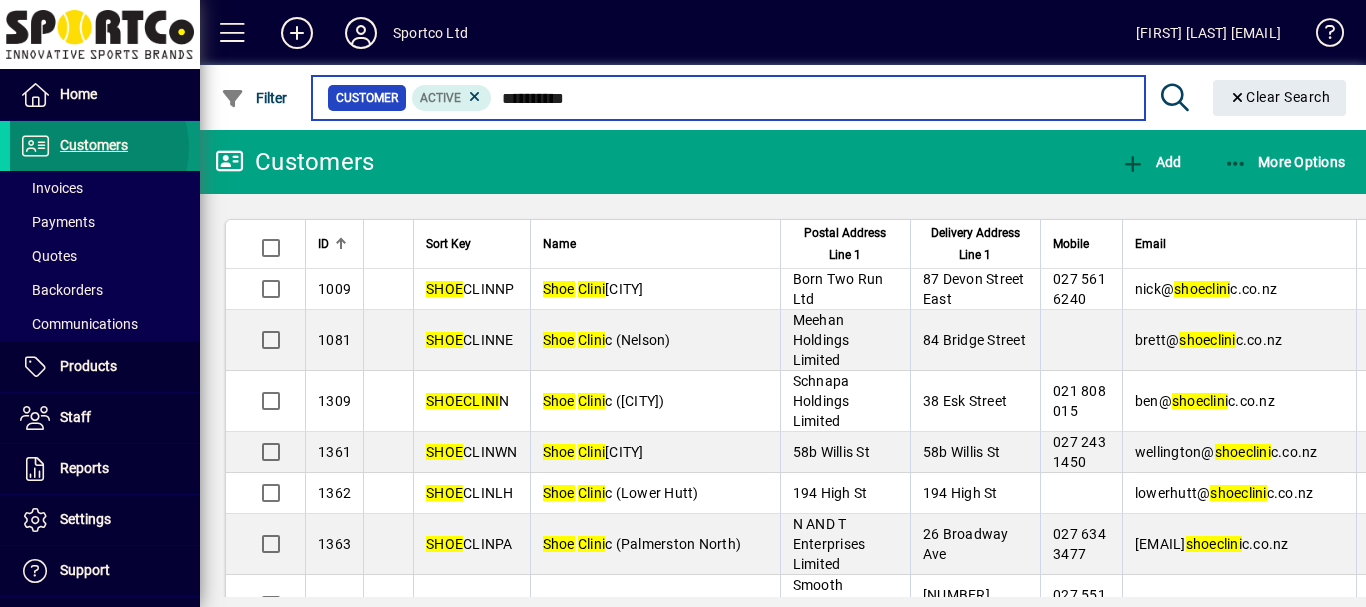 type 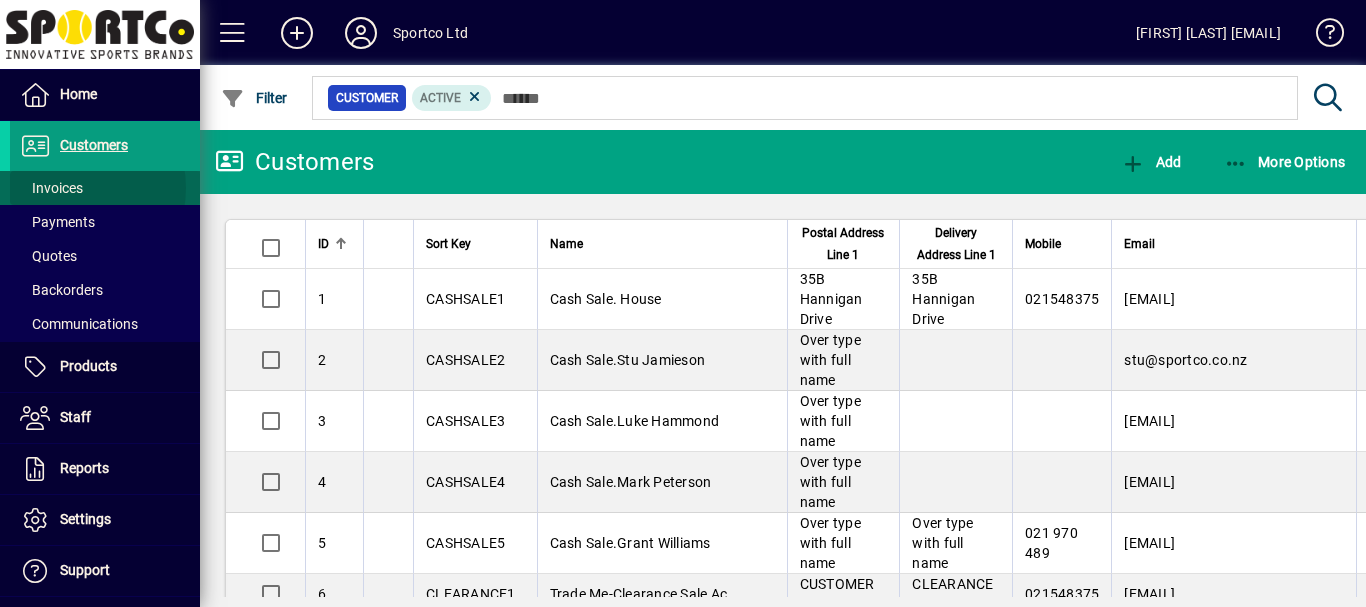 click on "Invoices" at bounding box center [51, 188] 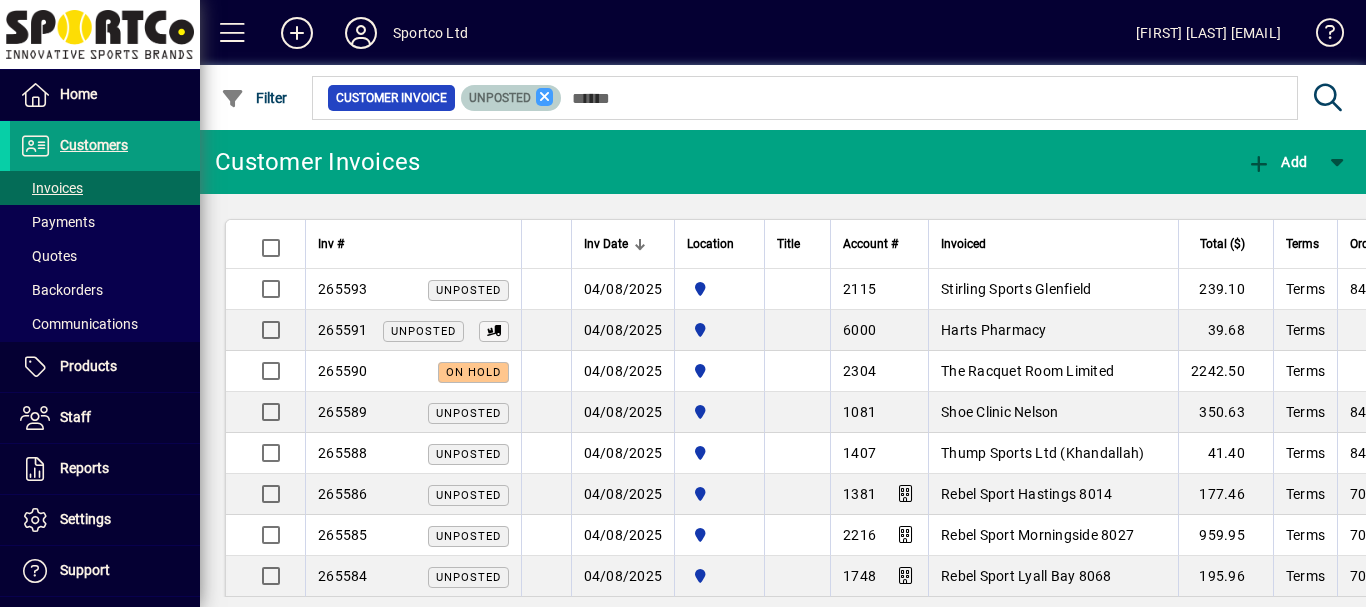 click at bounding box center [545, 97] 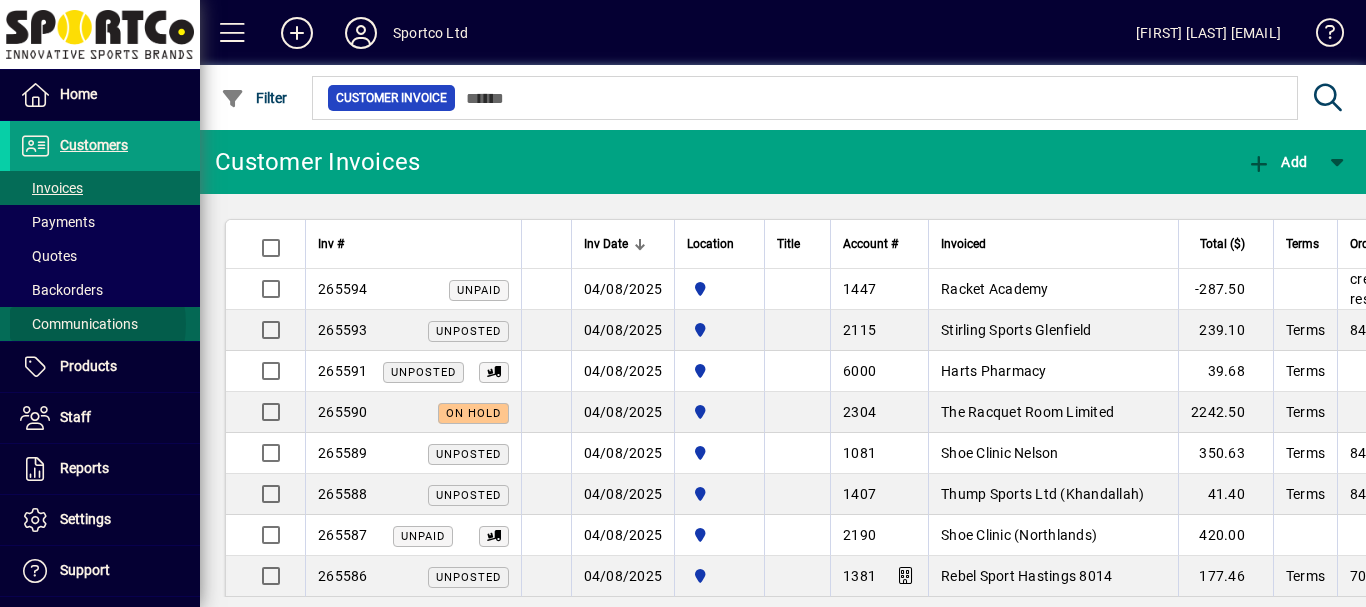 click on "Communications" at bounding box center (79, 324) 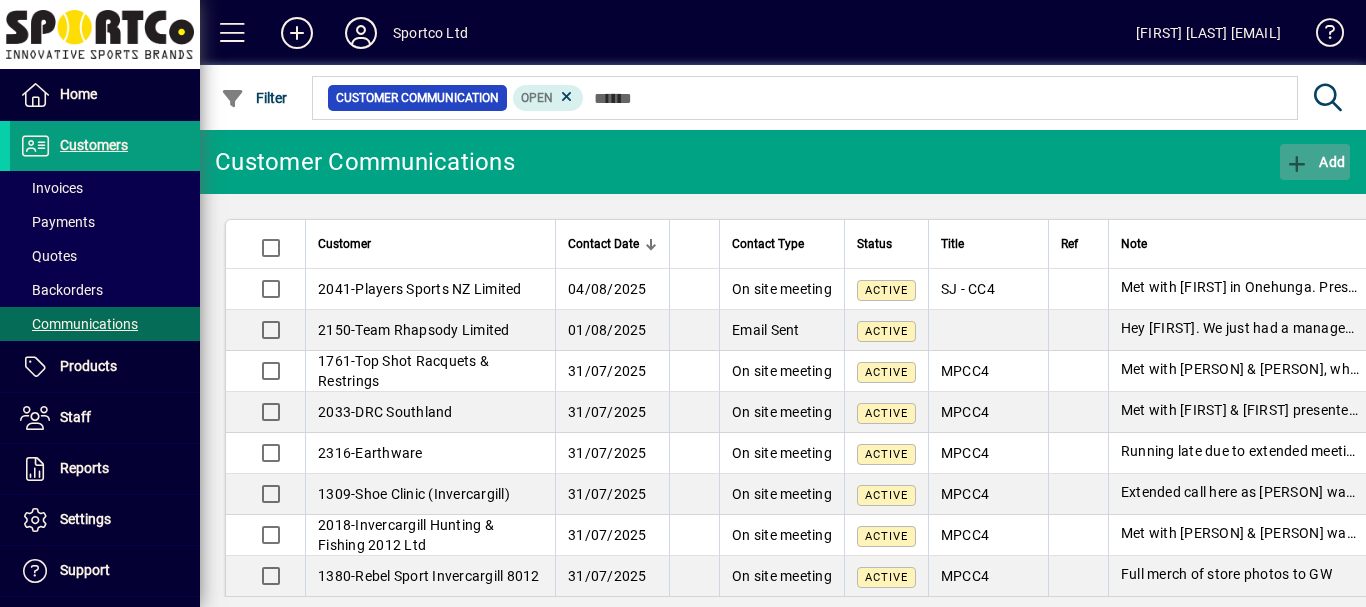 click on "Add" 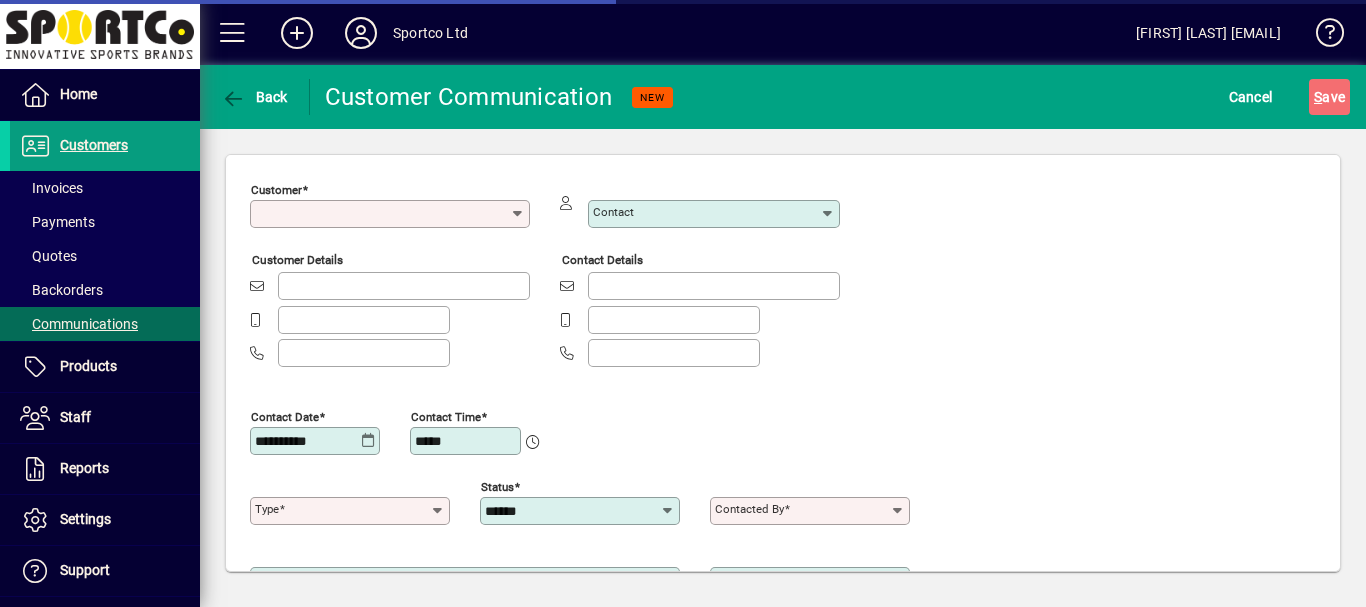 type on "**********" 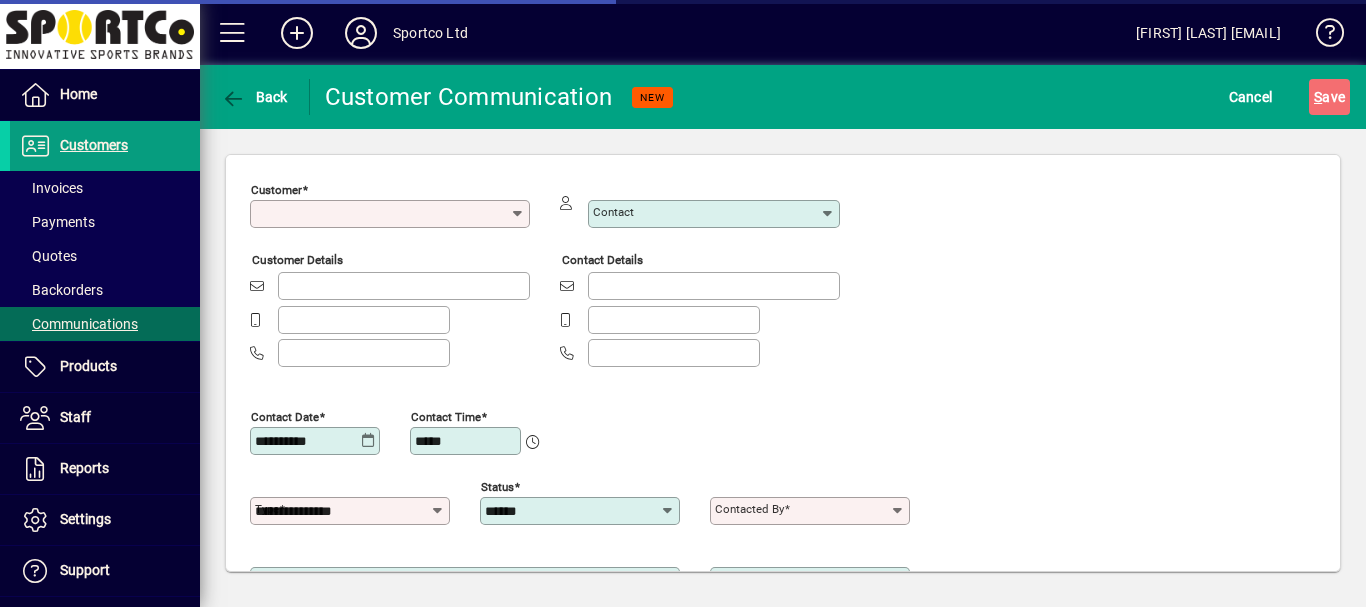 type on "**********" 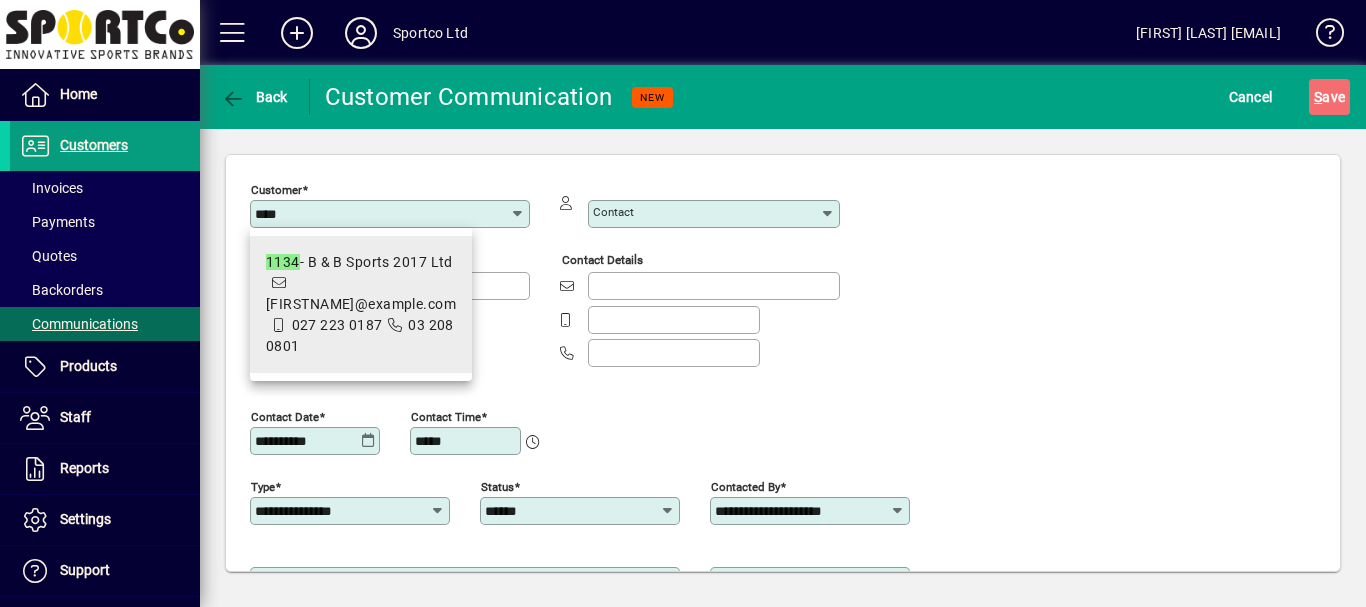 click on "1134 - B & B Sports 2017 Ltd [EMAIL] [PHONE] [PHONE]" at bounding box center (361, 304) 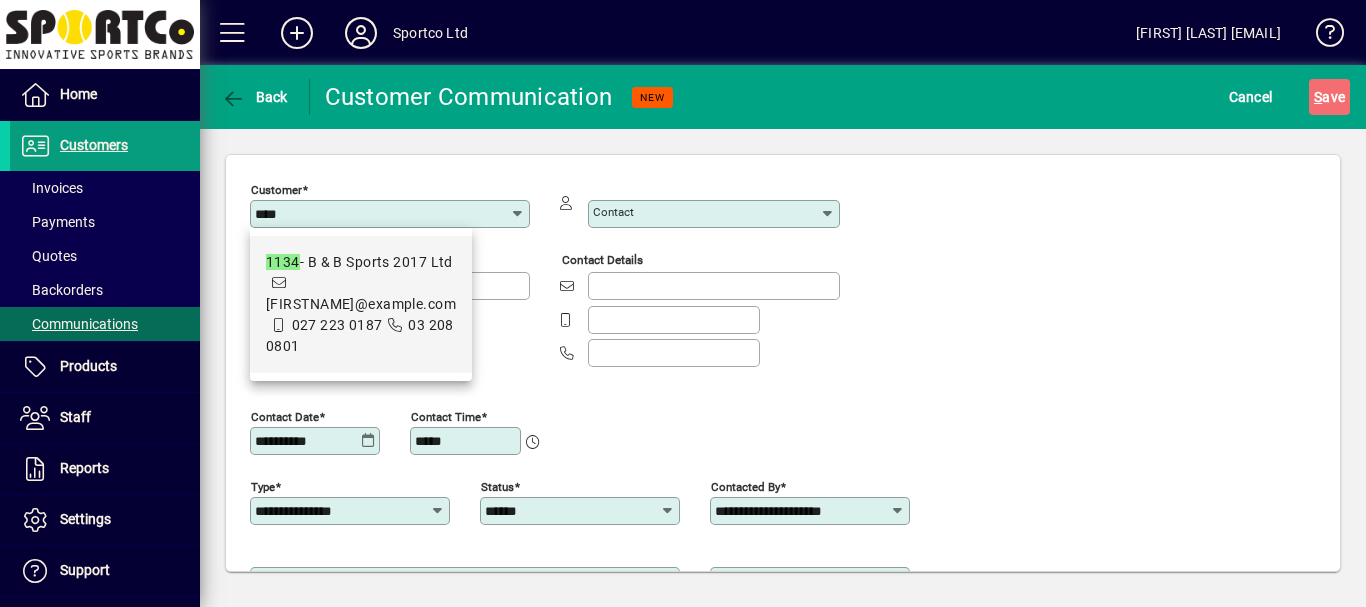 type on "**********" 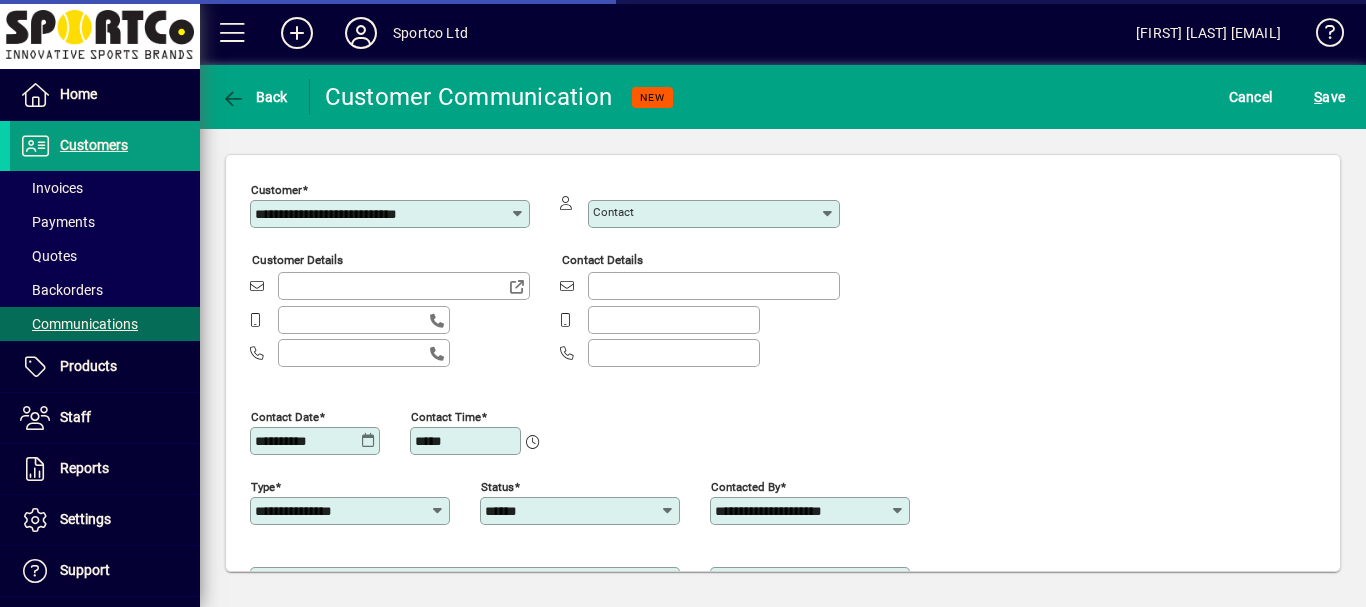type on "**********" 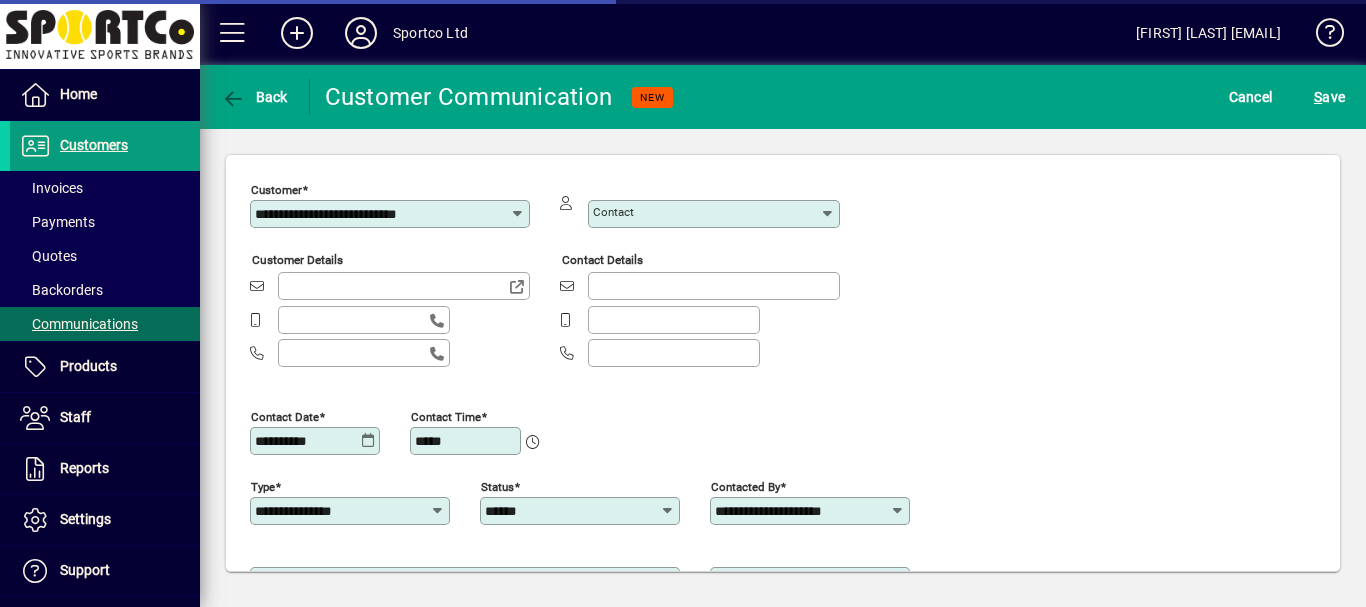 type on "**********" 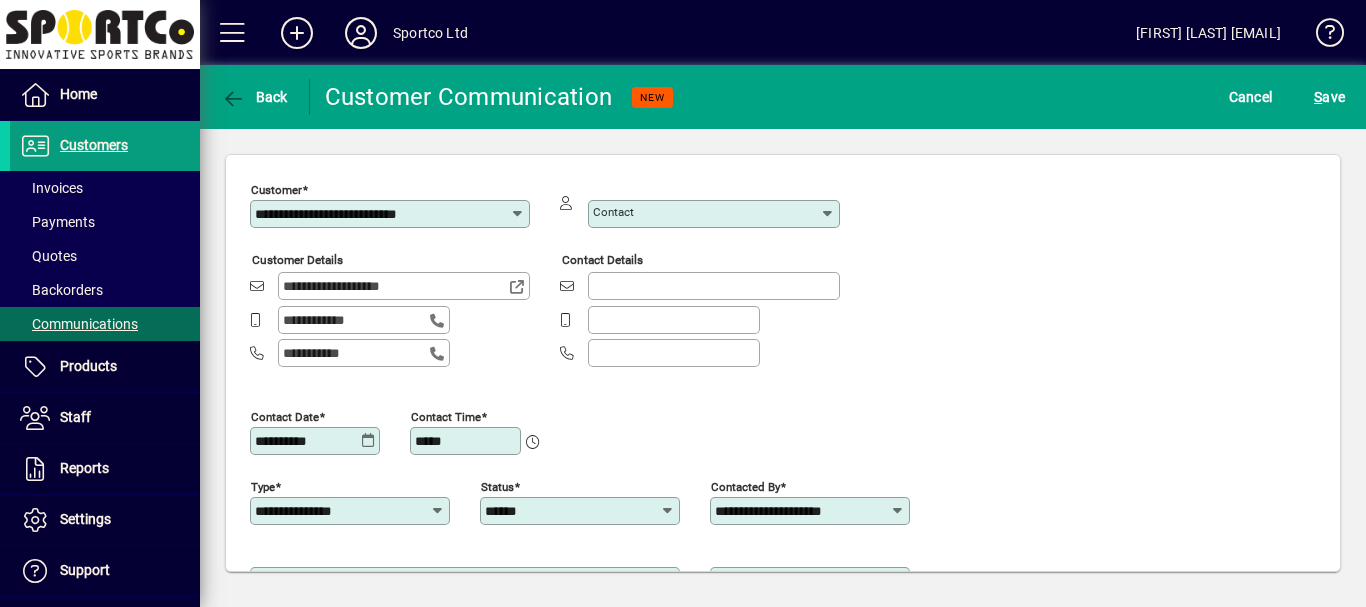 click 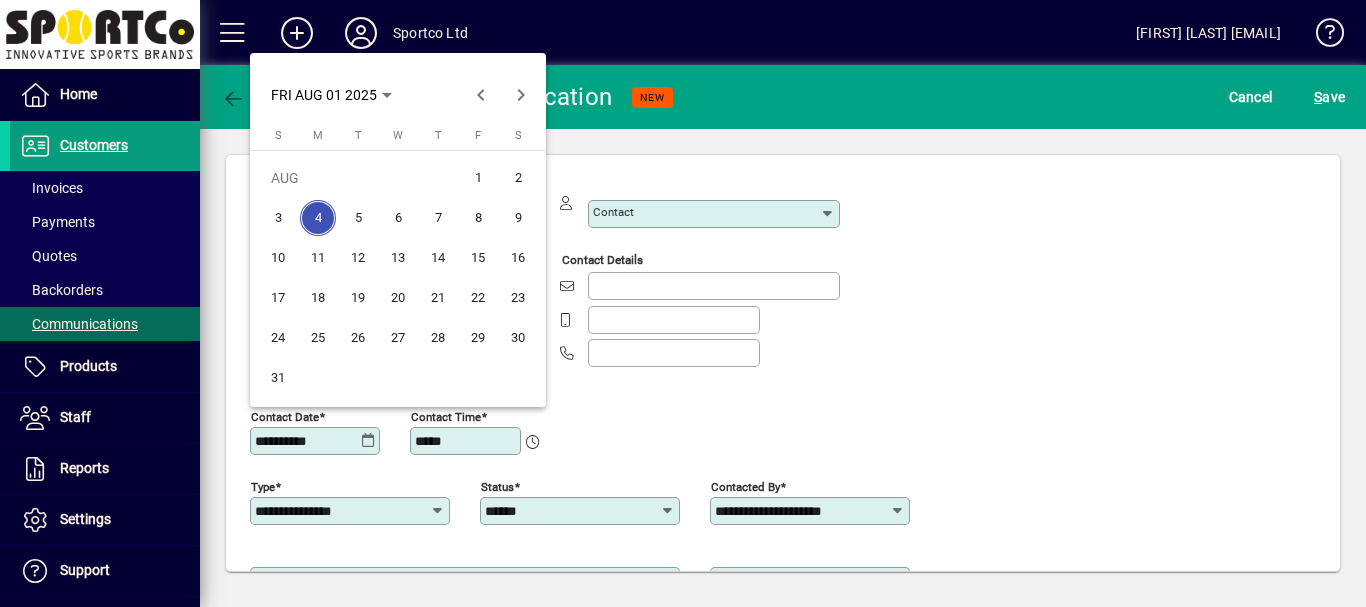 click on "1" at bounding box center [478, 178] 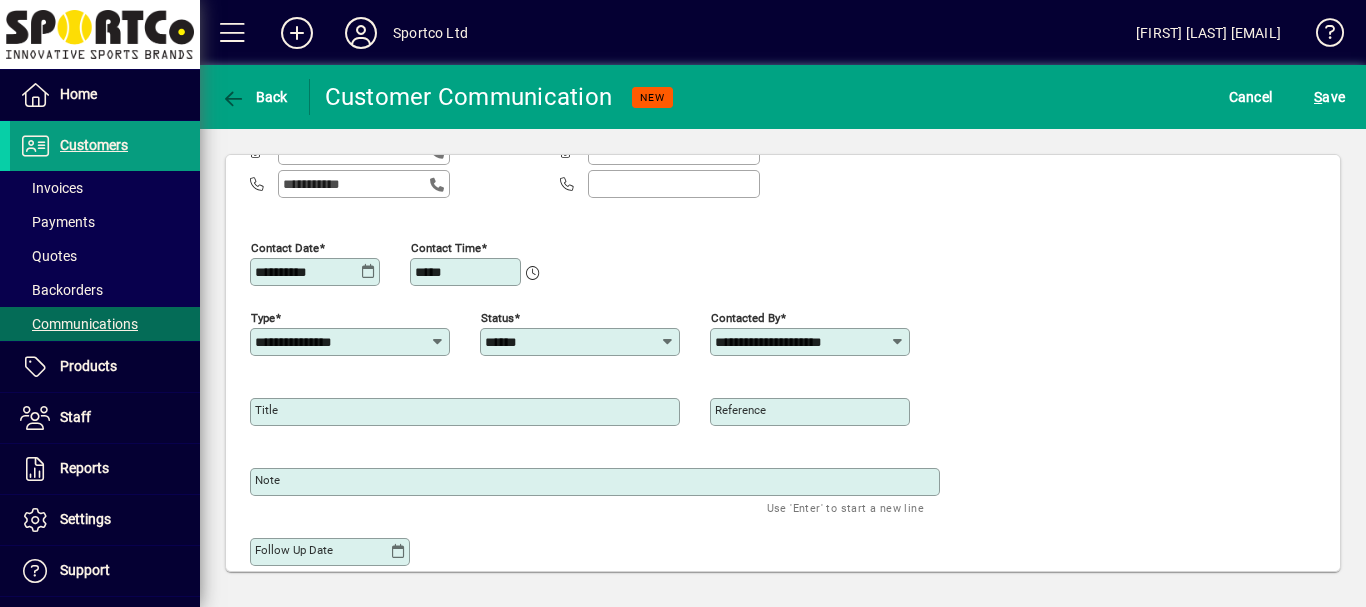 scroll, scrollTop: 191, scrollLeft: 0, axis: vertical 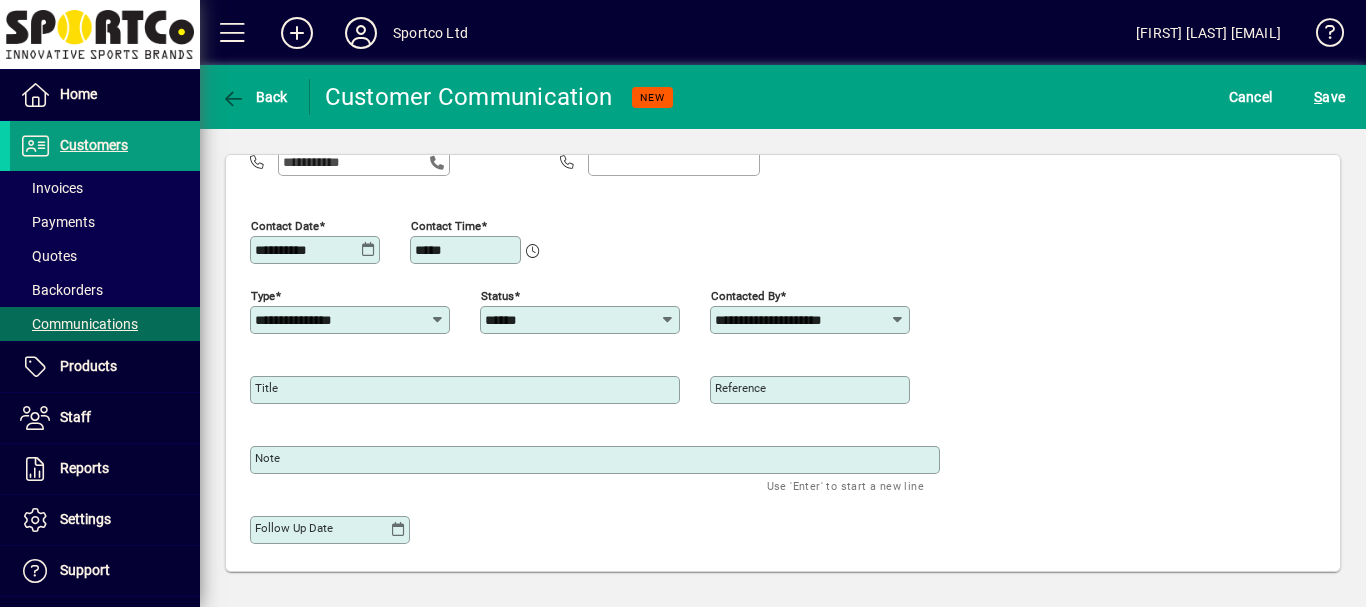 click on "Title" at bounding box center (266, 388) 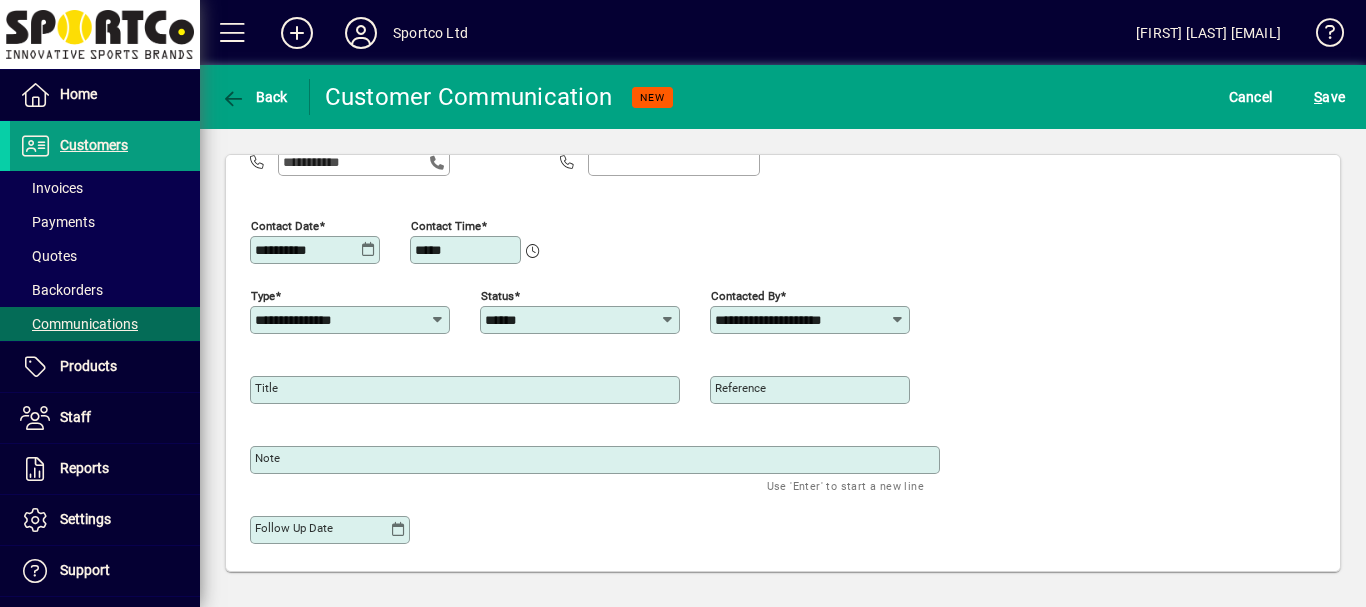 click on "Title" at bounding box center (467, 390) 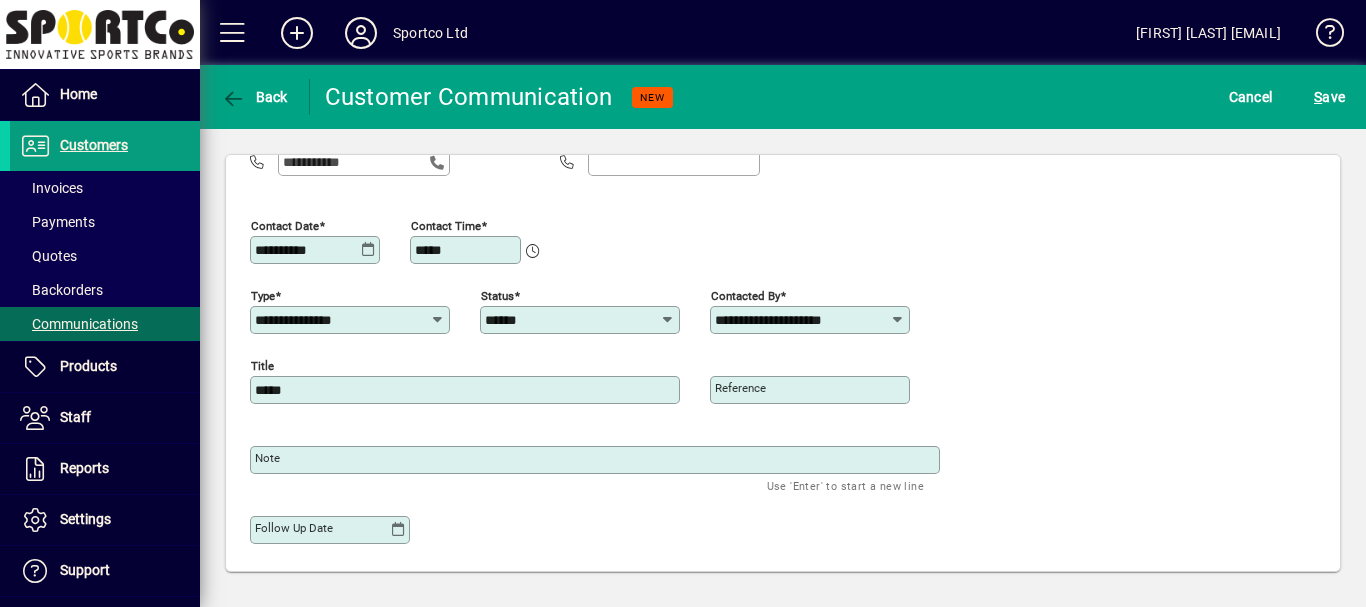type on "*****" 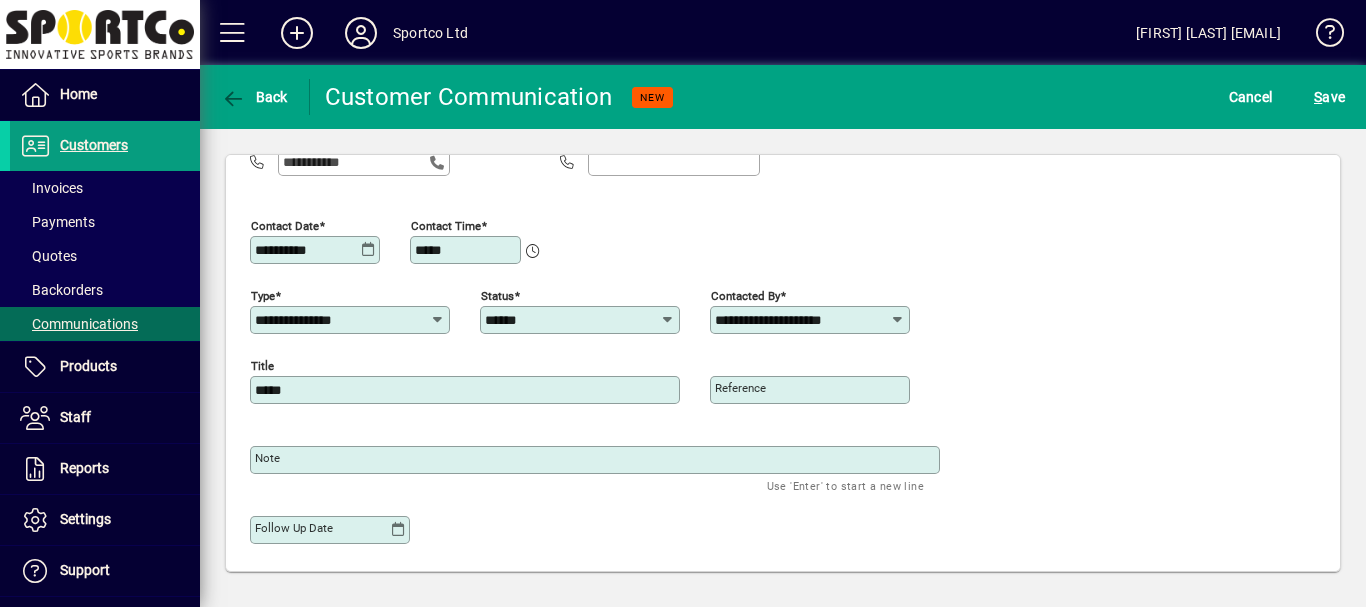 click on "Note" at bounding box center [597, 460] 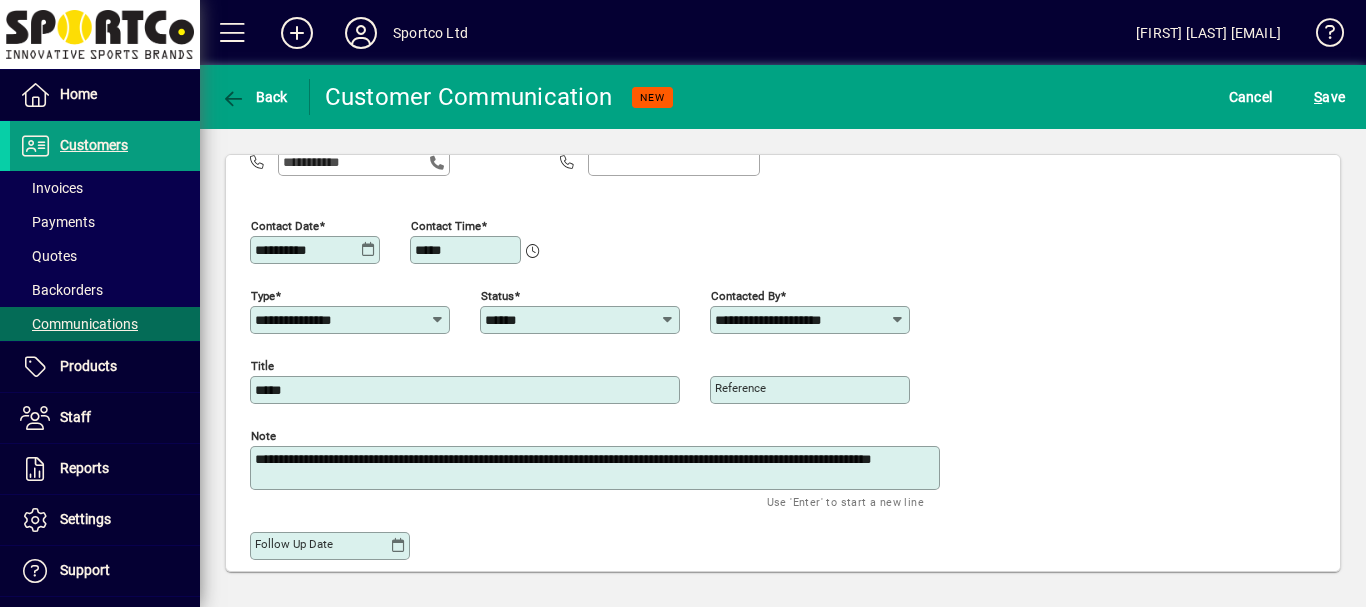 click on "**********" at bounding box center [597, 468] 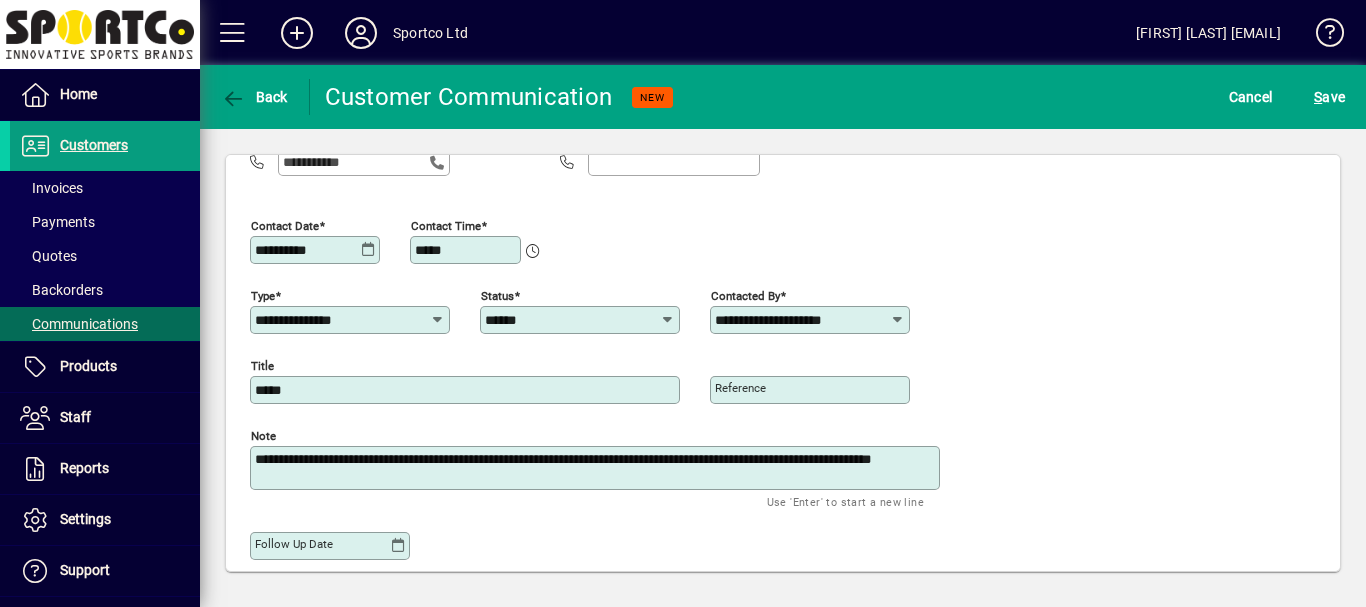type on "**********" 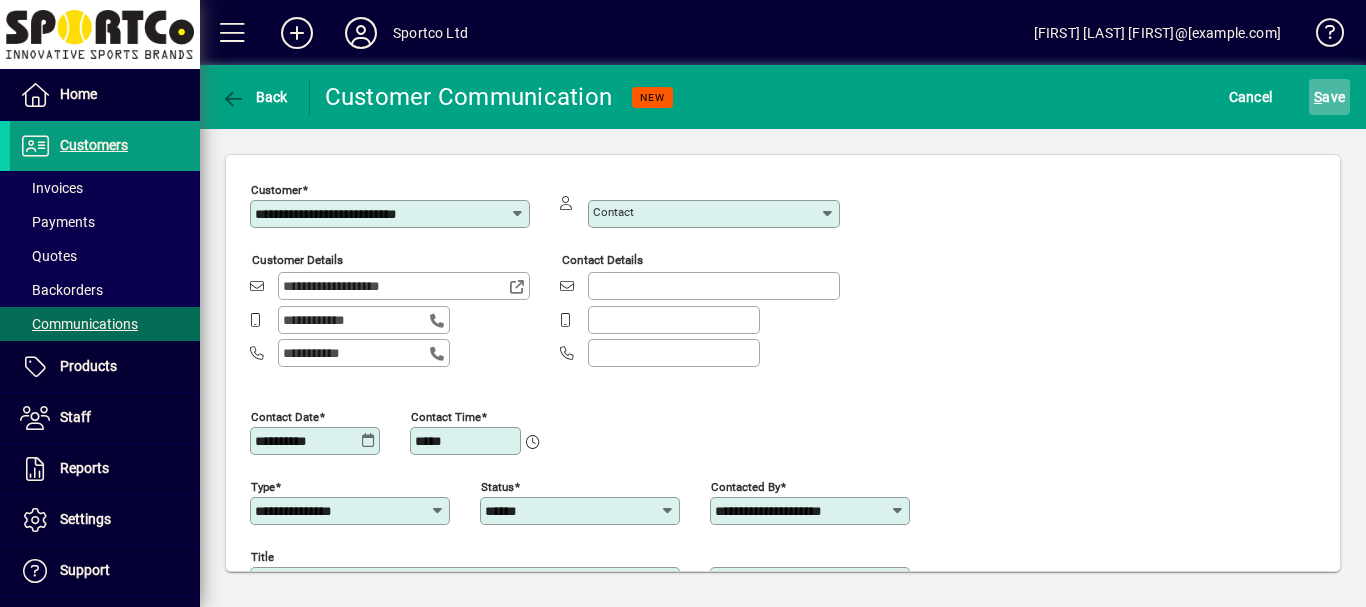 scroll, scrollTop: 0, scrollLeft: 0, axis: both 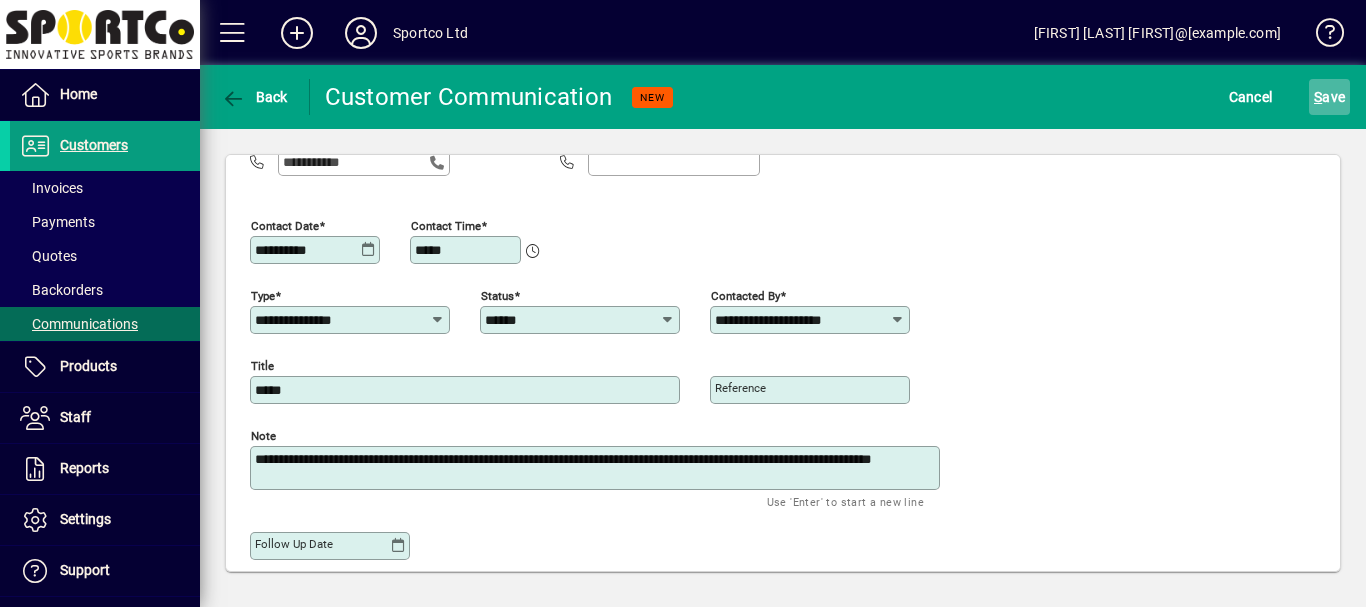 type on "**********" 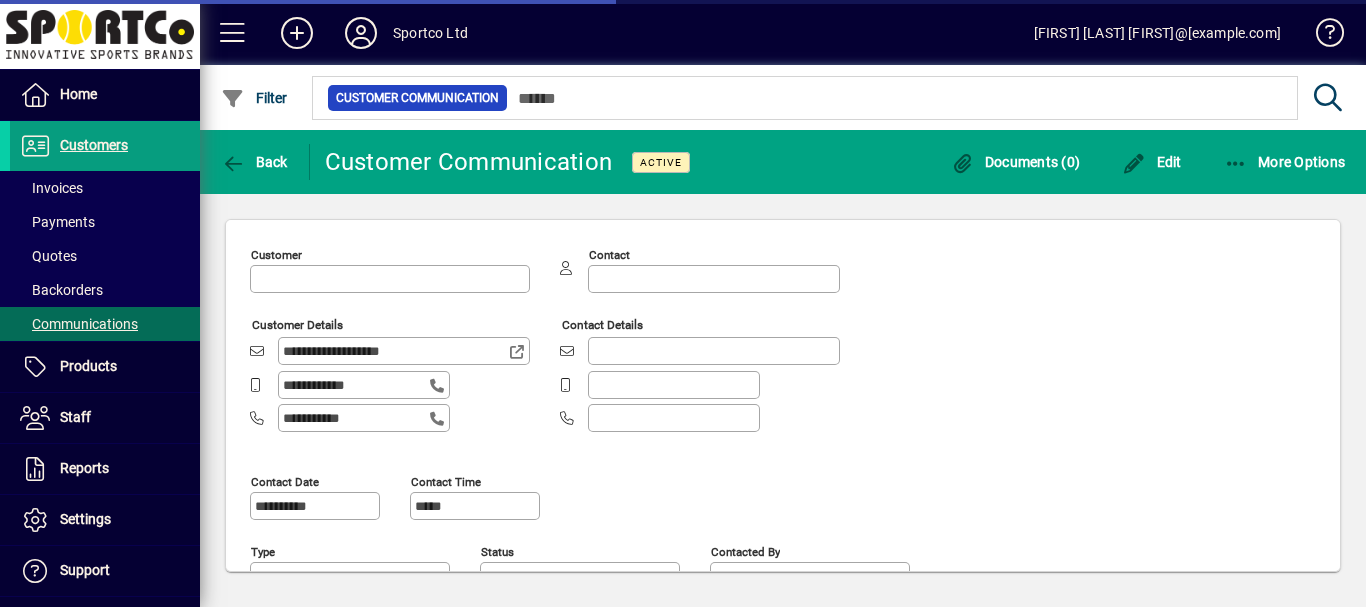 type on "**********" 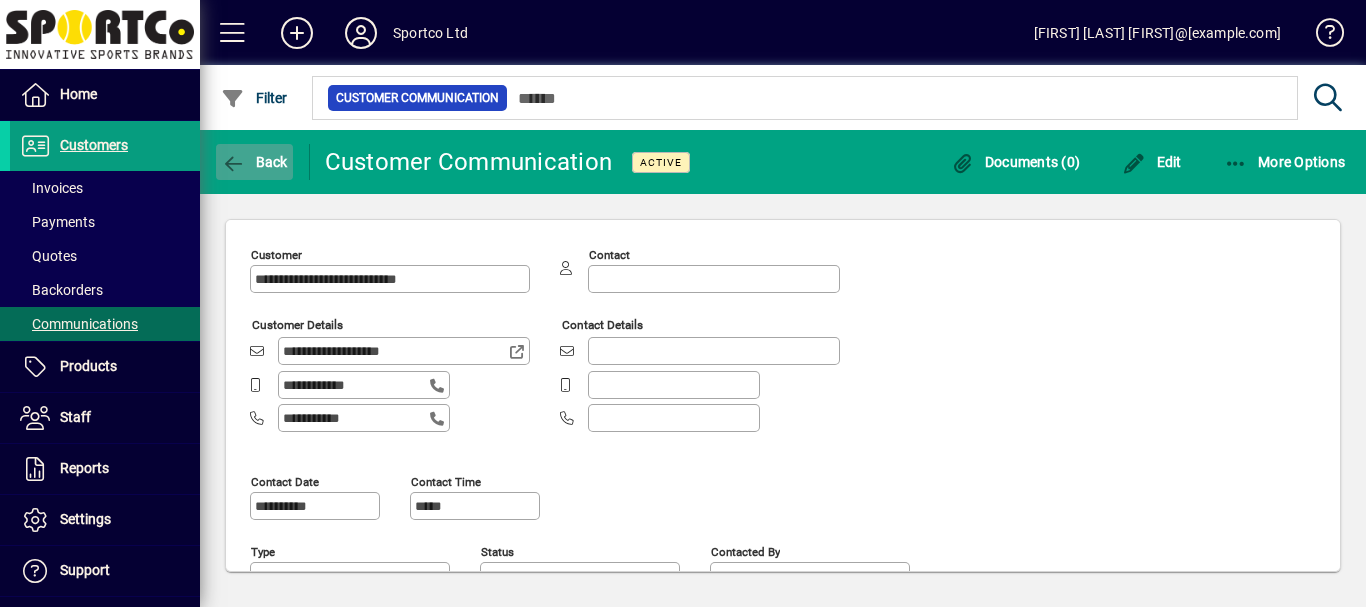 click on "Back" 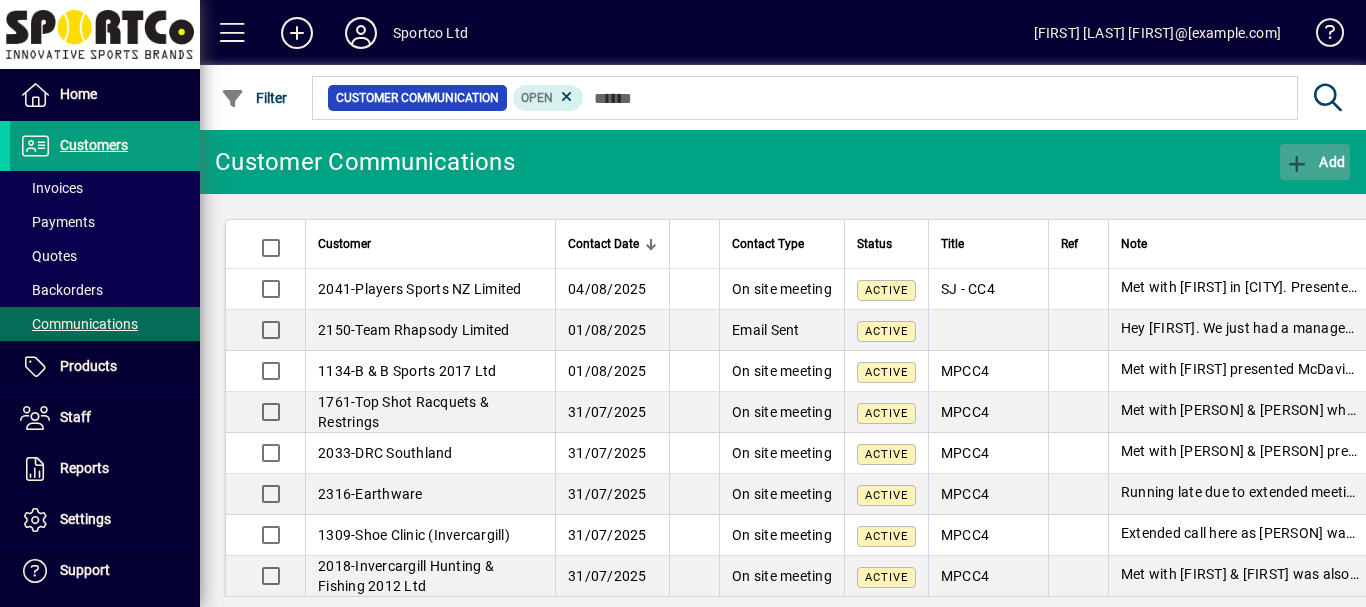 click on "Add" 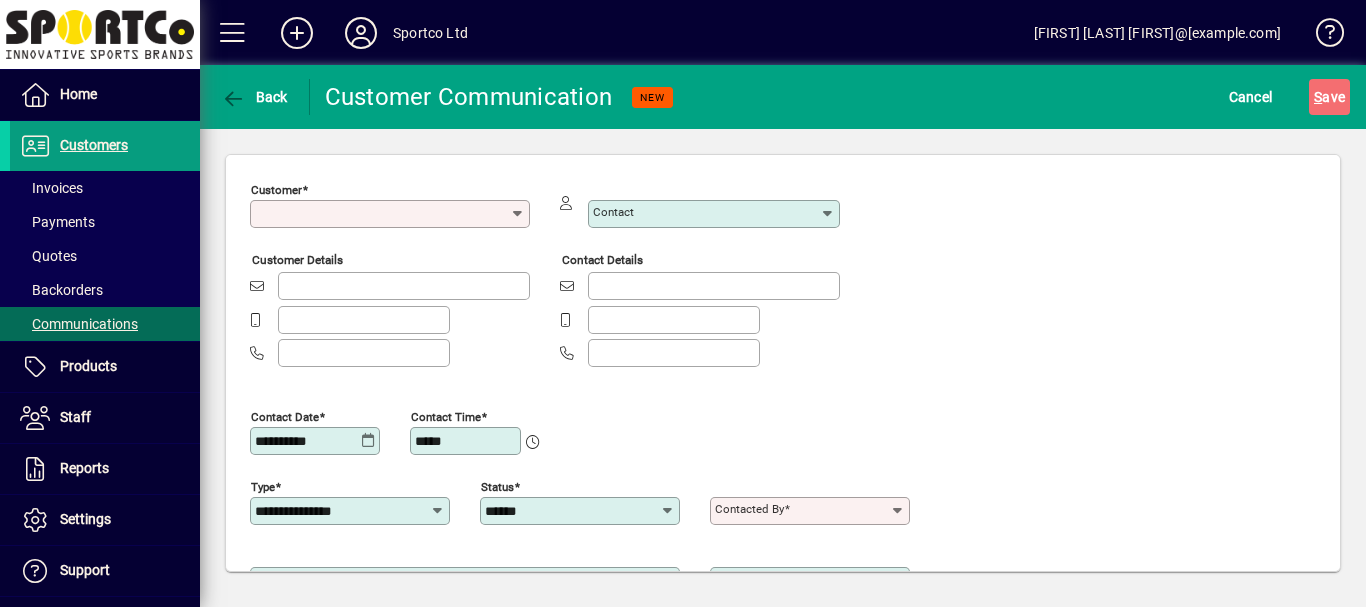 type on "**********" 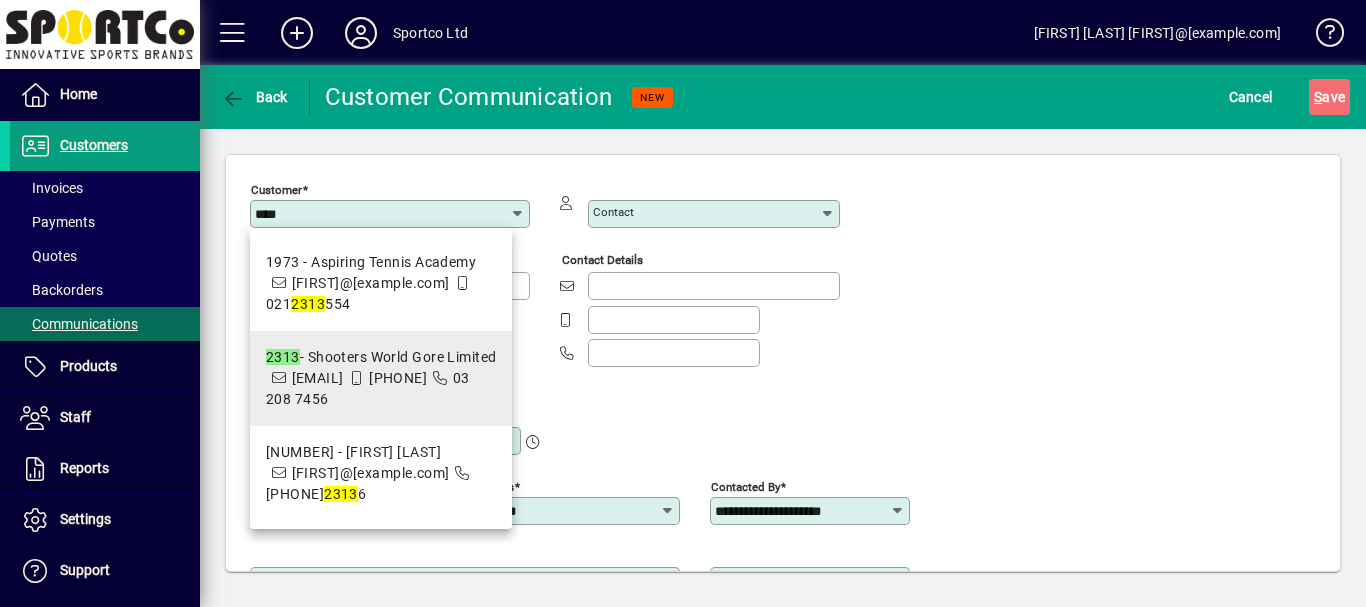 click on "2313  - Shooters World Gore Limited" at bounding box center (381, 357) 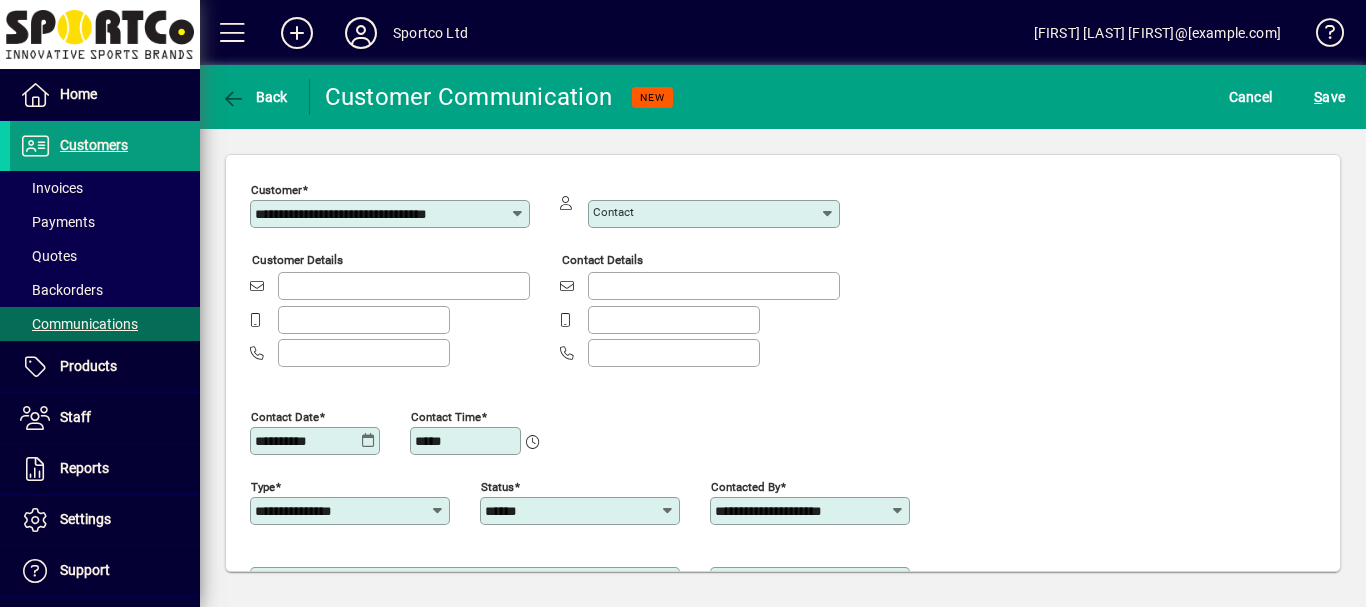 type on "**********" 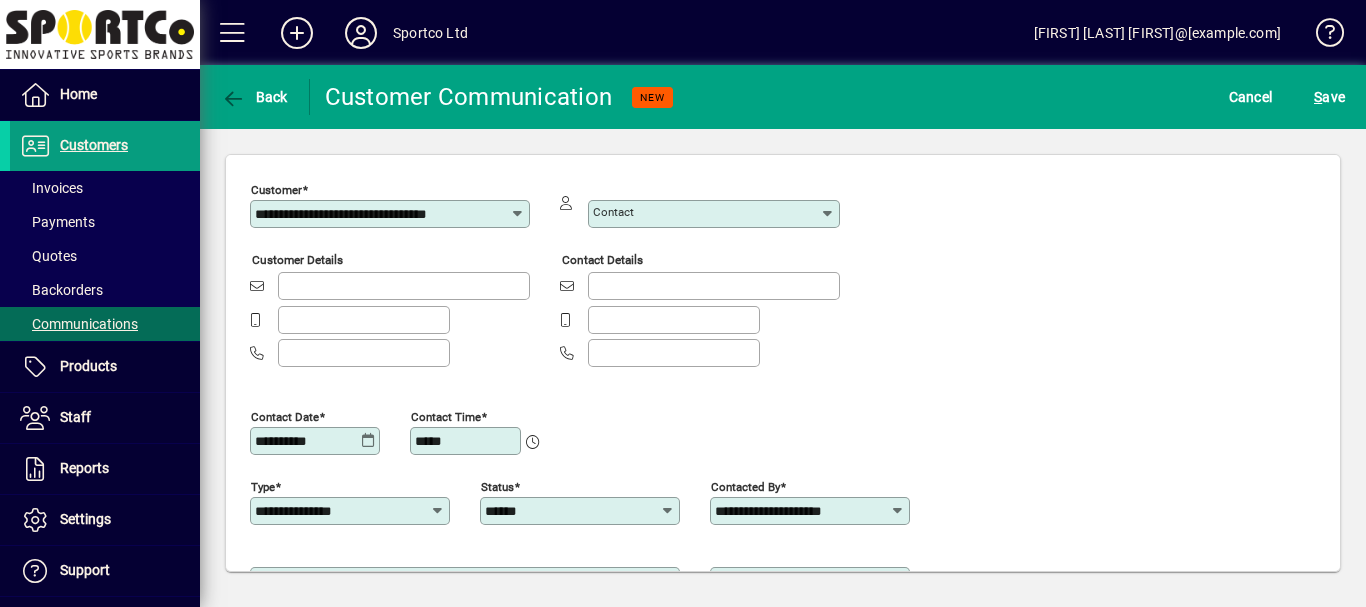 type on "**********" 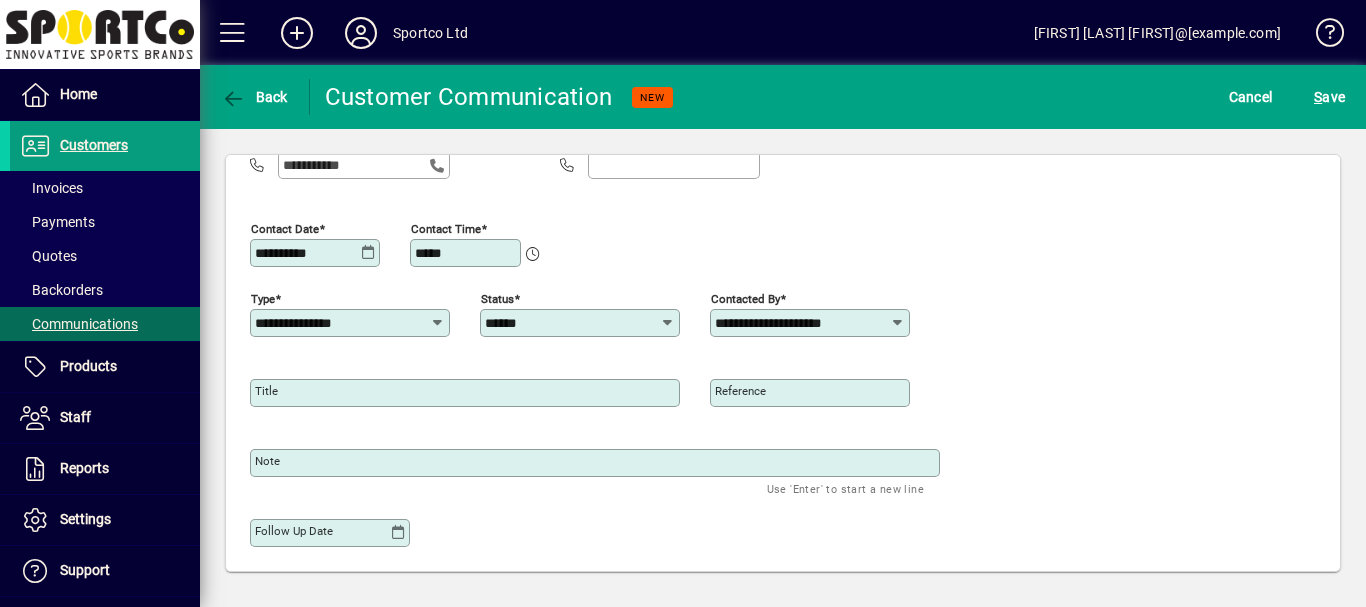 scroll, scrollTop: 189, scrollLeft: 0, axis: vertical 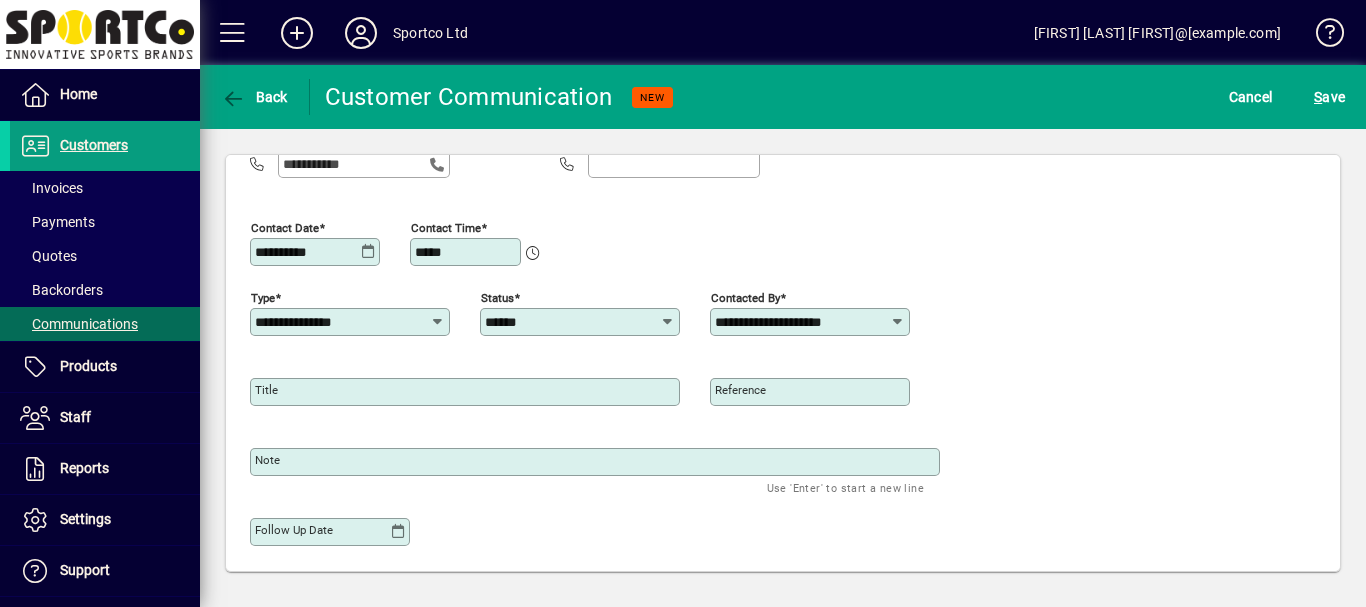 click on "Title" at bounding box center (266, 390) 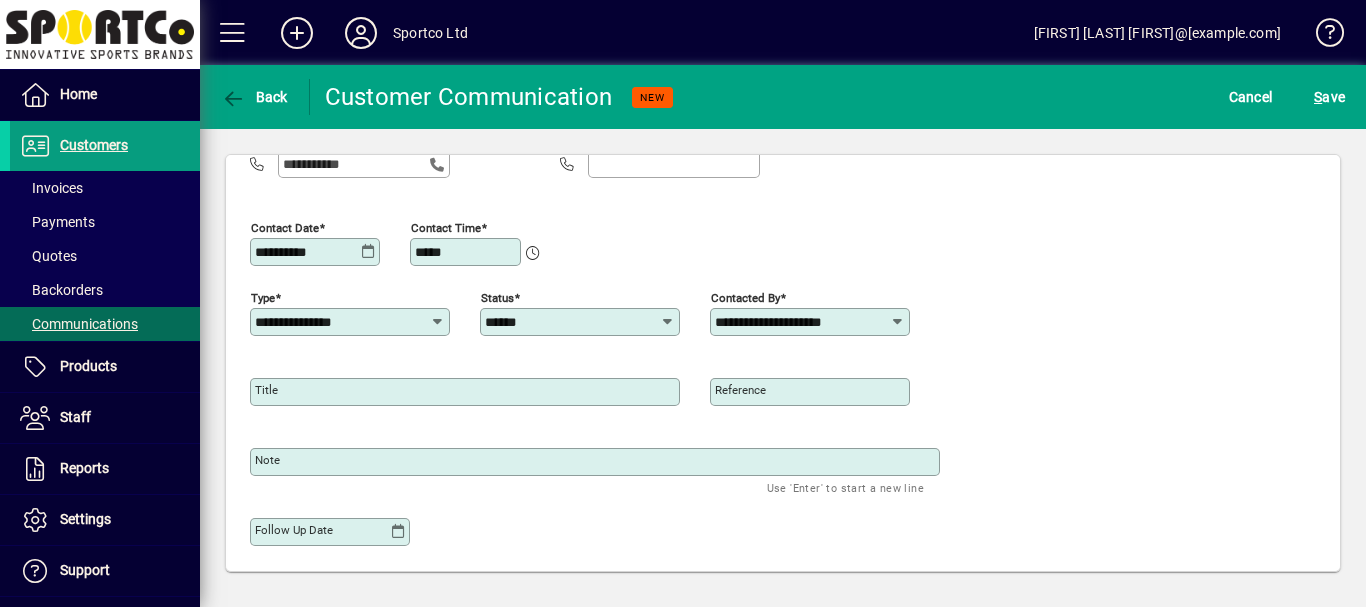 click 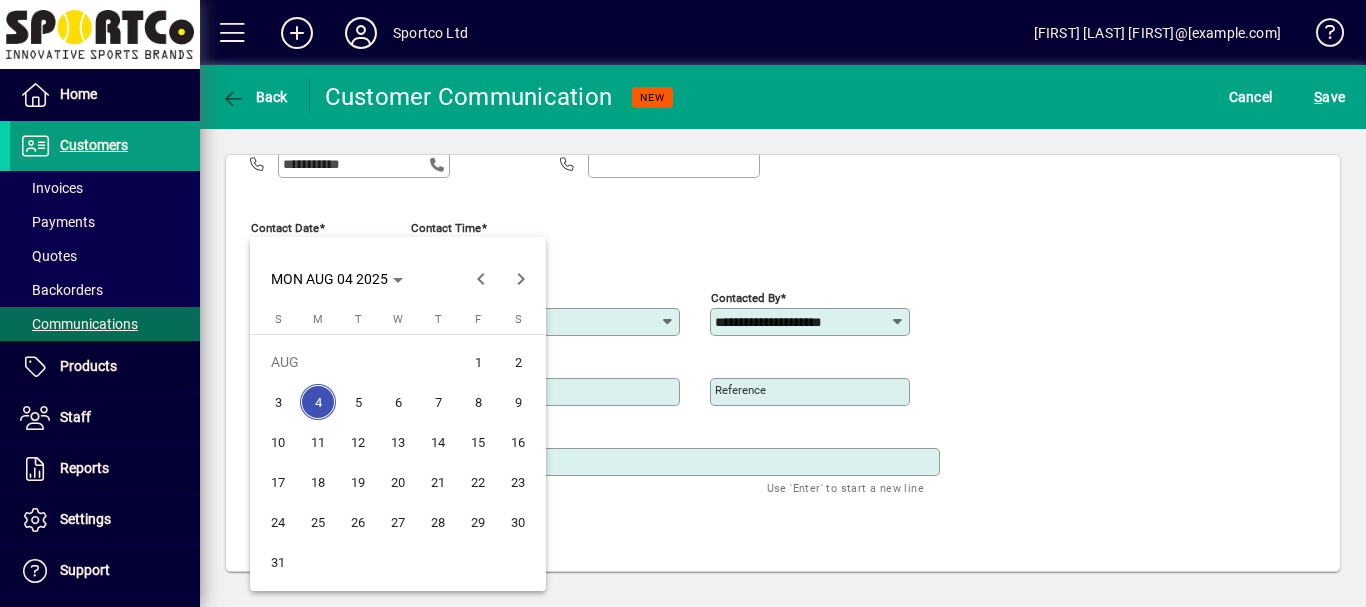 click on "1" at bounding box center (478, 362) 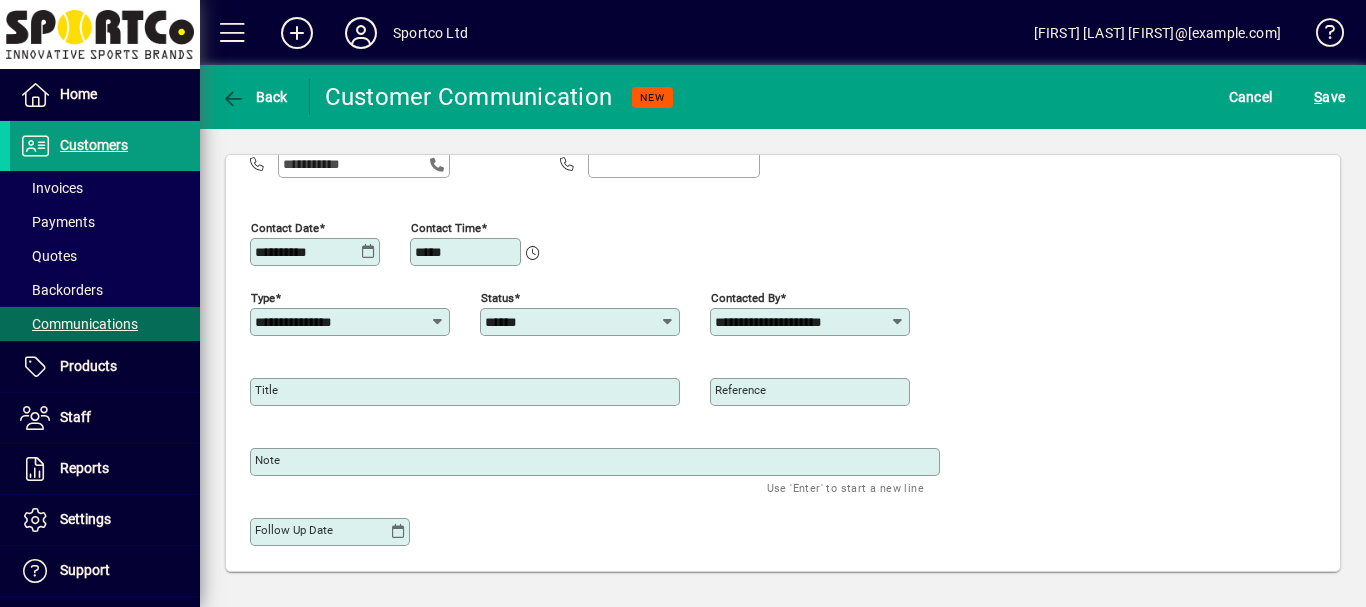 click on "Title" at bounding box center [266, 390] 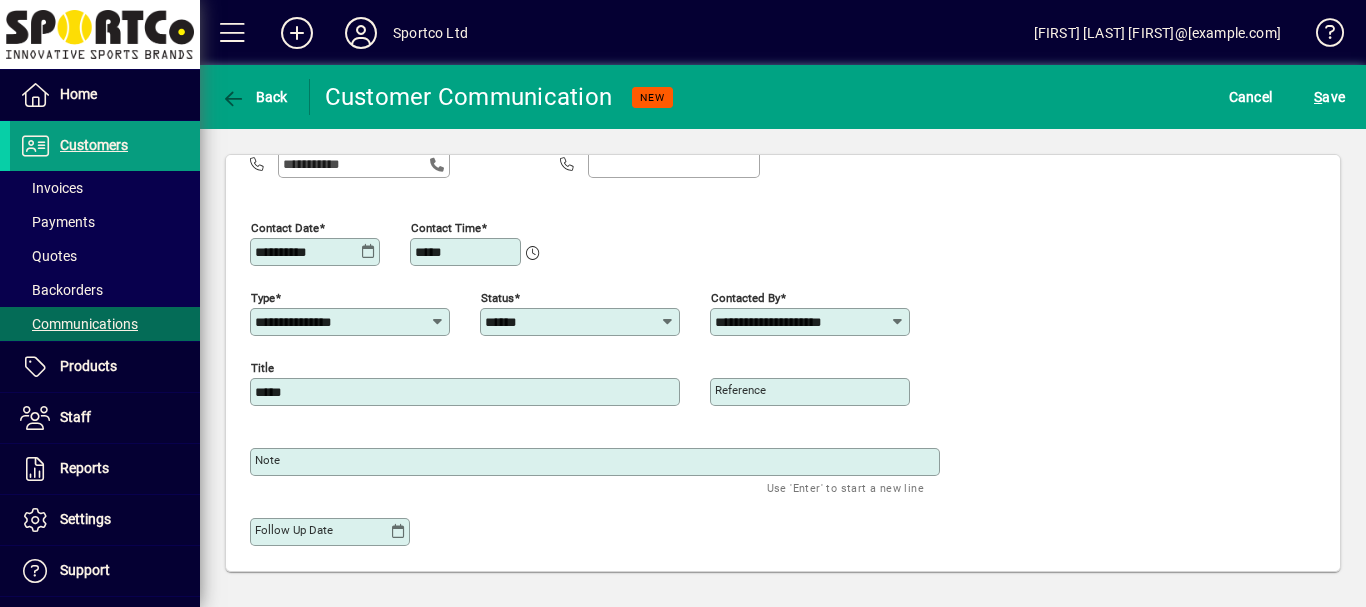 type on "*****" 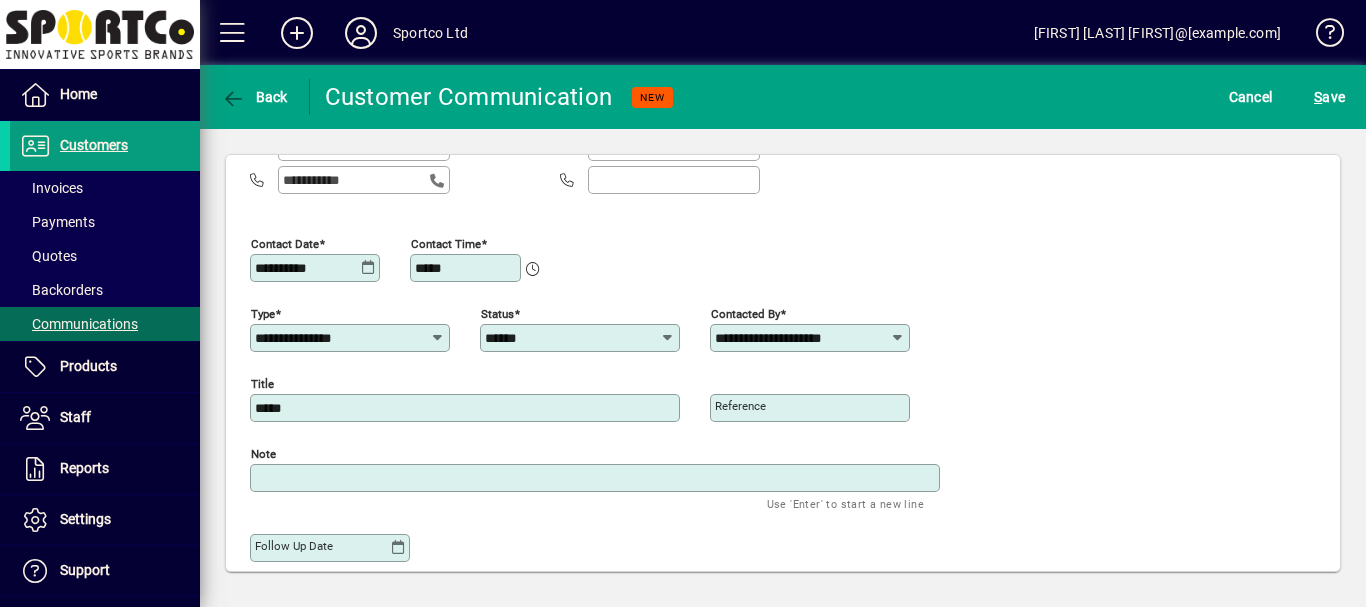 scroll, scrollTop: 191, scrollLeft: 0, axis: vertical 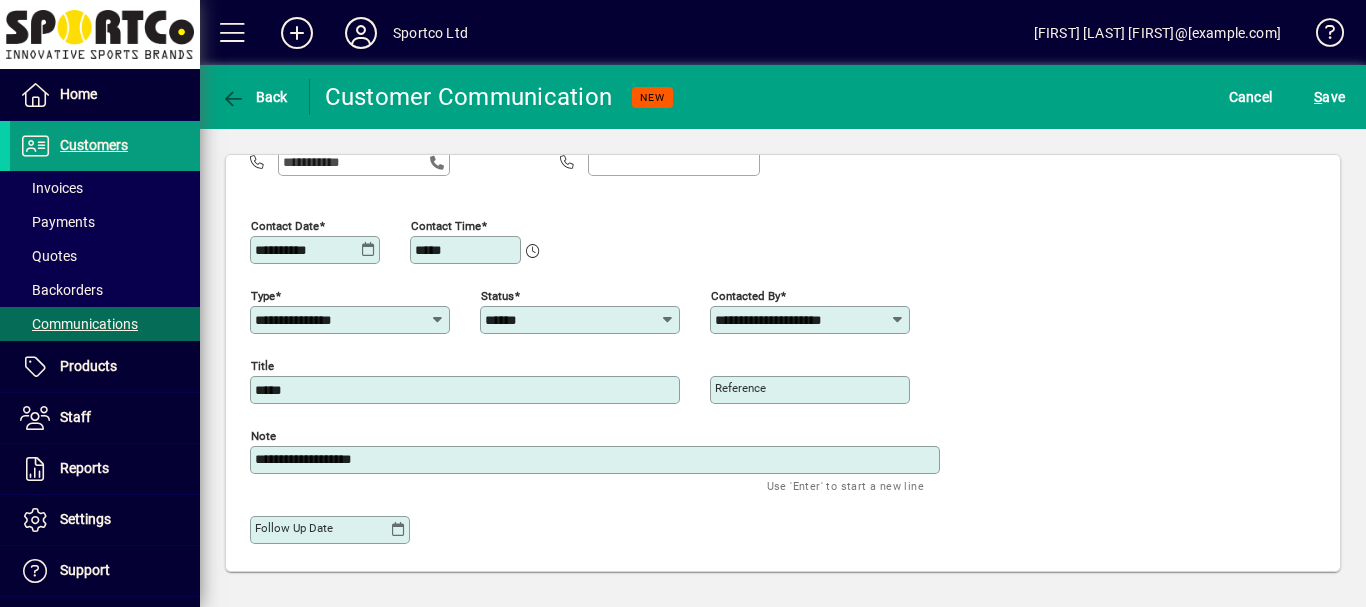 click on "**********" at bounding box center (597, 460) 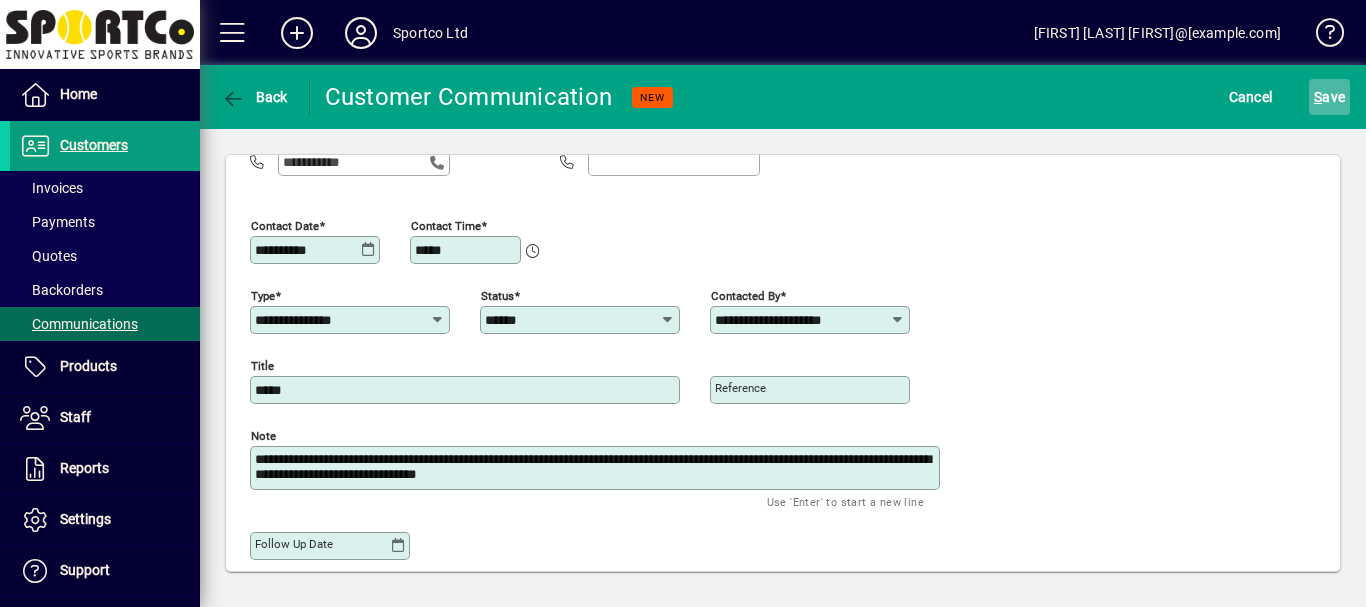 type on "**********" 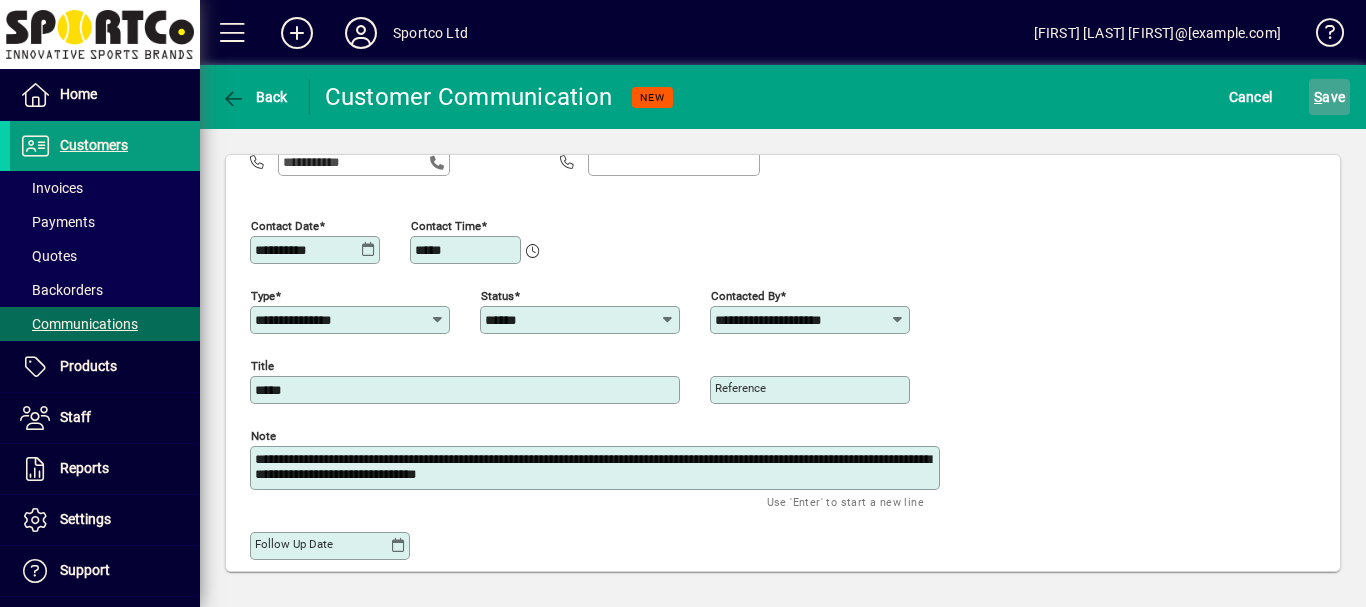 click on "S ave" 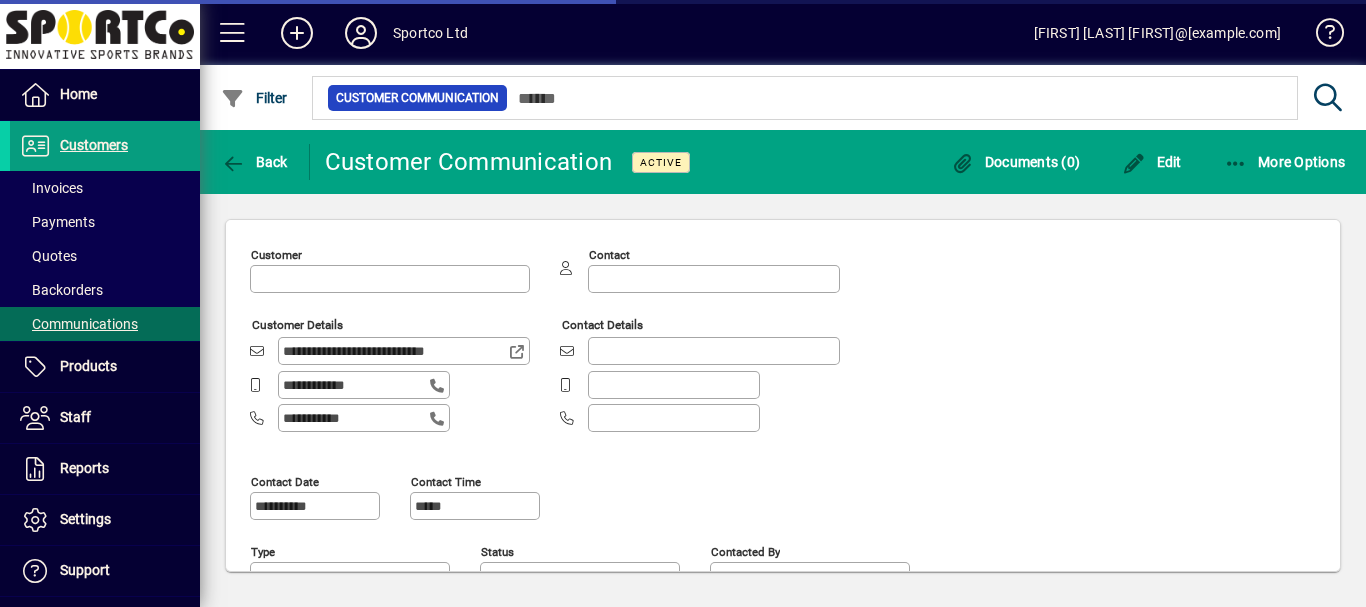 type on "**********" 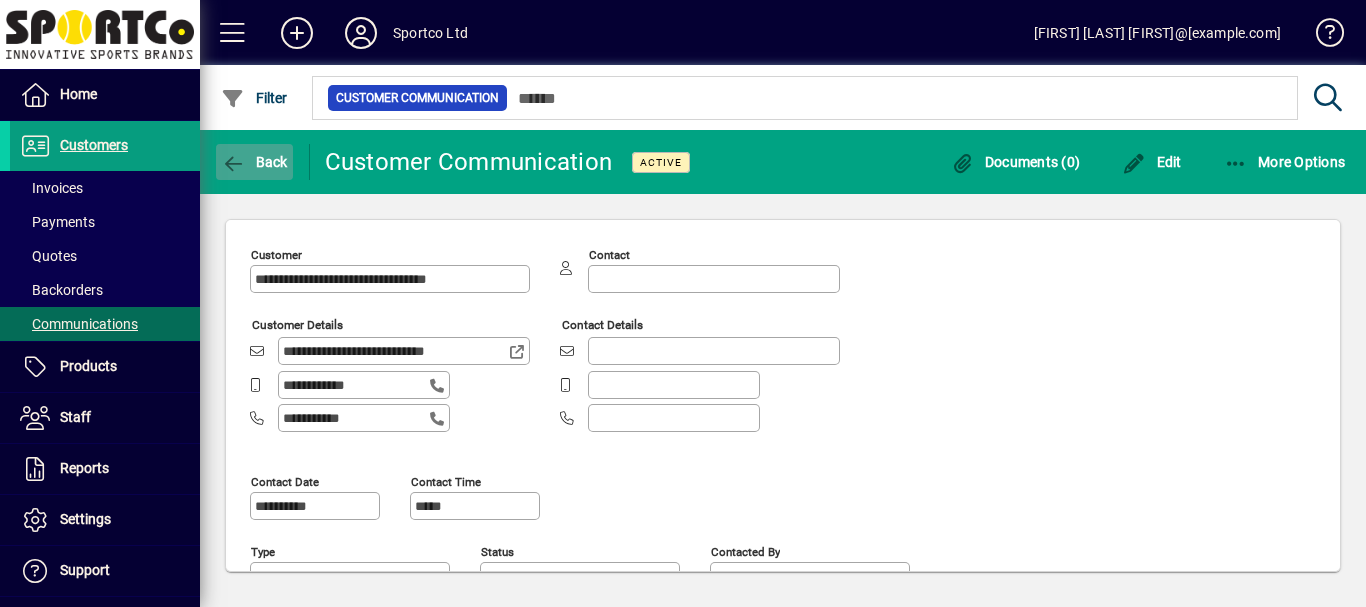click on "Back" 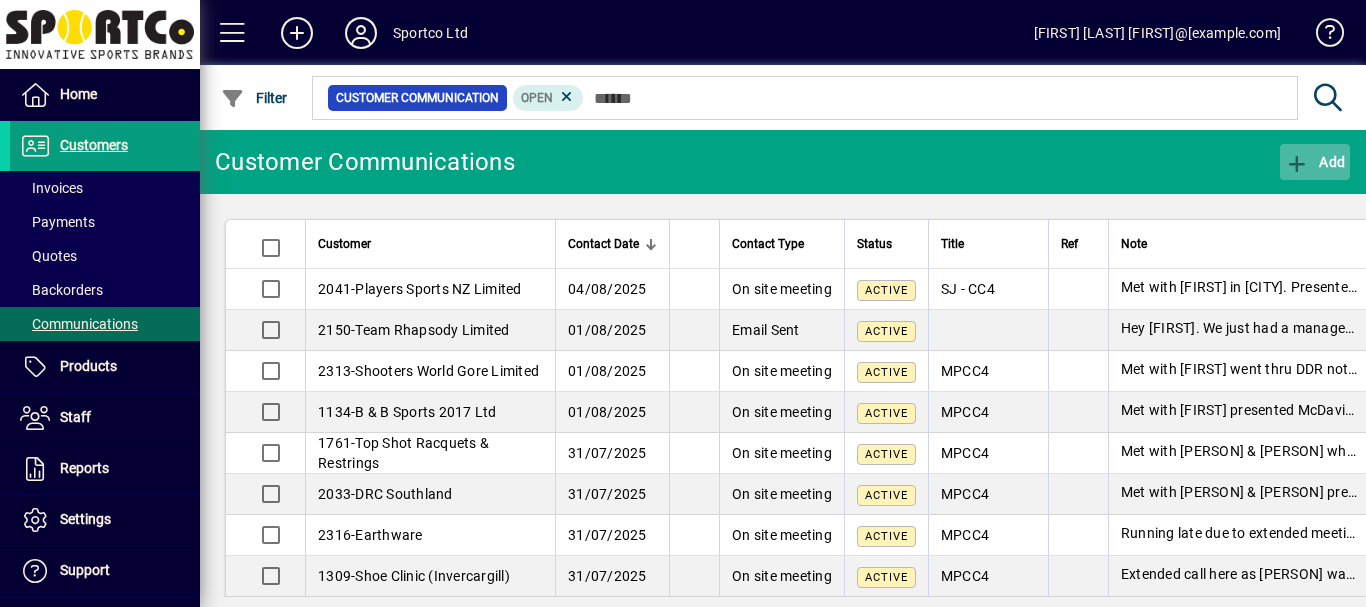click on "Add" 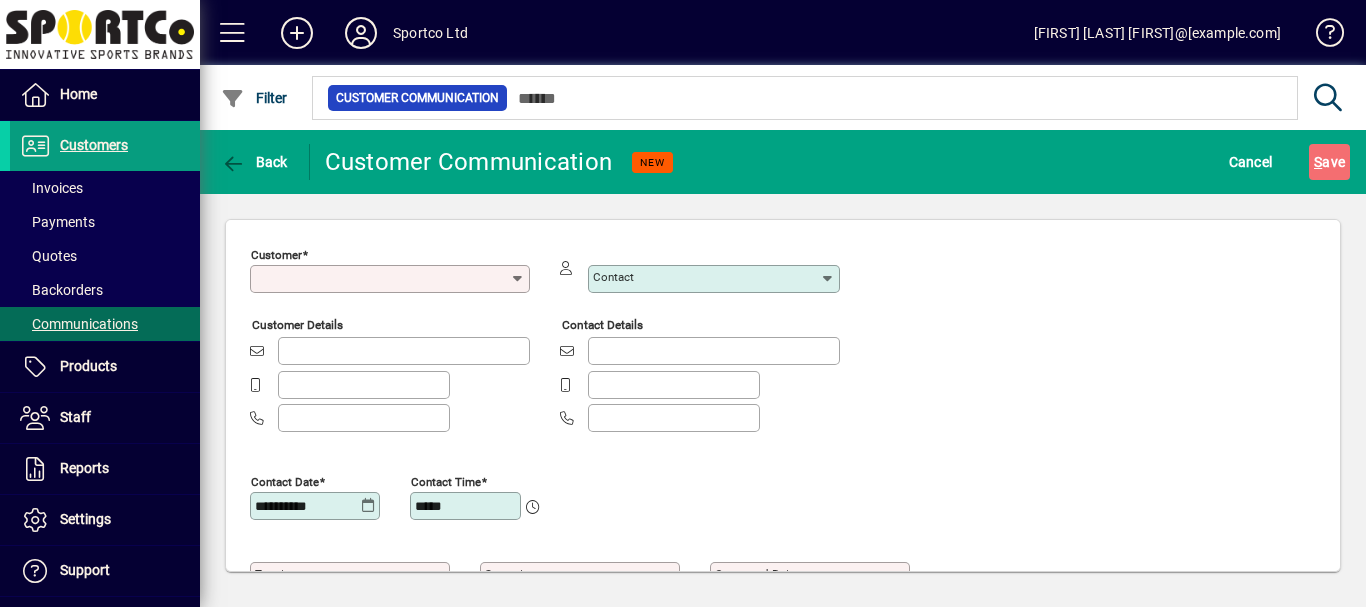type on "**********" 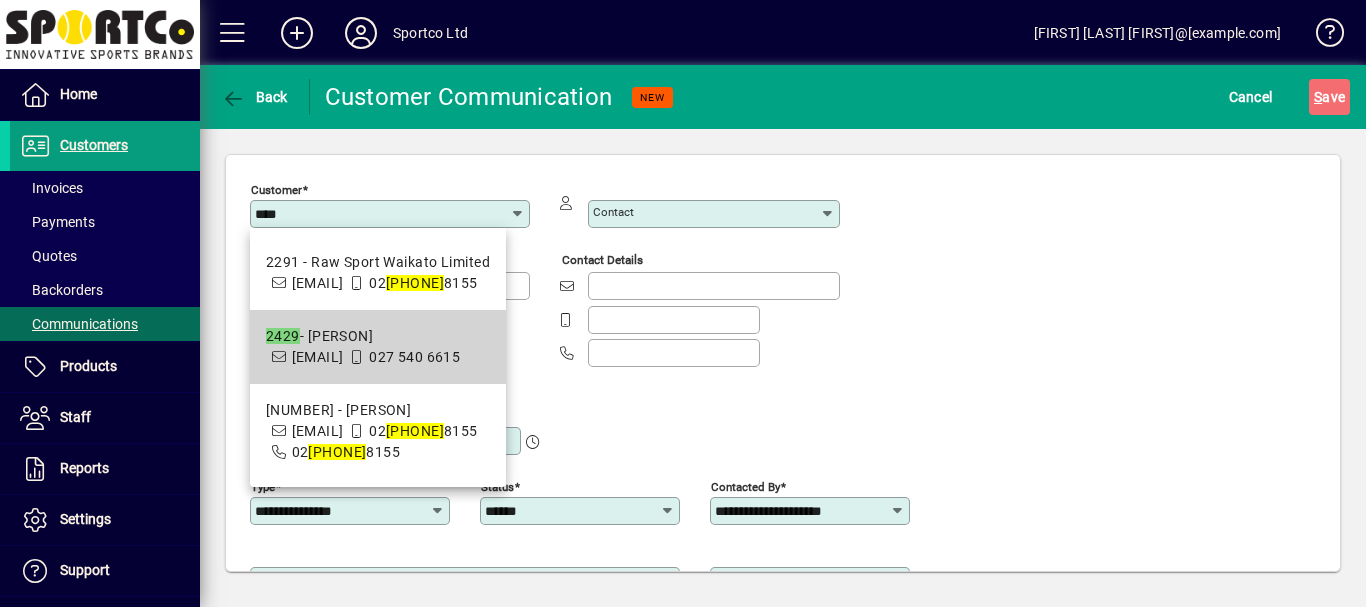 click on "shop@iftheshoefits.co.nz" at bounding box center [318, 357] 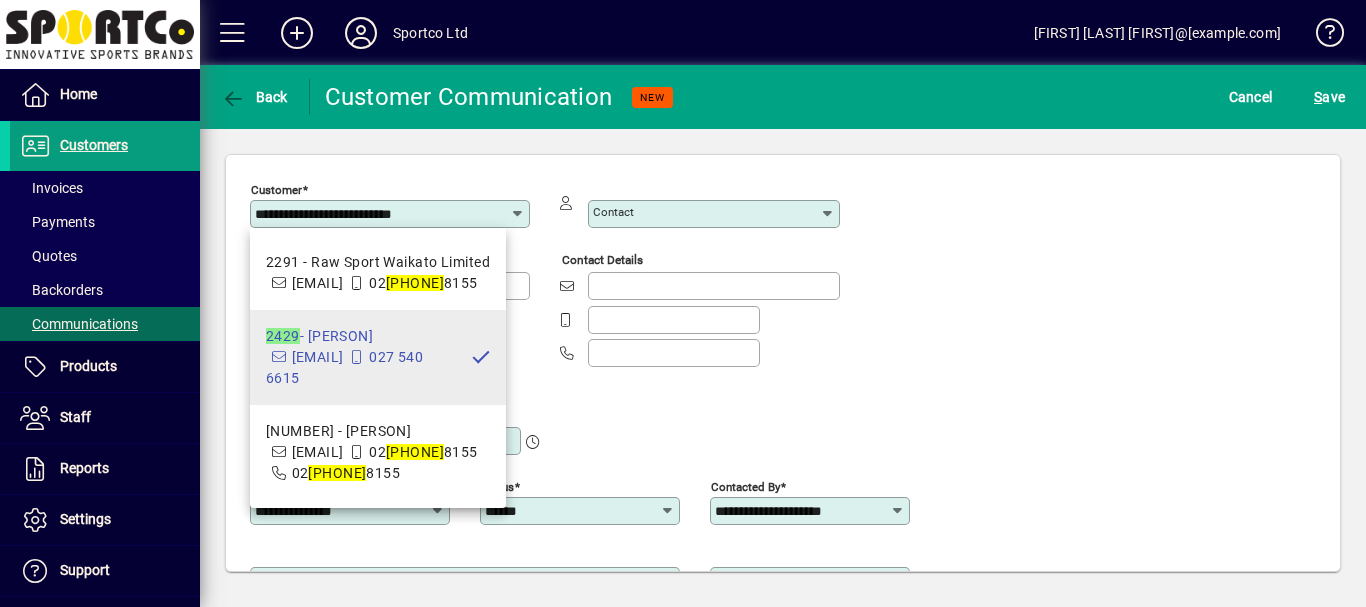 type on "**********" 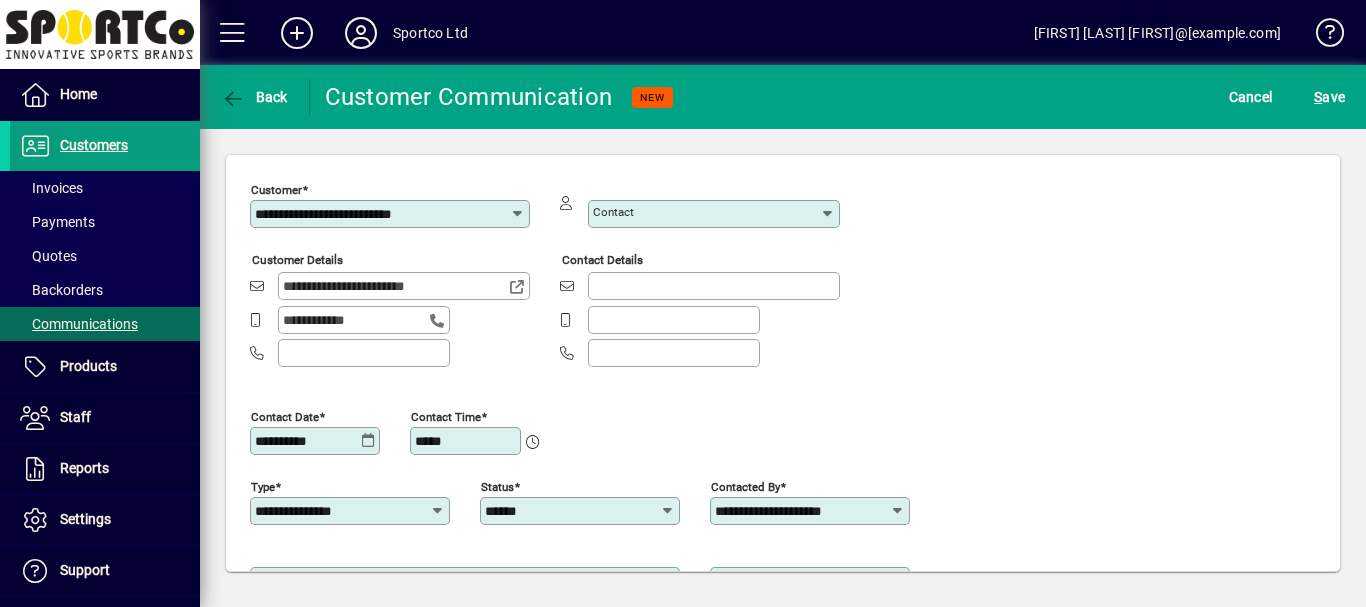click 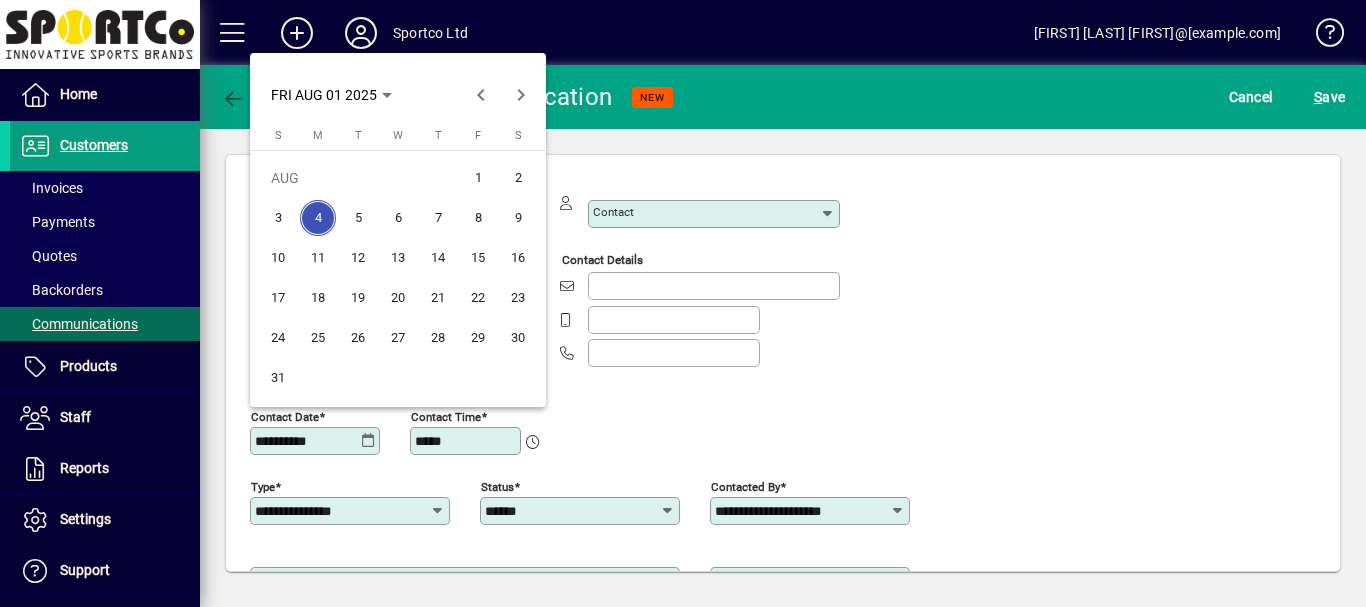 click on "1" at bounding box center [478, 178] 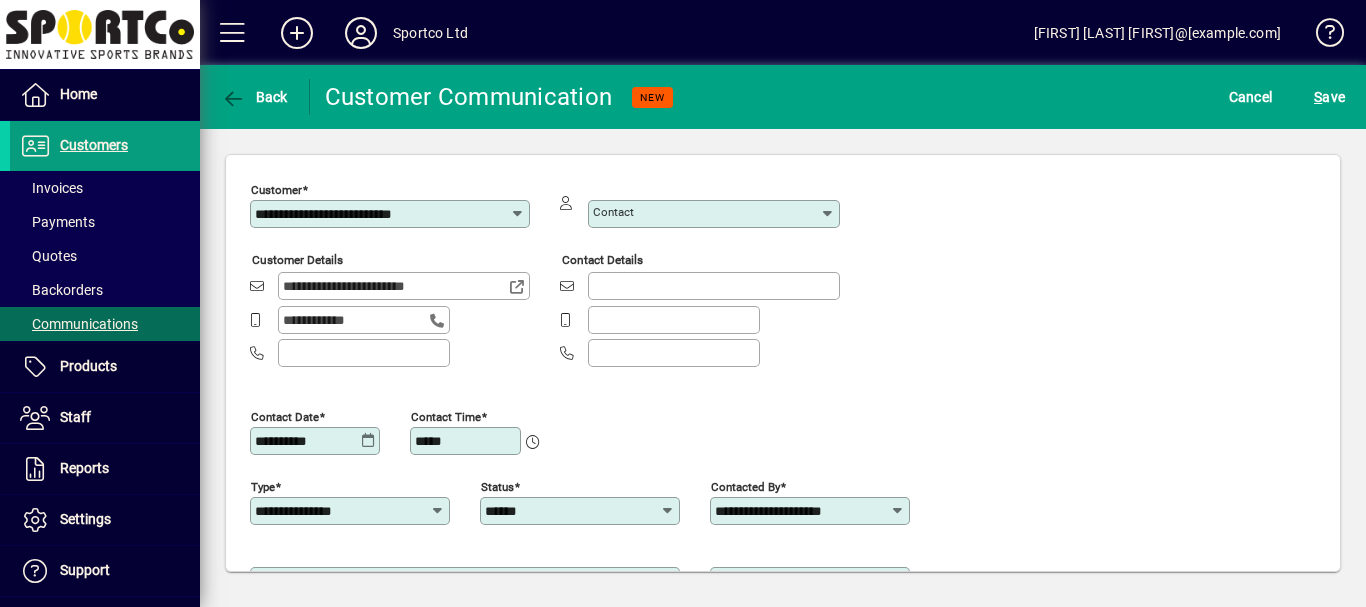 click on "**********" 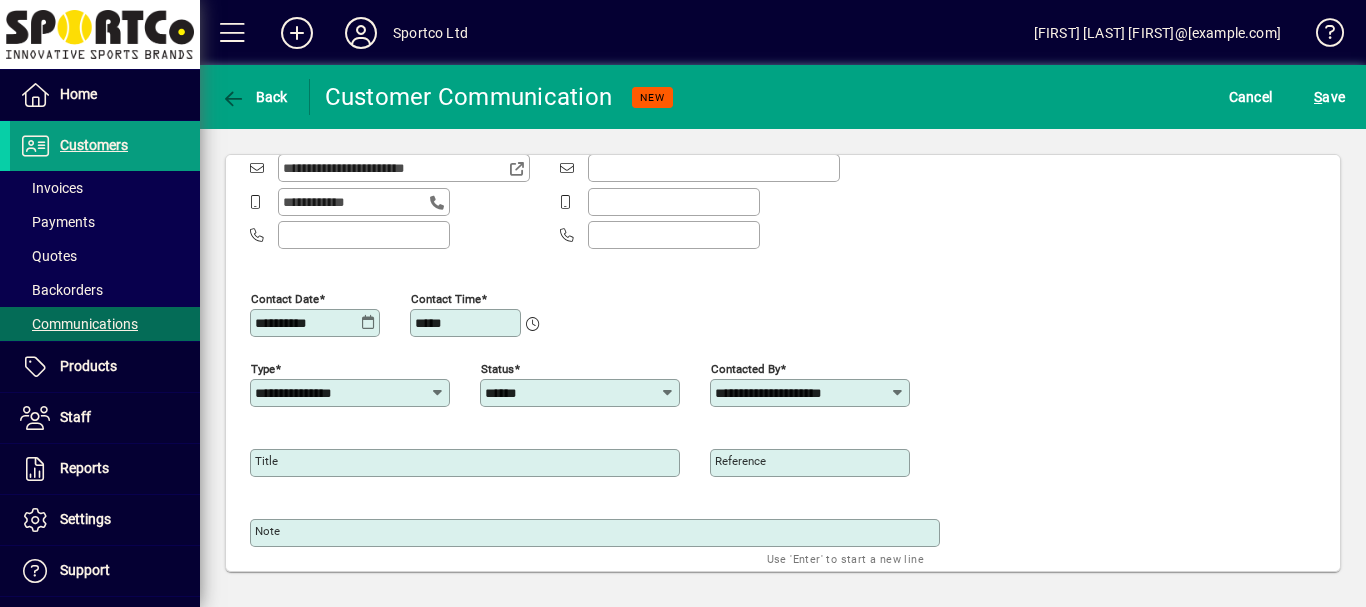 scroll, scrollTop: 120, scrollLeft: 0, axis: vertical 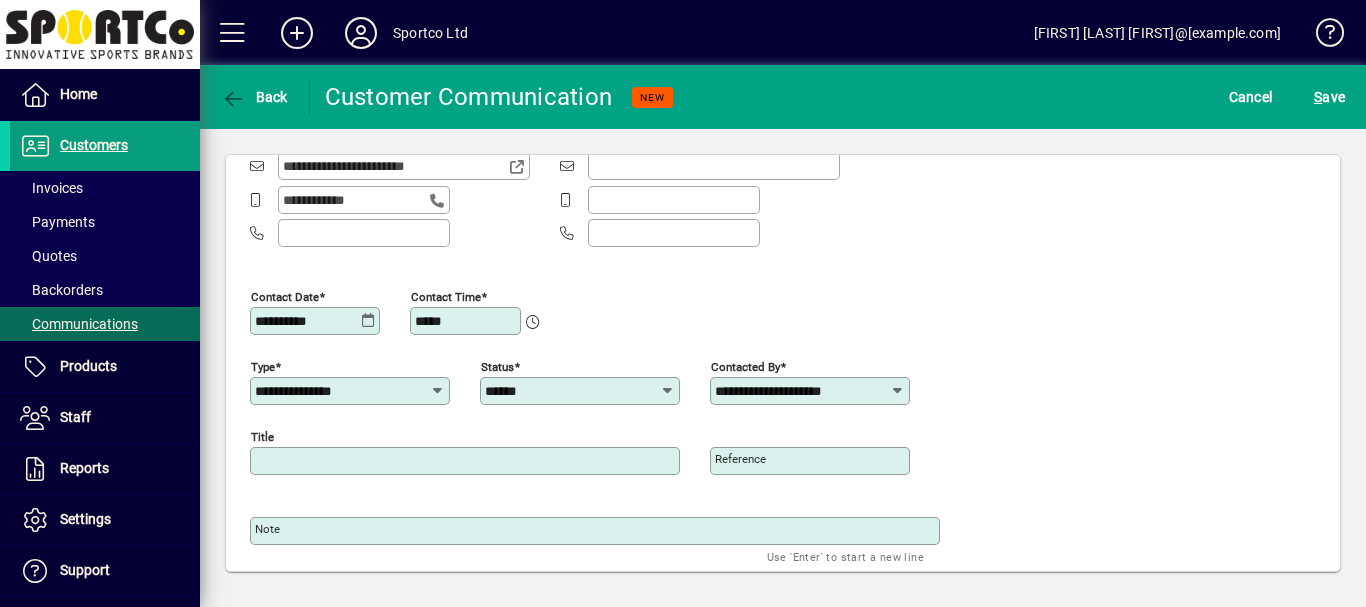 click on "Title" at bounding box center (467, 461) 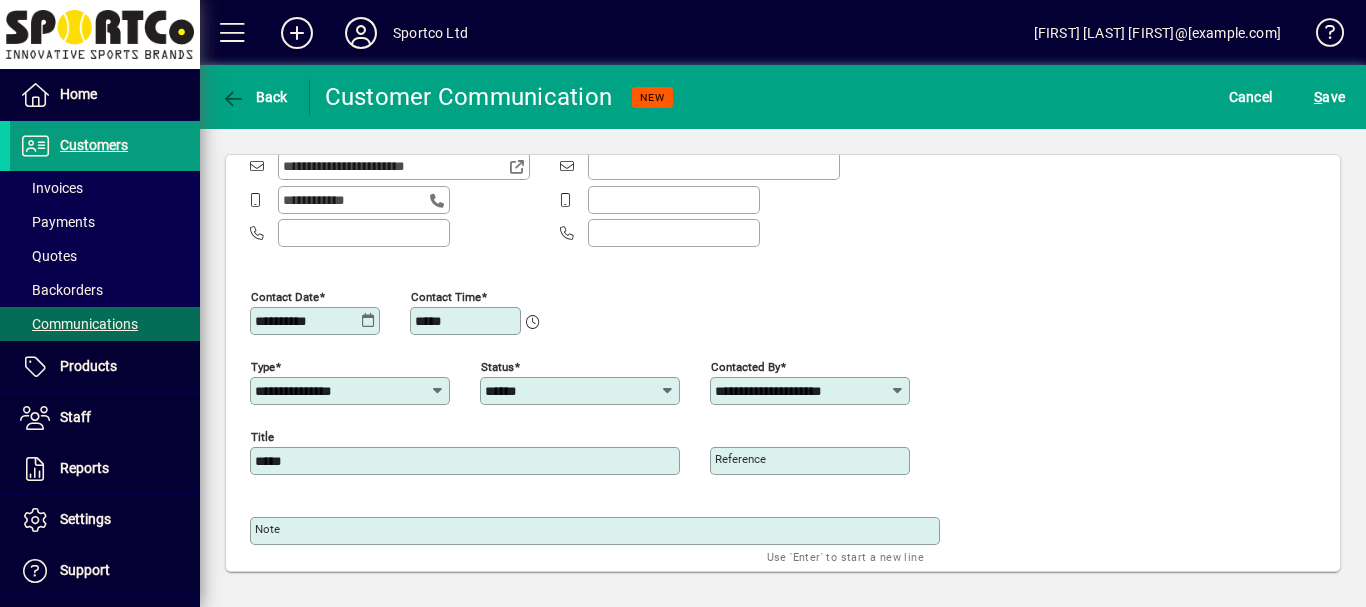 type on "*****" 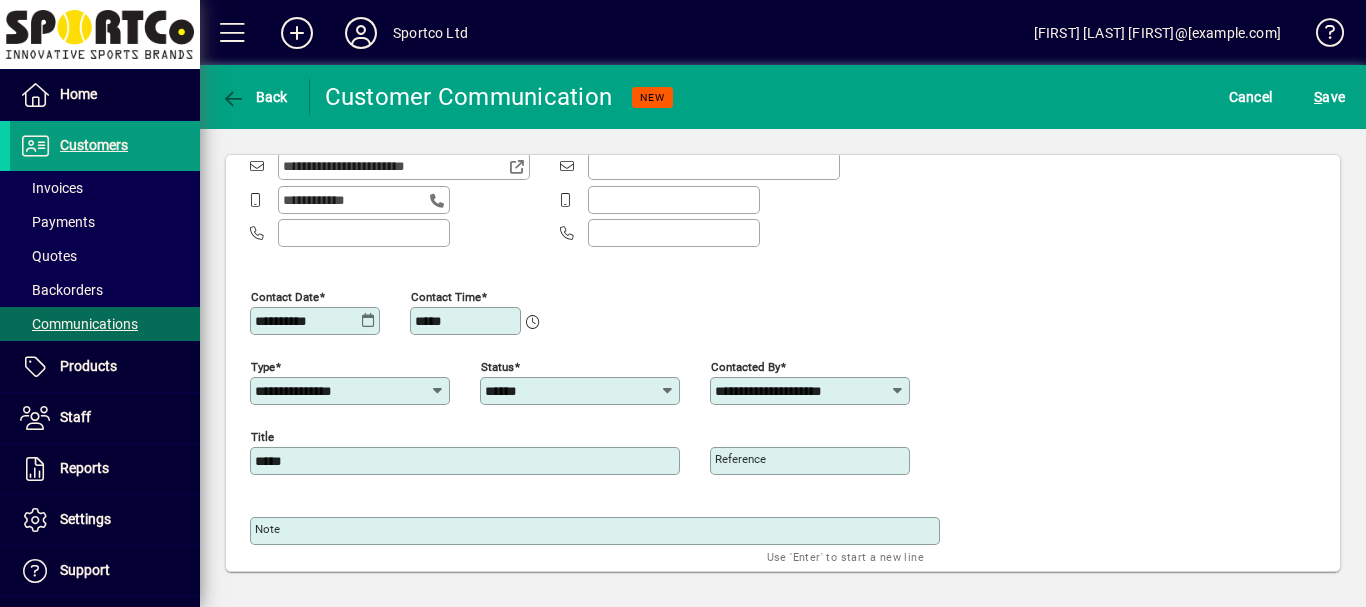 click on "Note" at bounding box center [267, 529] 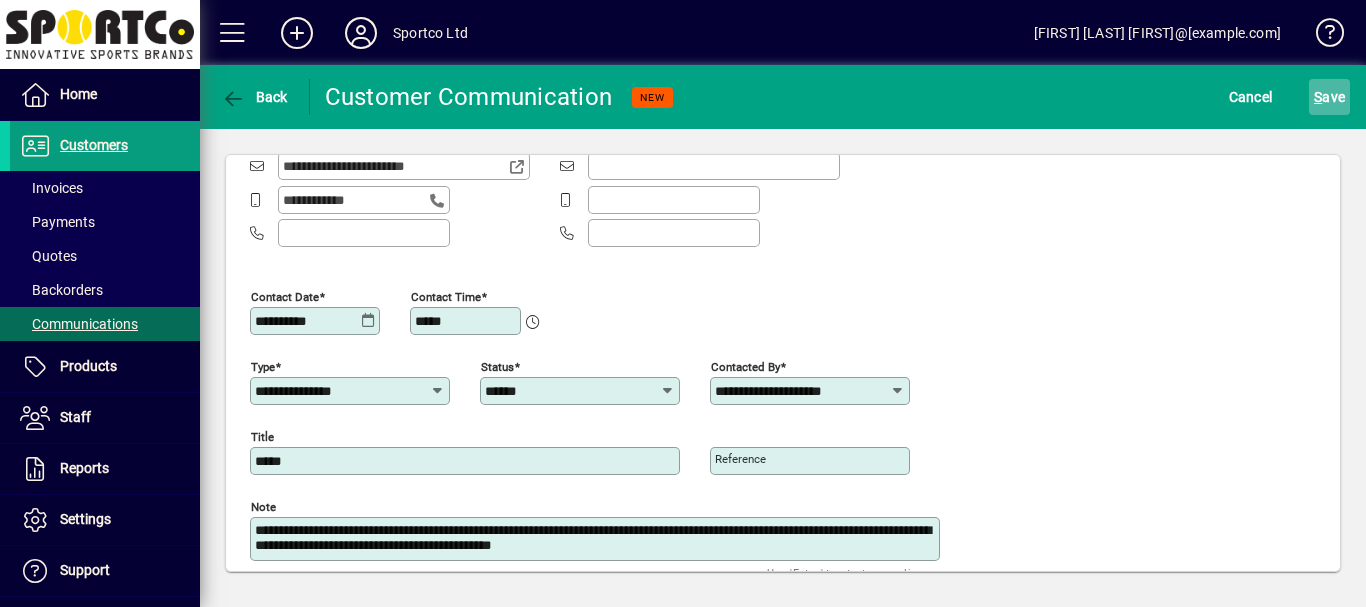 type on "**********" 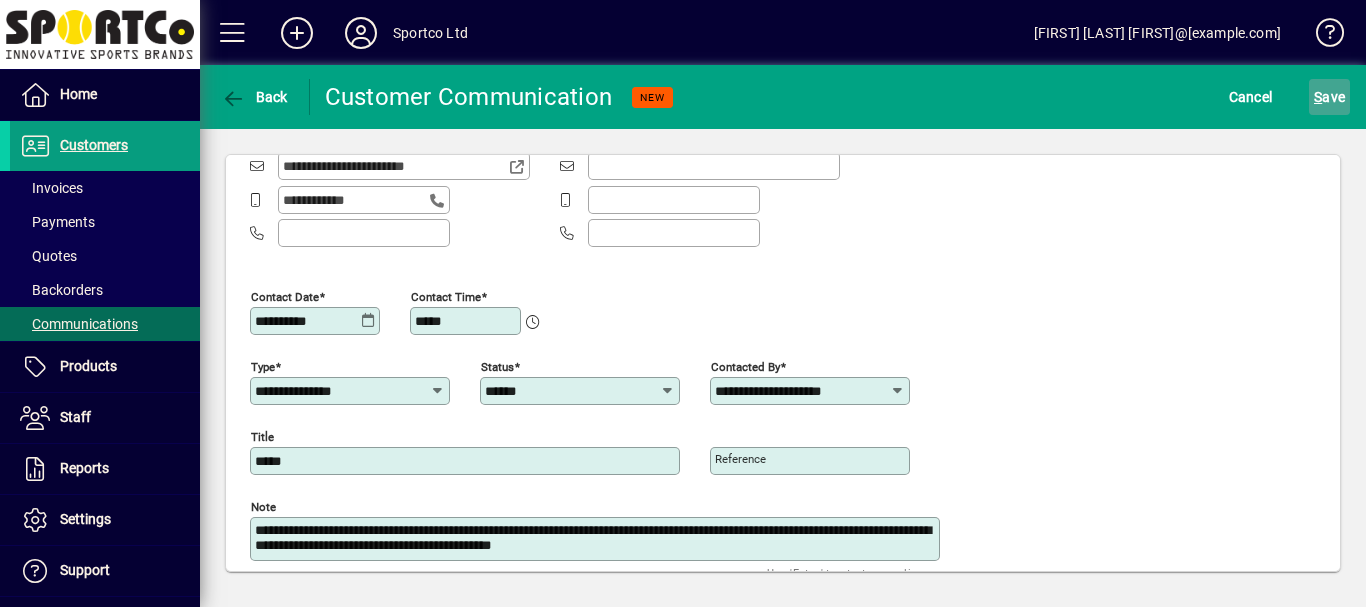 click on "S" 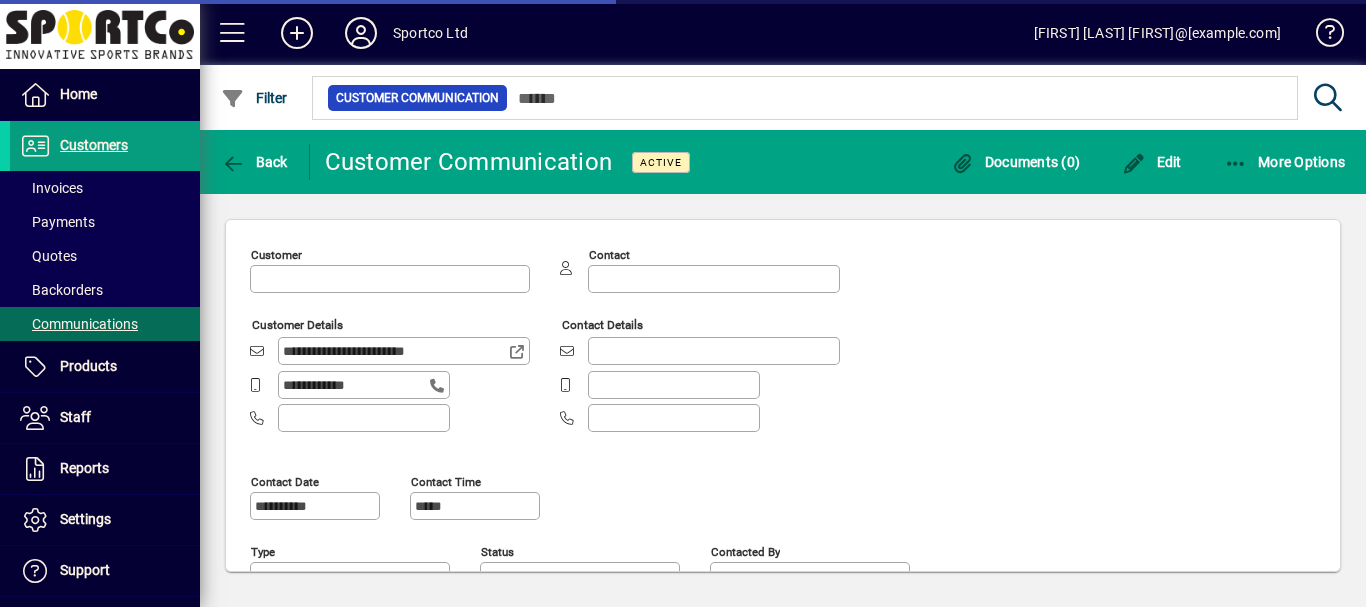 type on "**********" 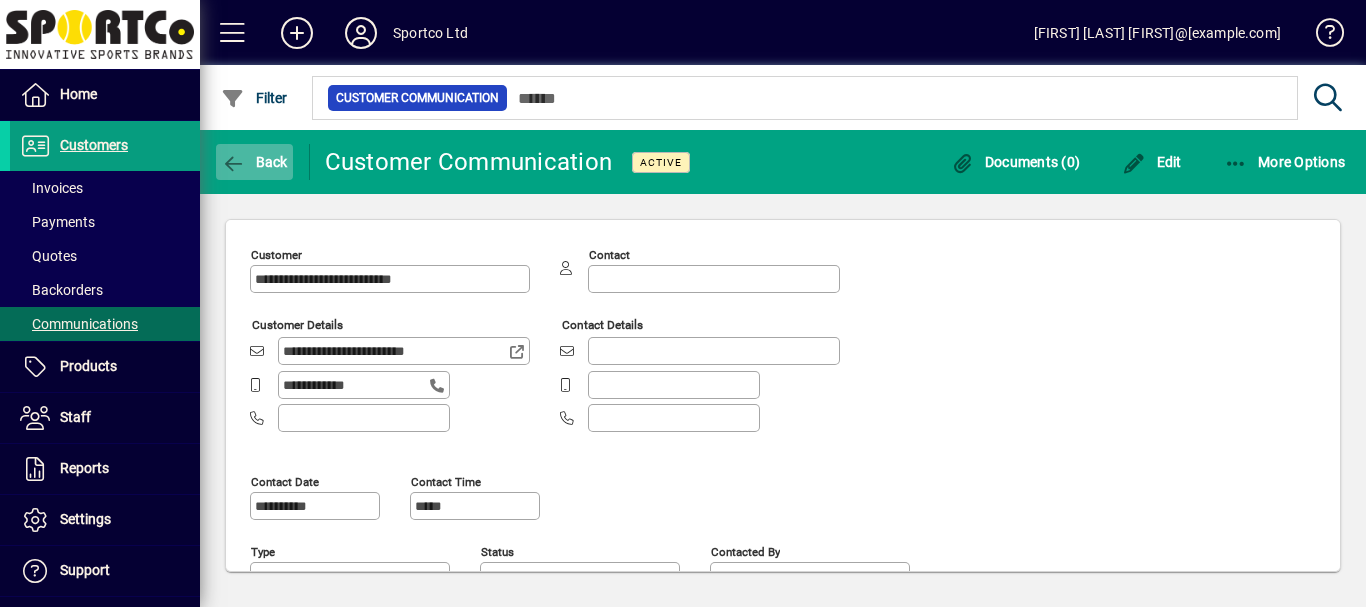 click on "Back" 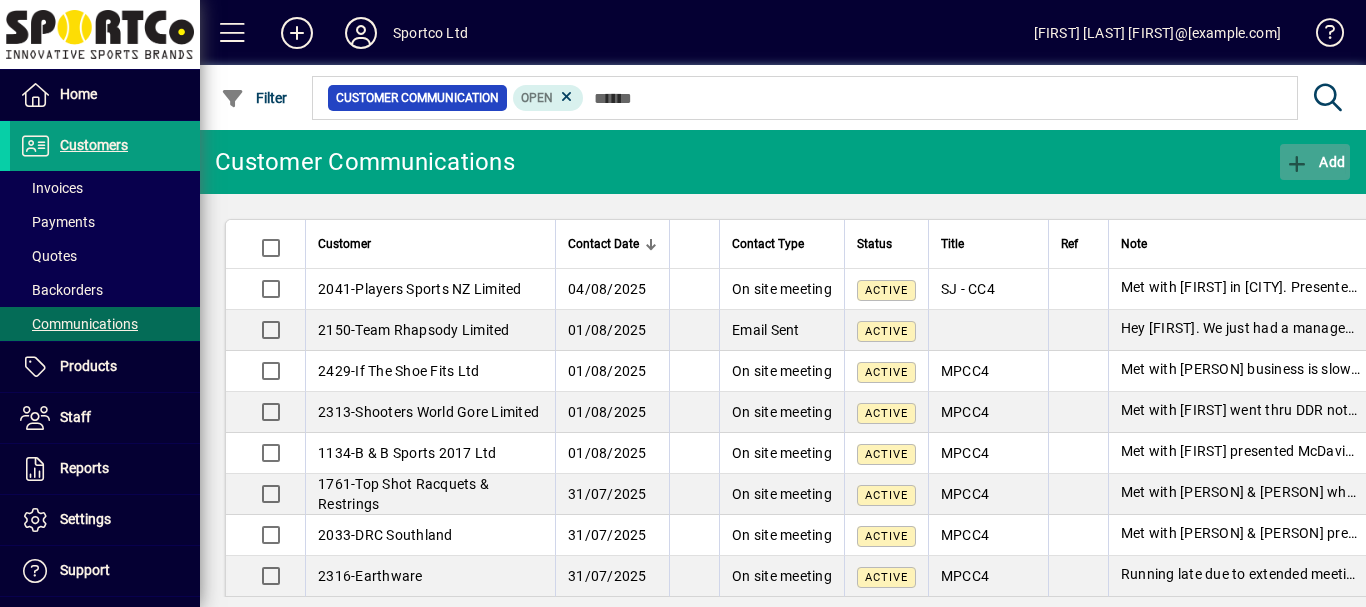 click 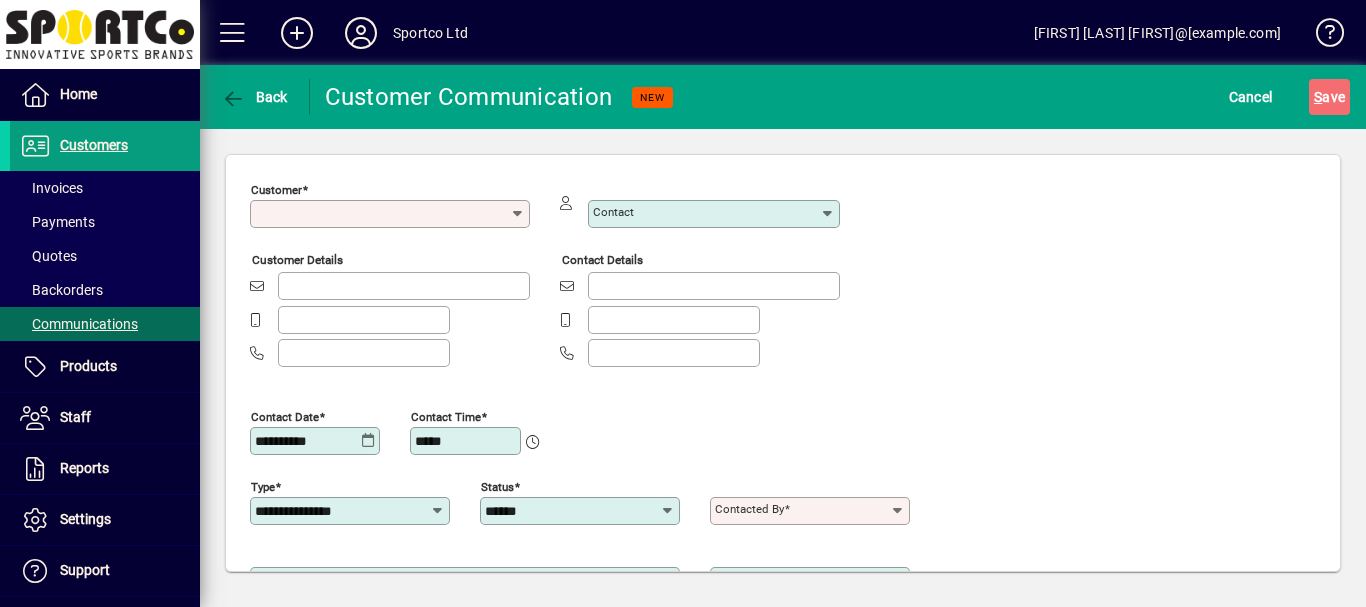 type on "**********" 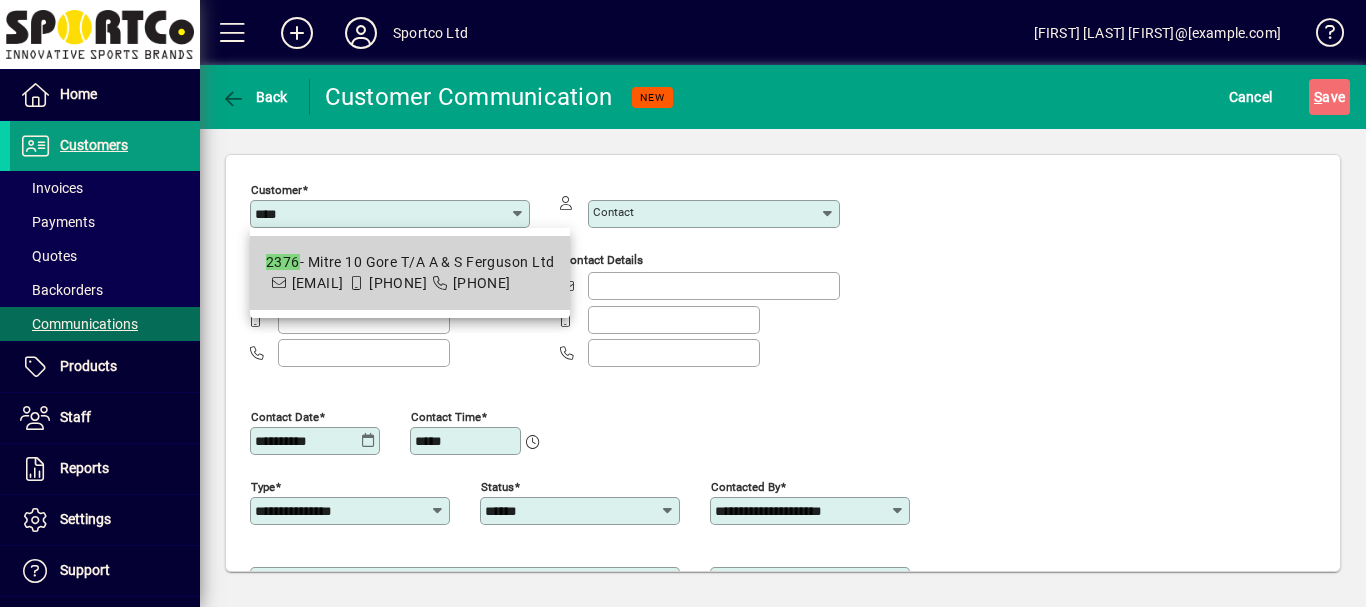click on "2376  - Mitre 10 Gore T/A A & S Ferguson Ltd" at bounding box center [410, 262] 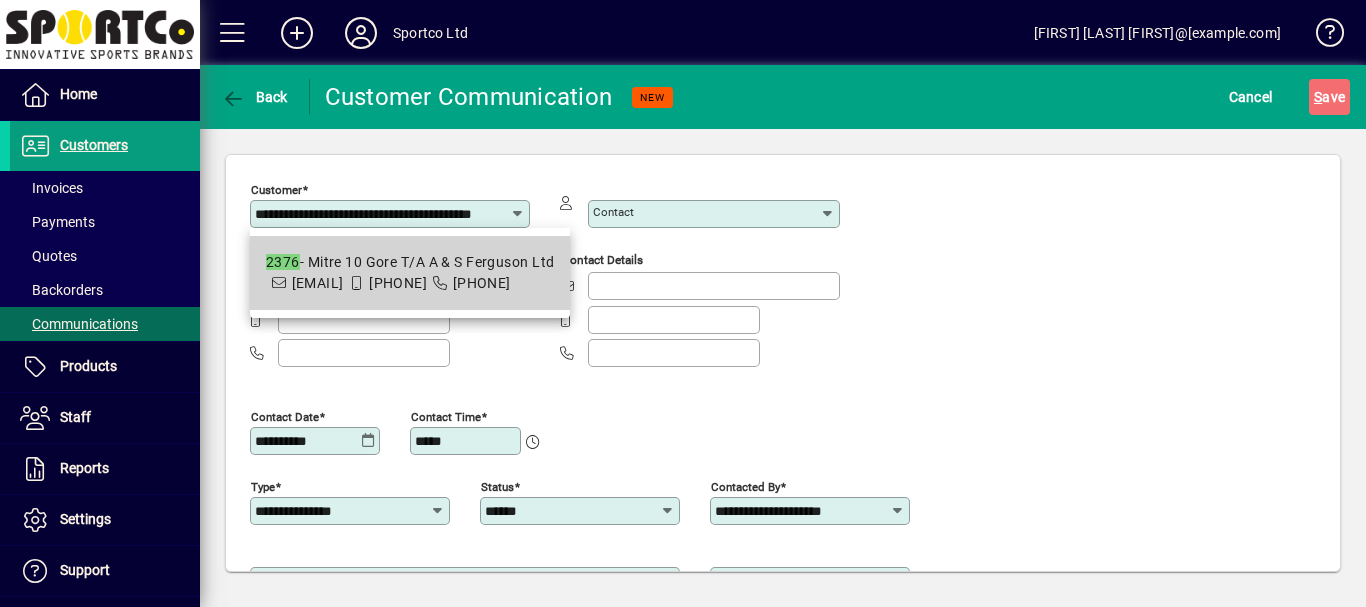 scroll, scrollTop: 0, scrollLeft: 33, axis: horizontal 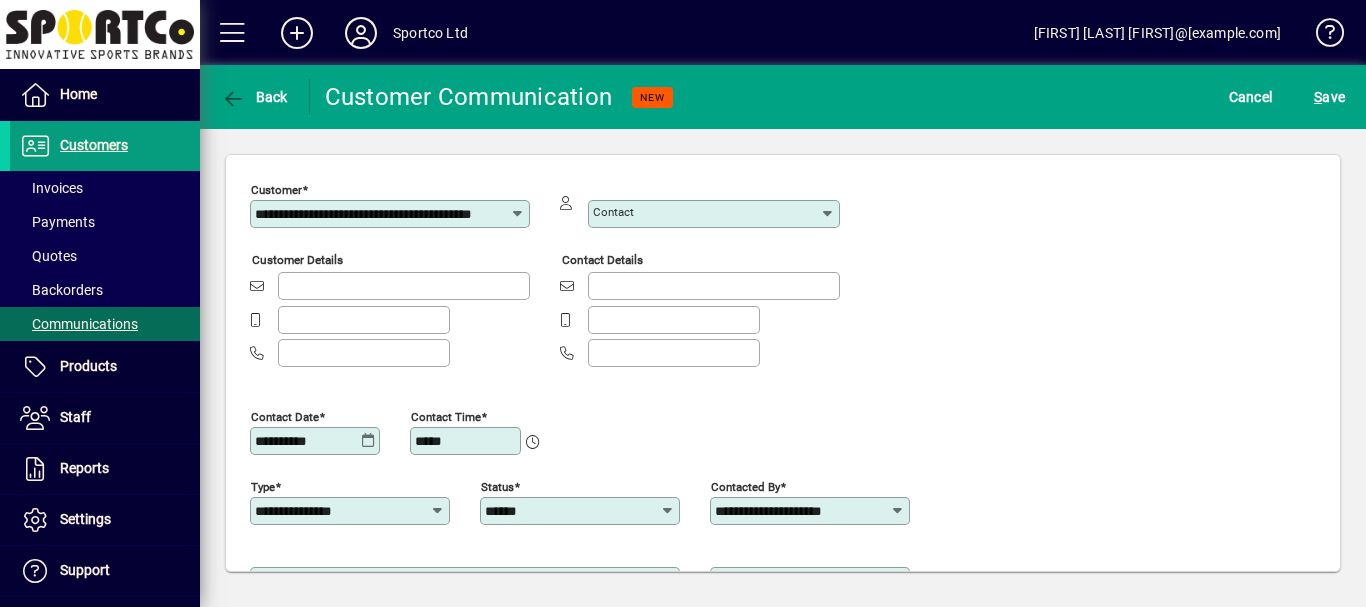 type on "**********" 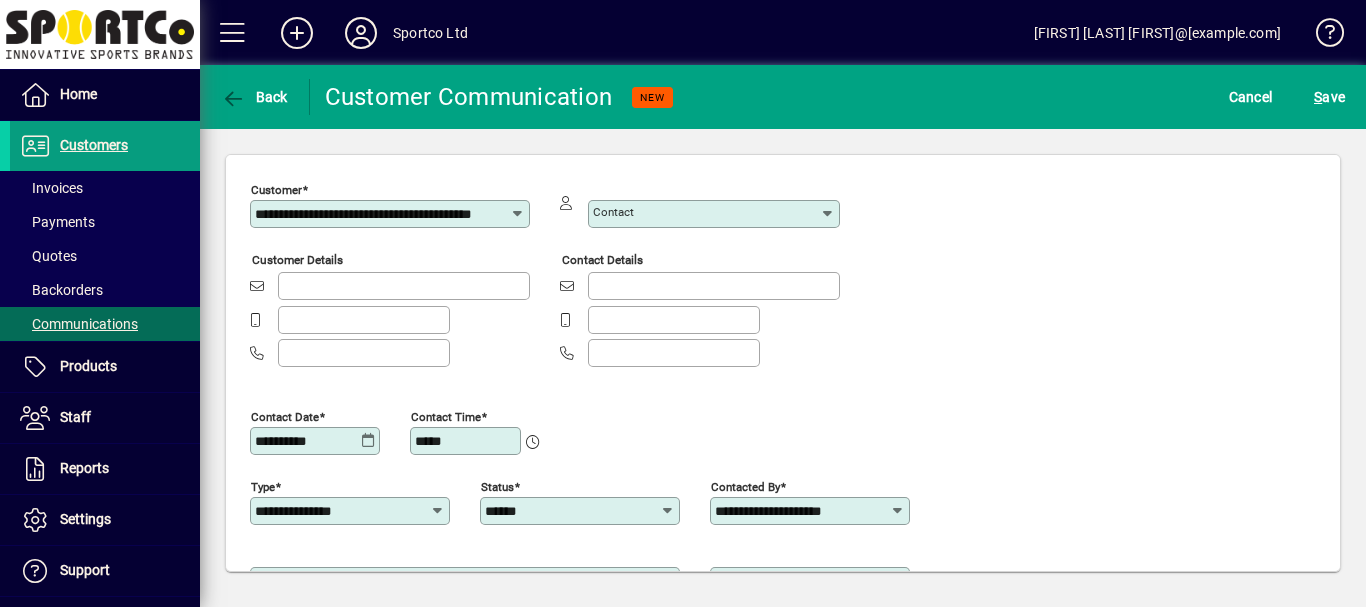 type on "**********" 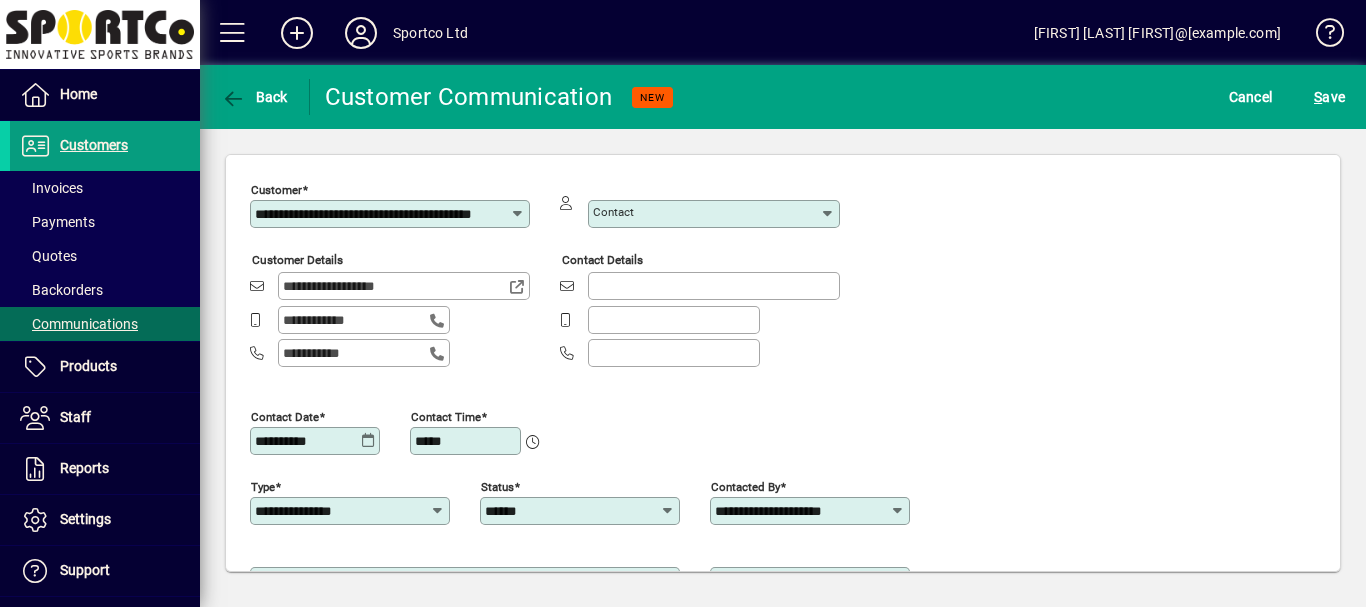 scroll, scrollTop: 0, scrollLeft: 0, axis: both 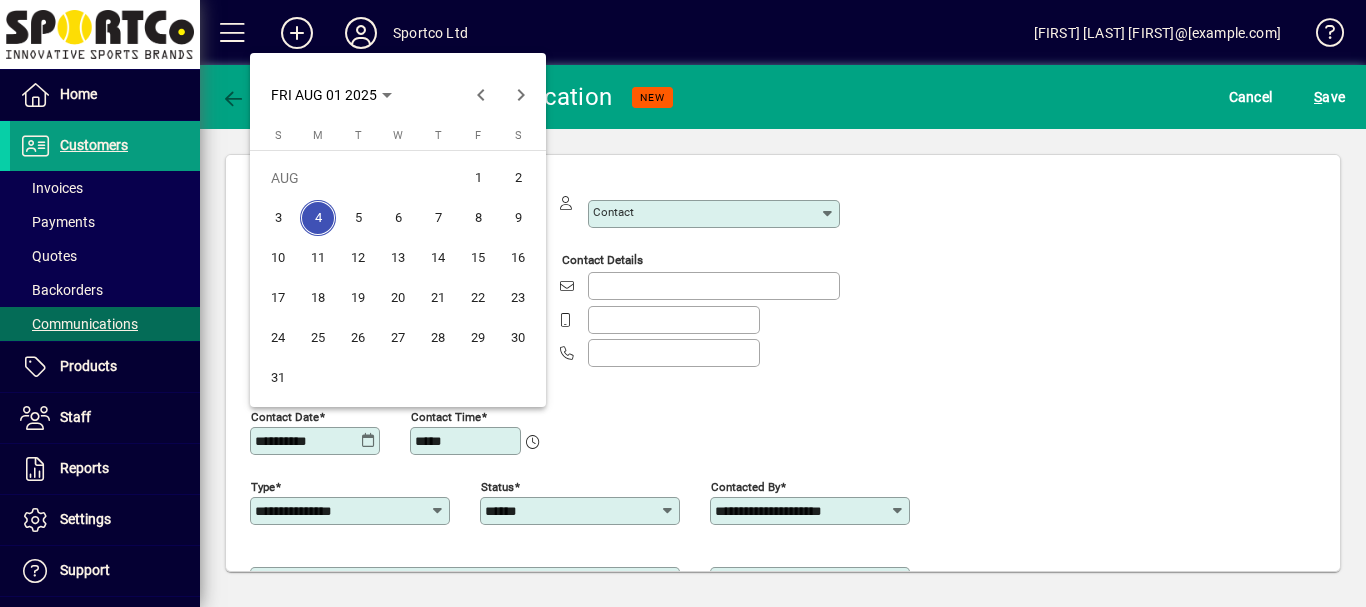 click on "1" at bounding box center (478, 178) 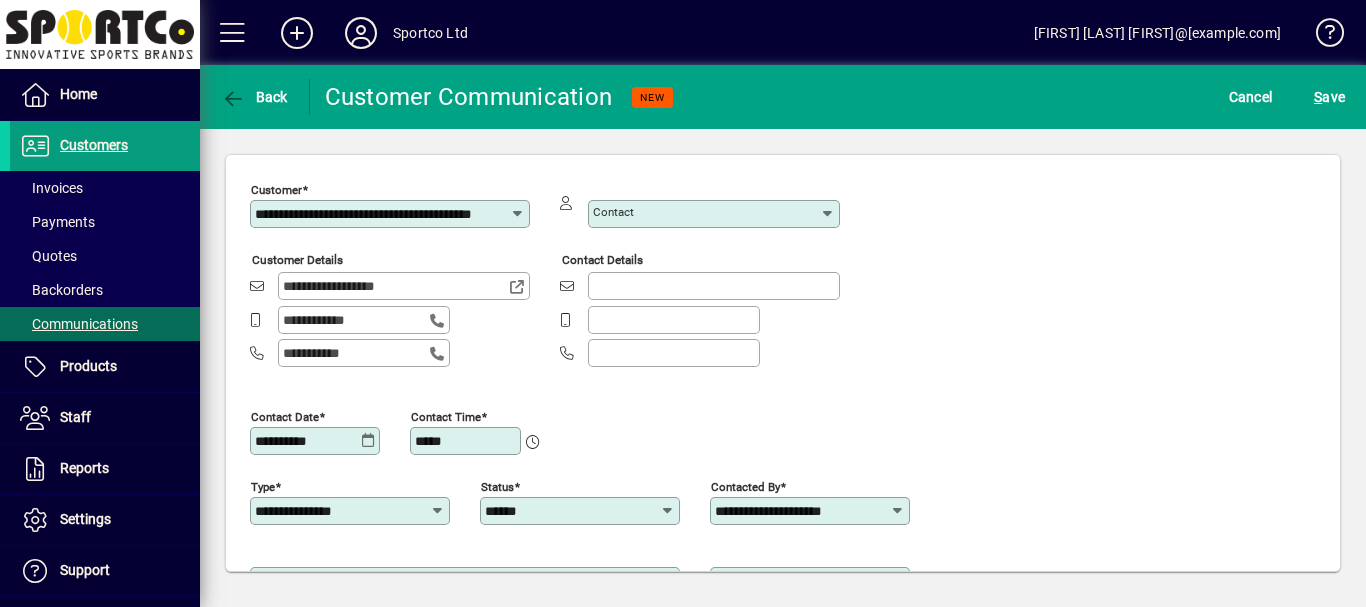 click on "Title" 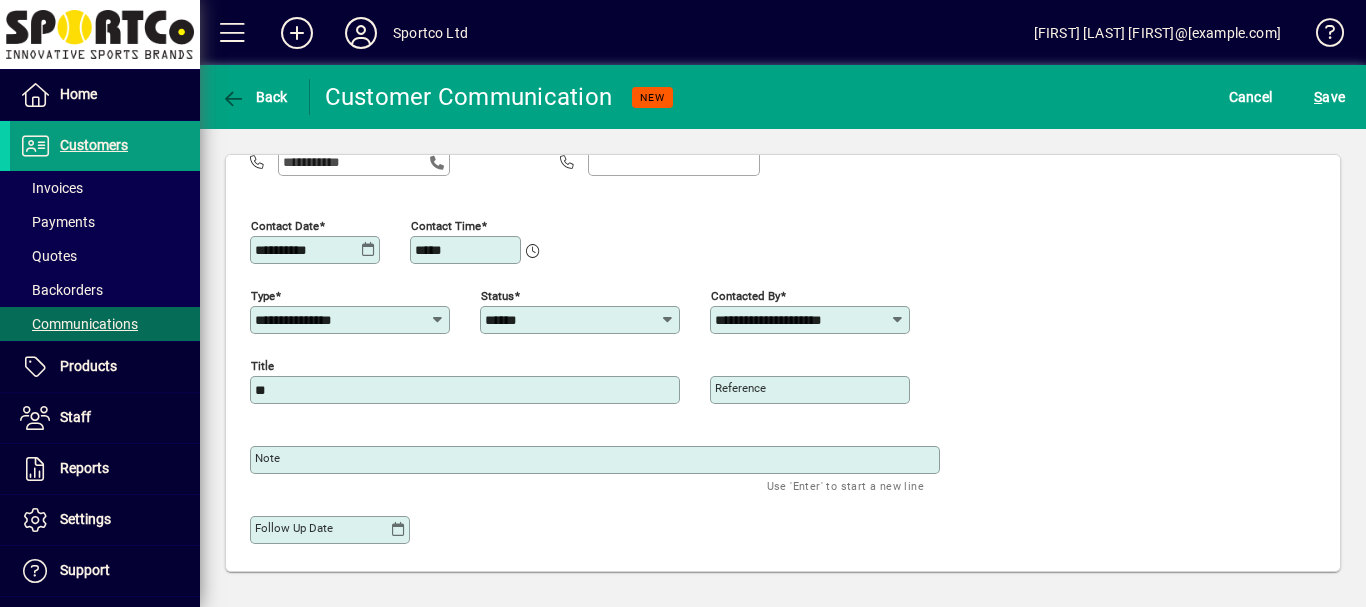 type on "*" 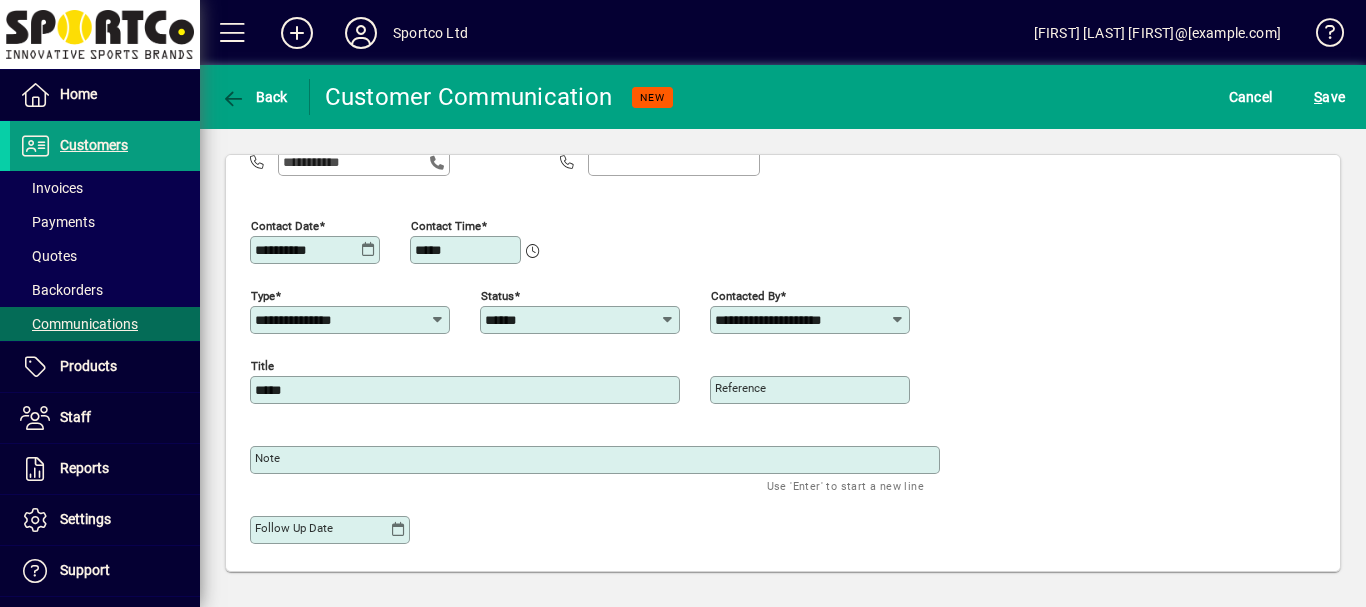type on "*****" 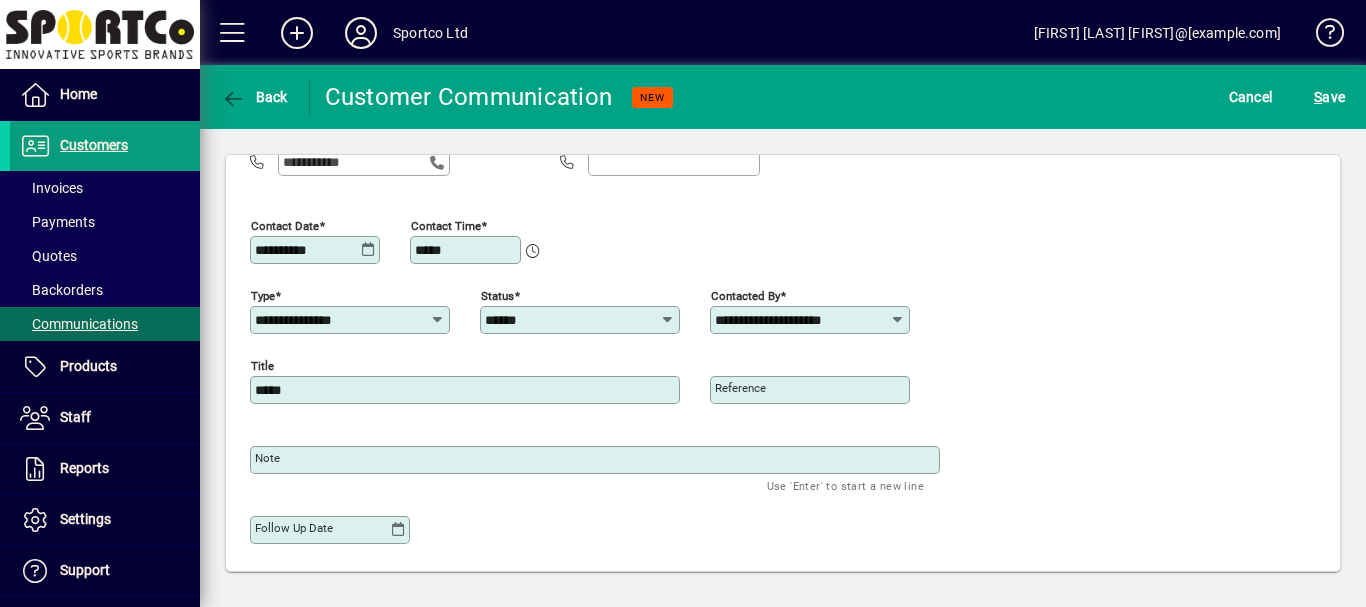 click on "Note" at bounding box center (267, 458) 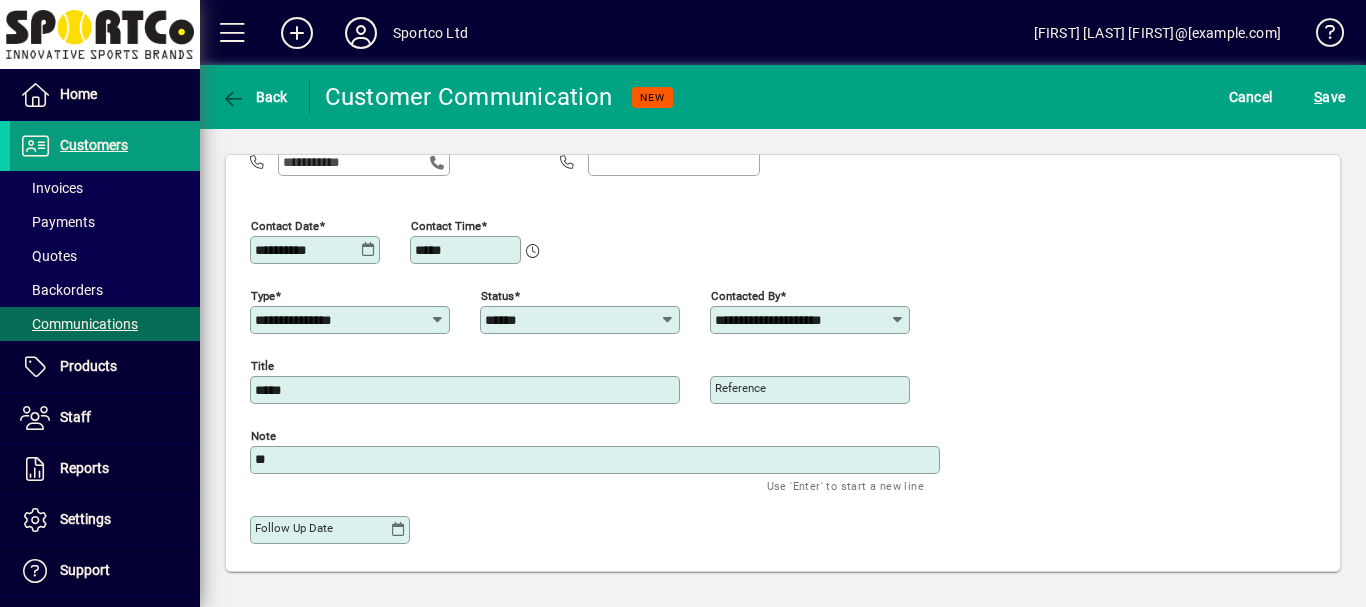 type on "*" 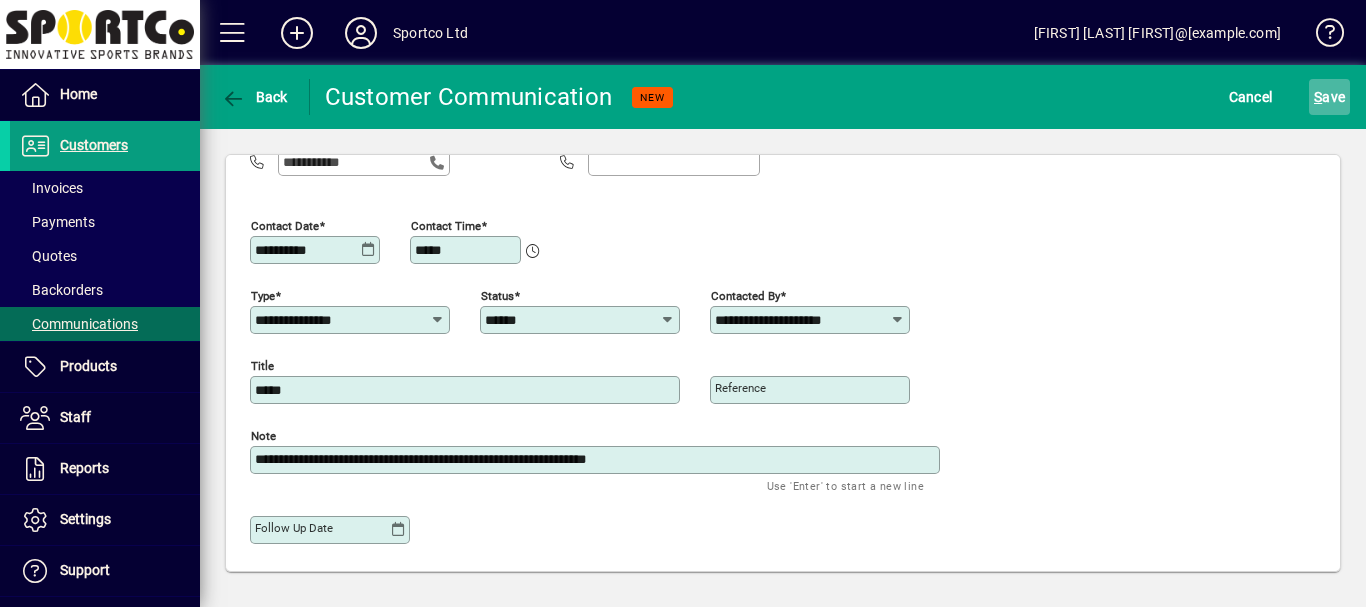 type on "**********" 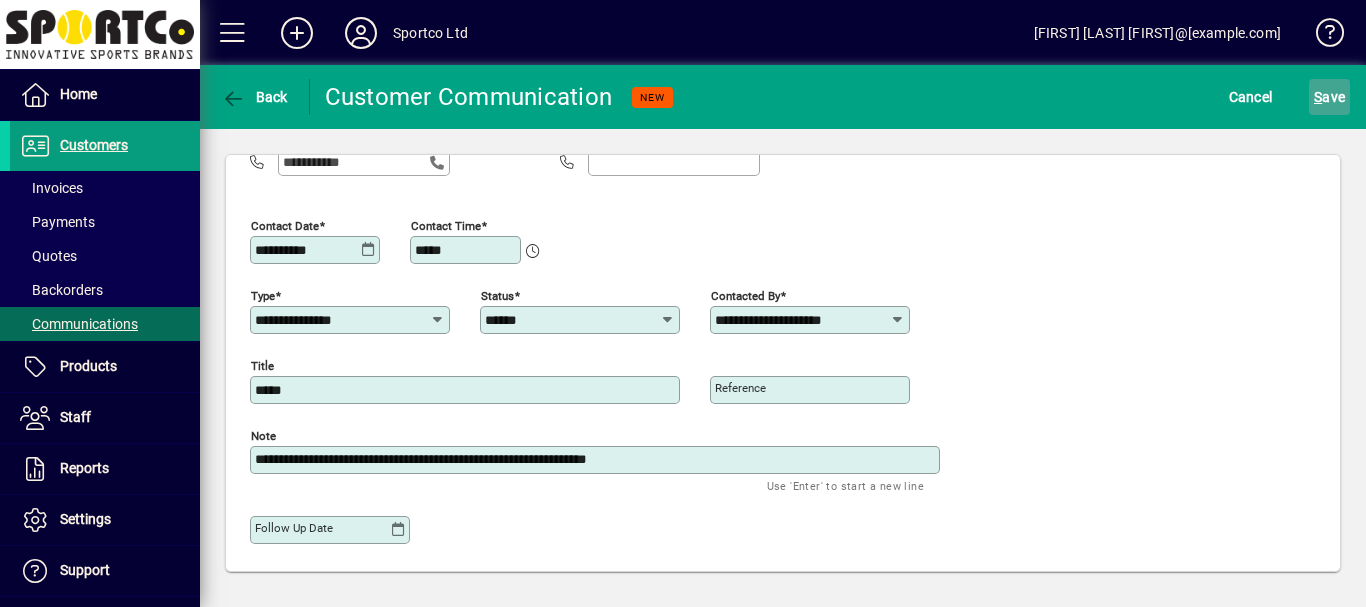 click on "S ave" 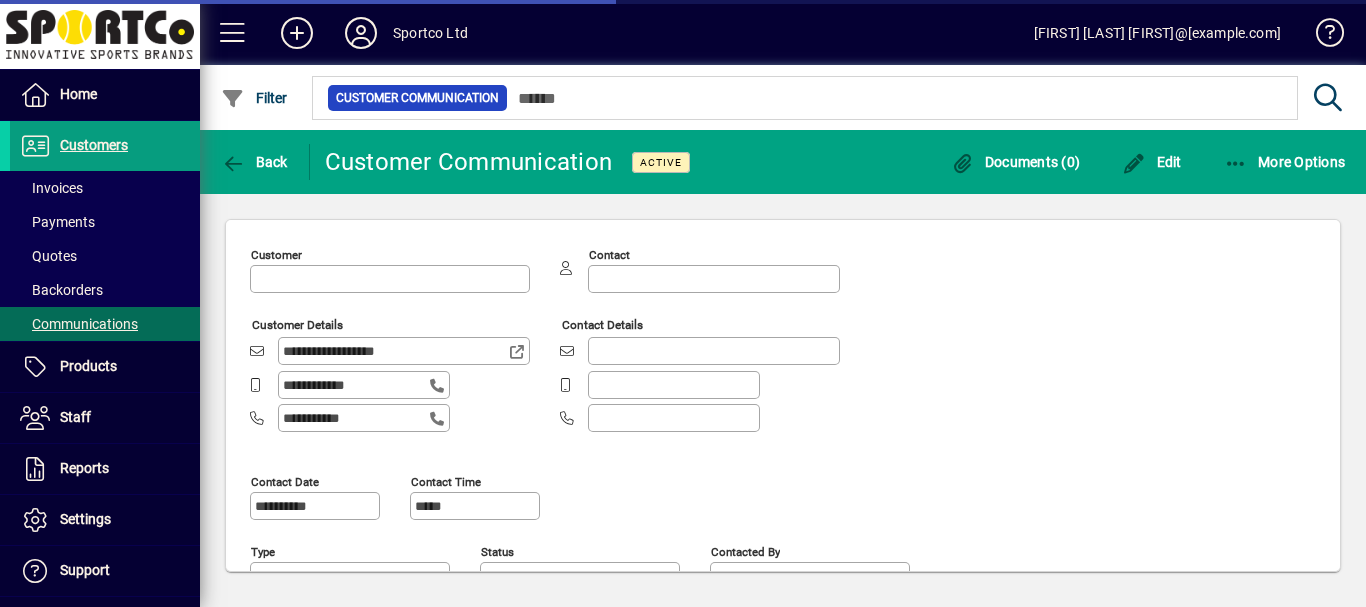 type on "**********" 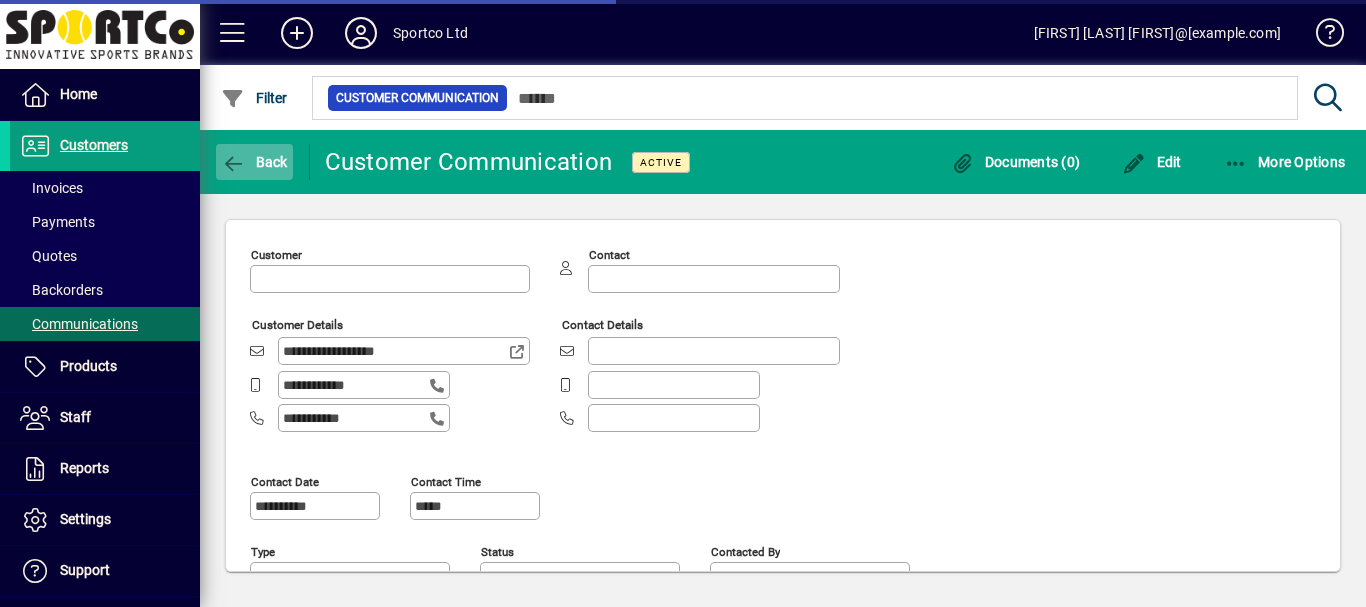 type on "**********" 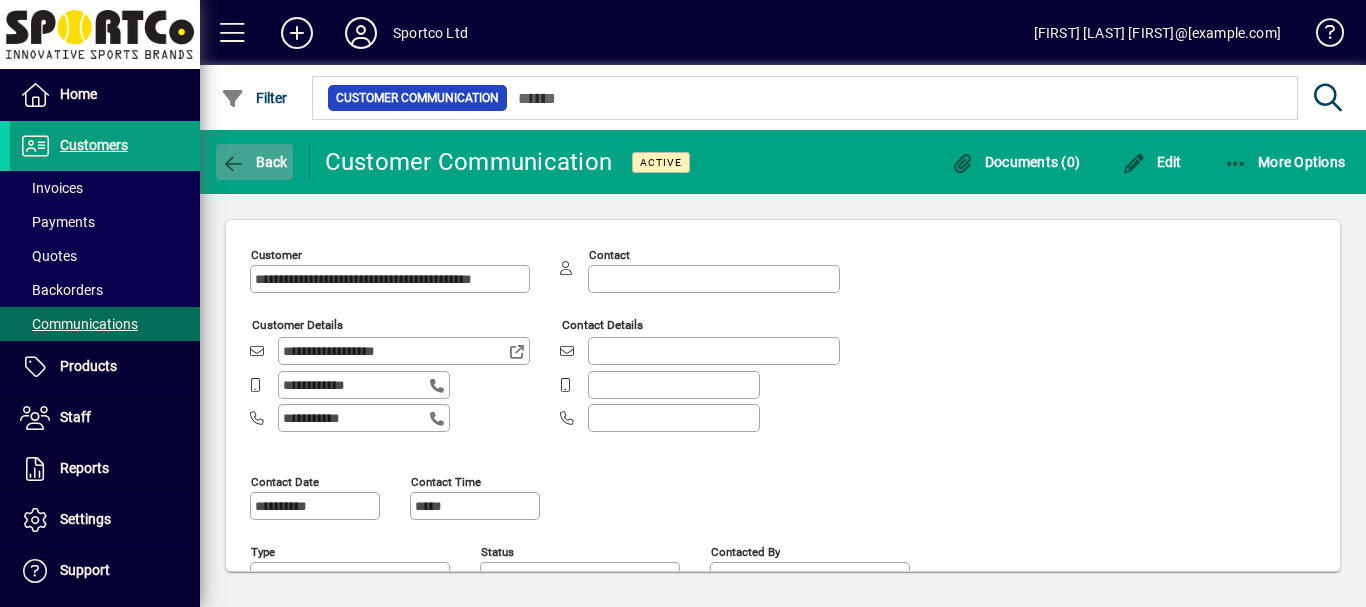 click on "Back" 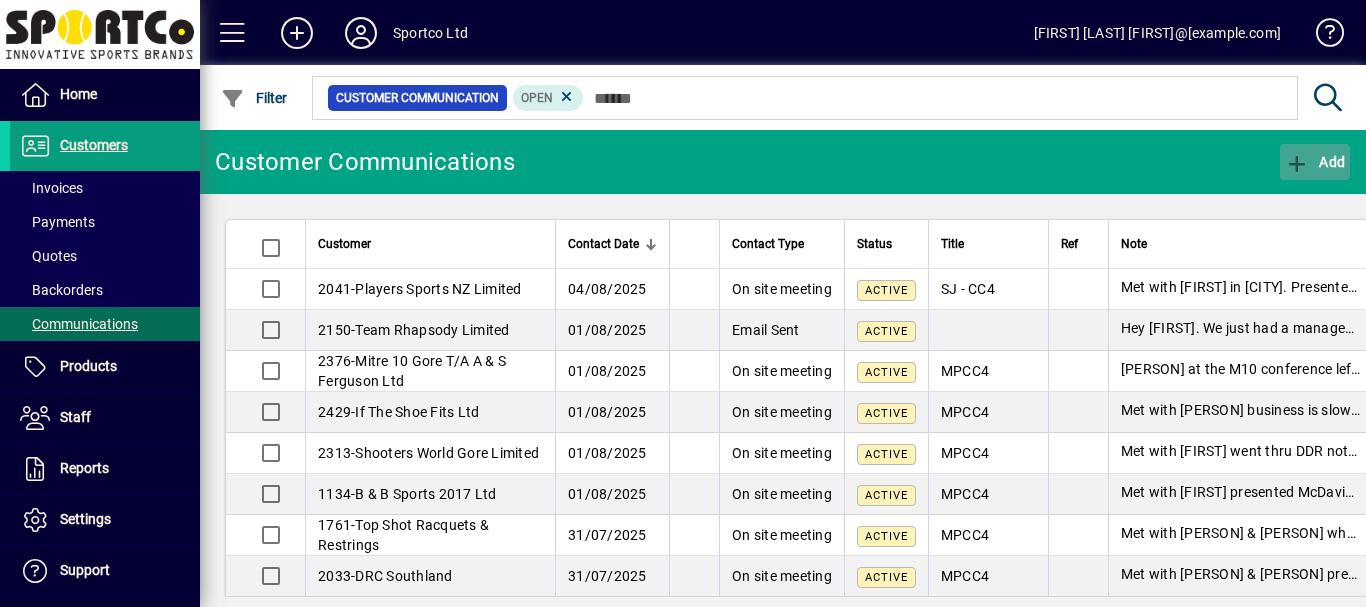 click on "Add" 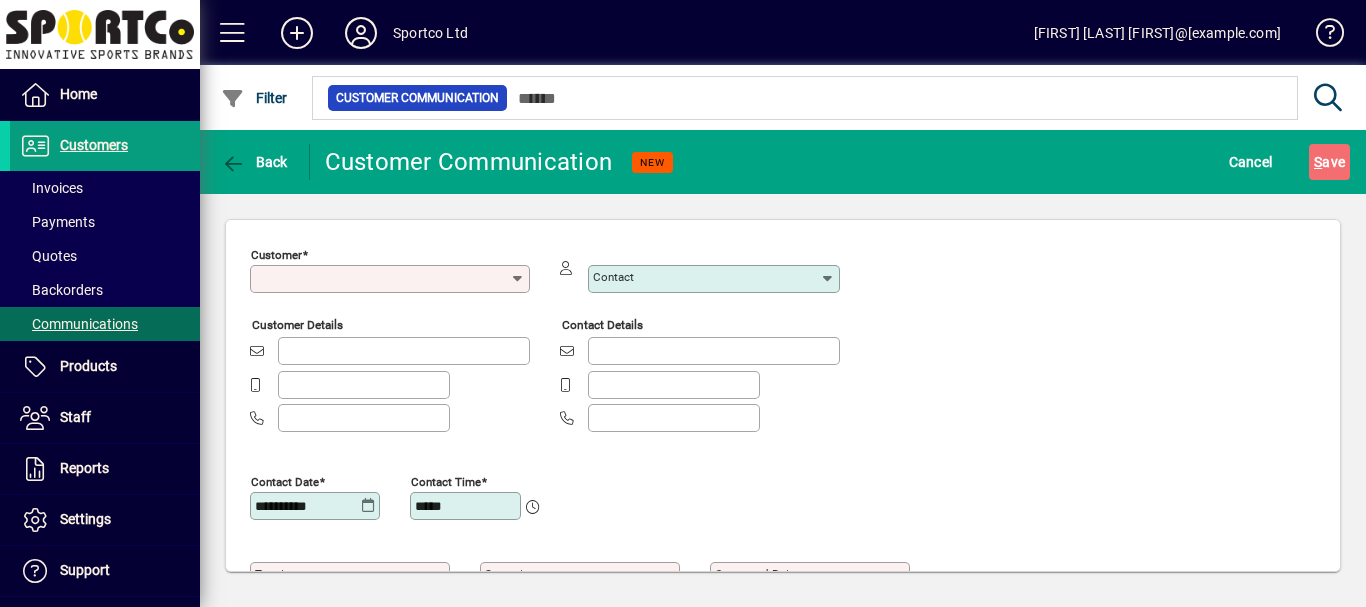 type on "**********" 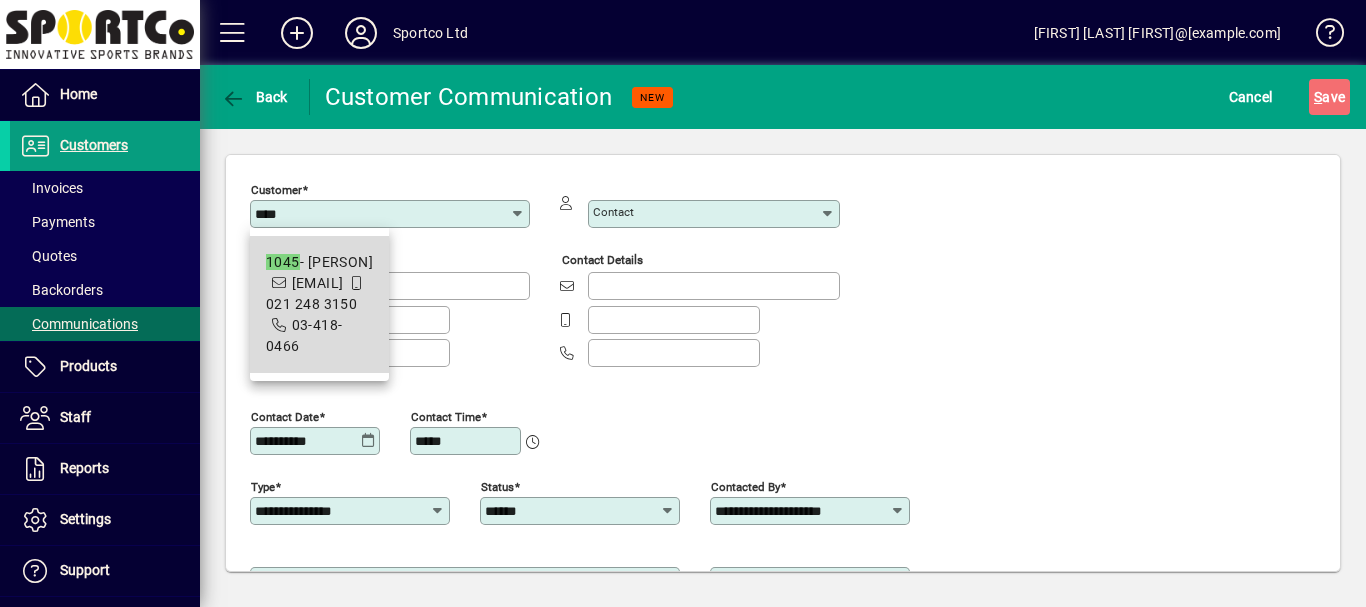click on "1045  - Stirling Sports Balclutha balclutha@stirlingsports.co.nz 021 248 3150 03-418-0466" at bounding box center [319, 304] 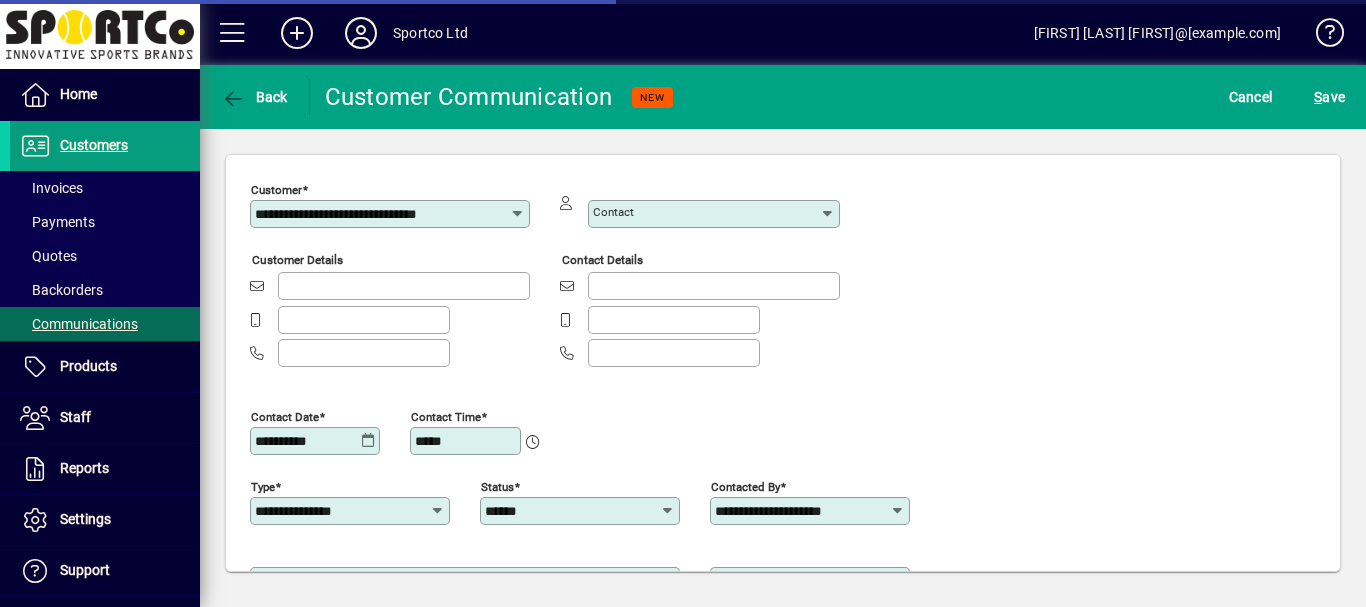 type on "**********" 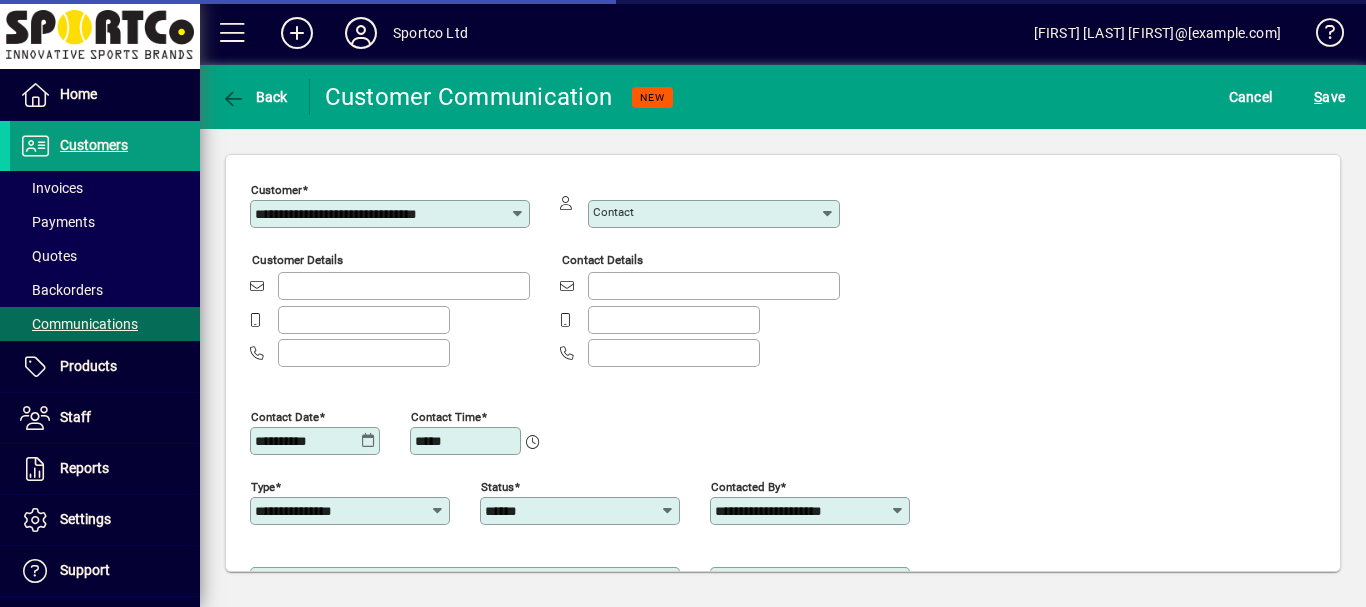 type on "**********" 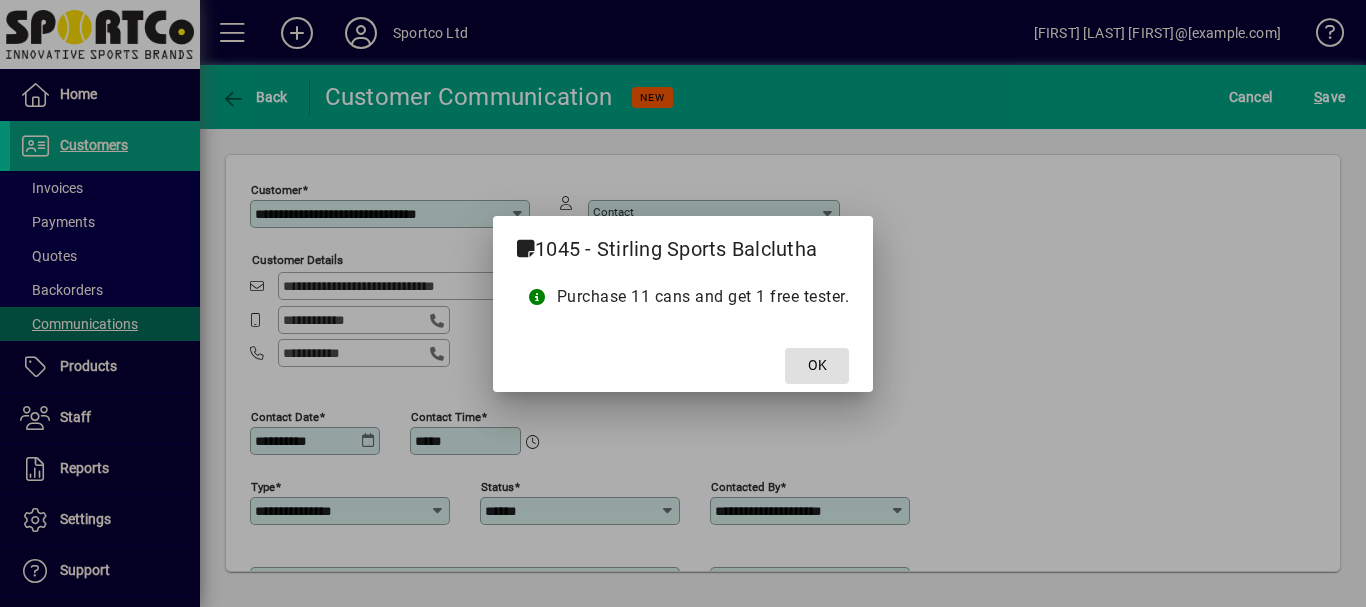 click 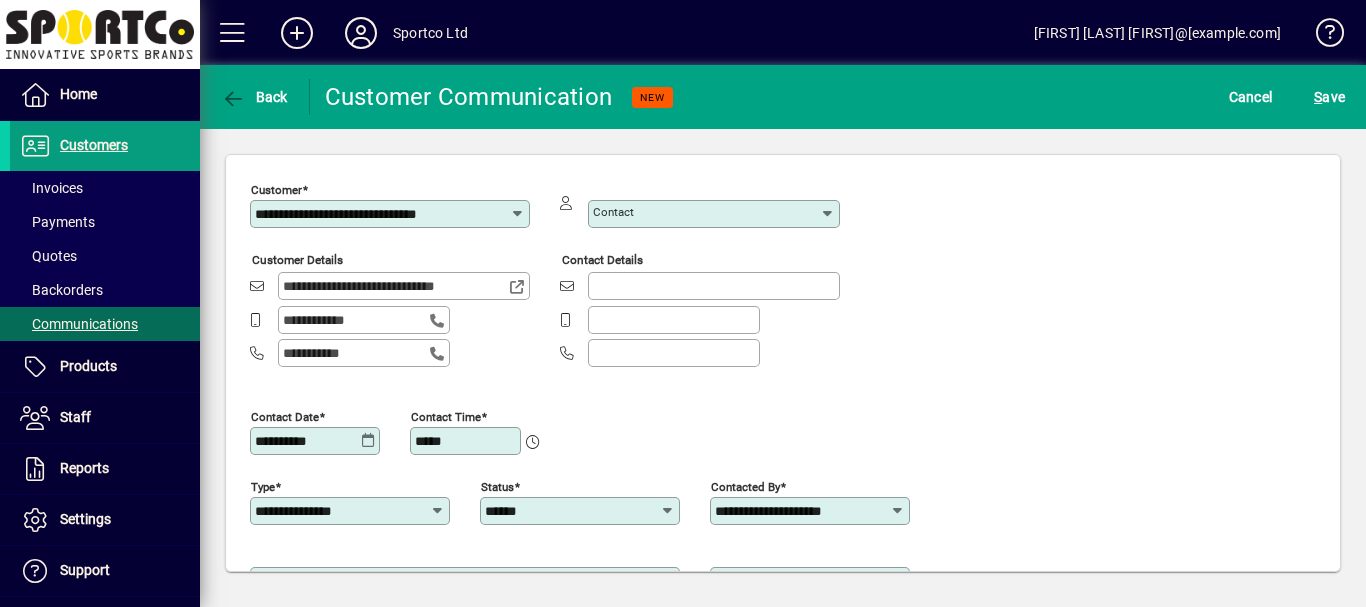 click 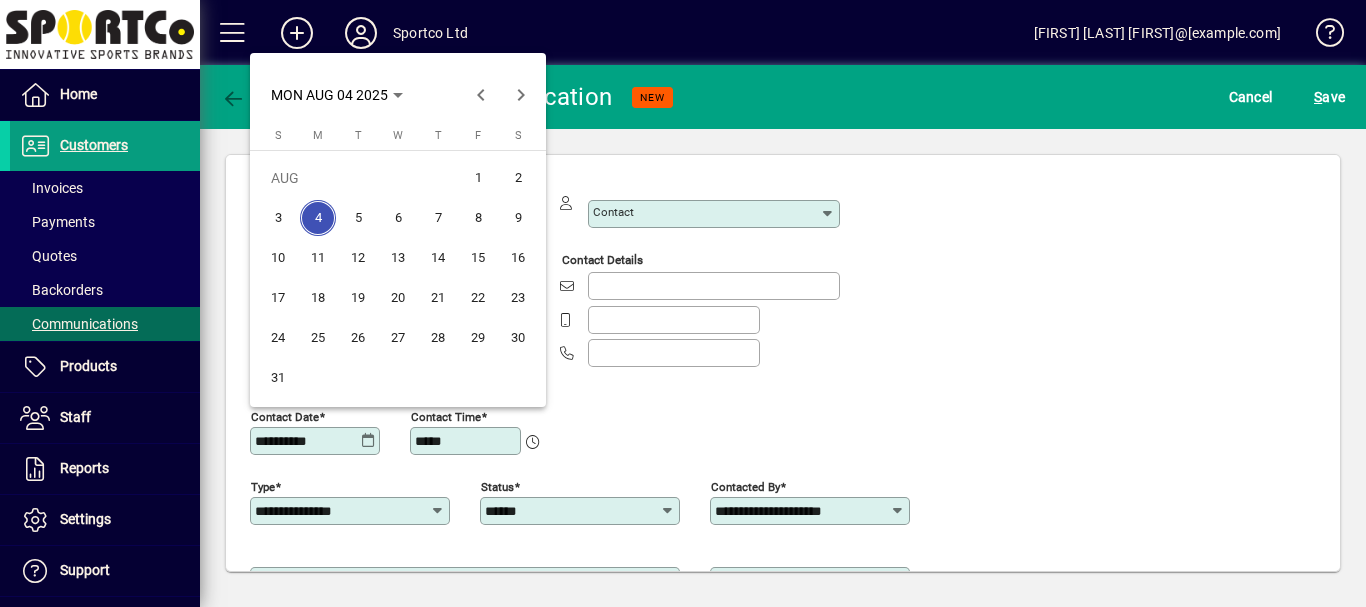 click on "1" at bounding box center (478, 178) 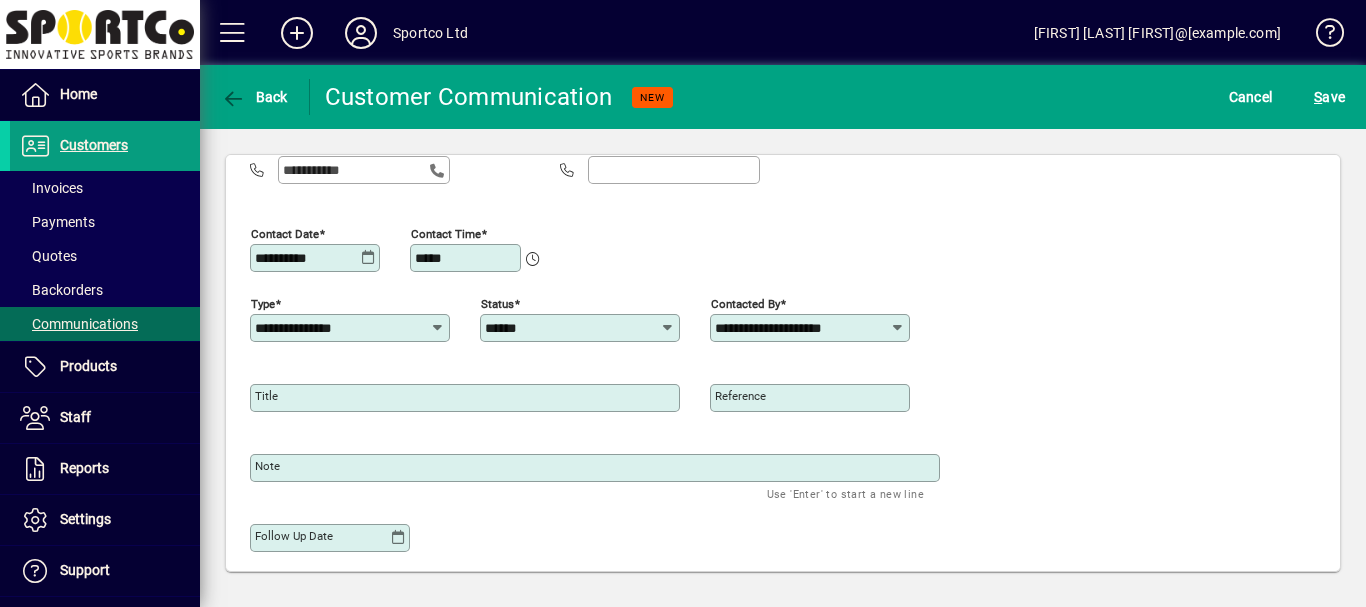 scroll, scrollTop: 191, scrollLeft: 0, axis: vertical 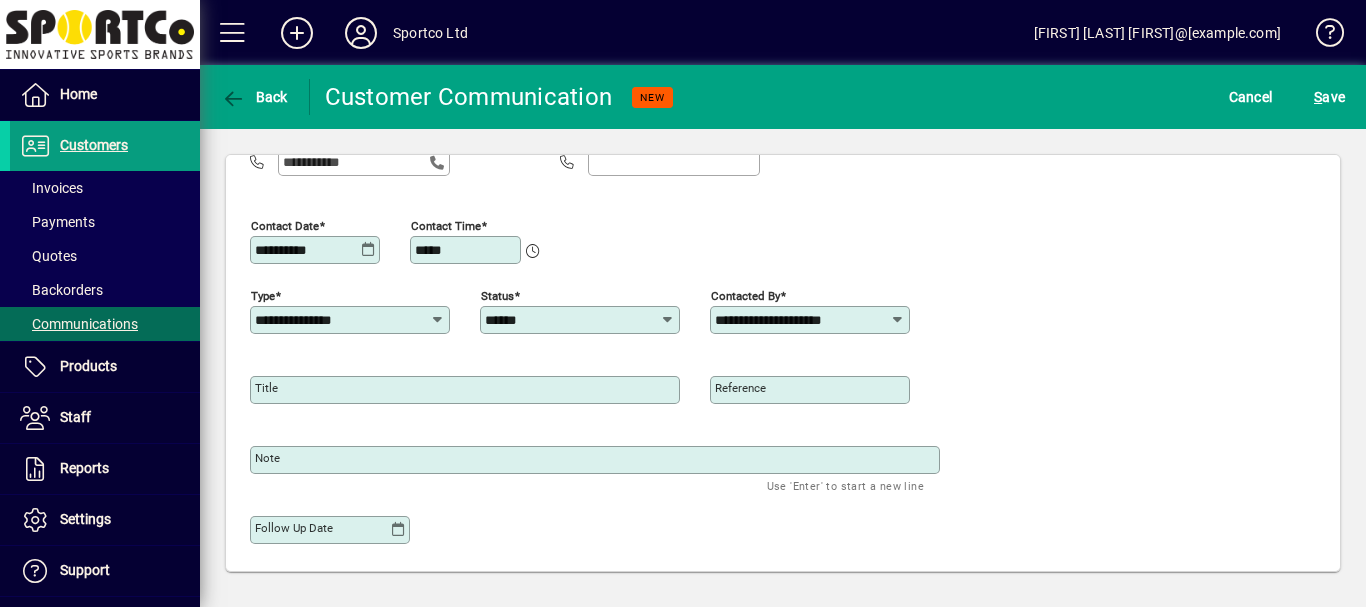 click on "Title" at bounding box center [266, 388] 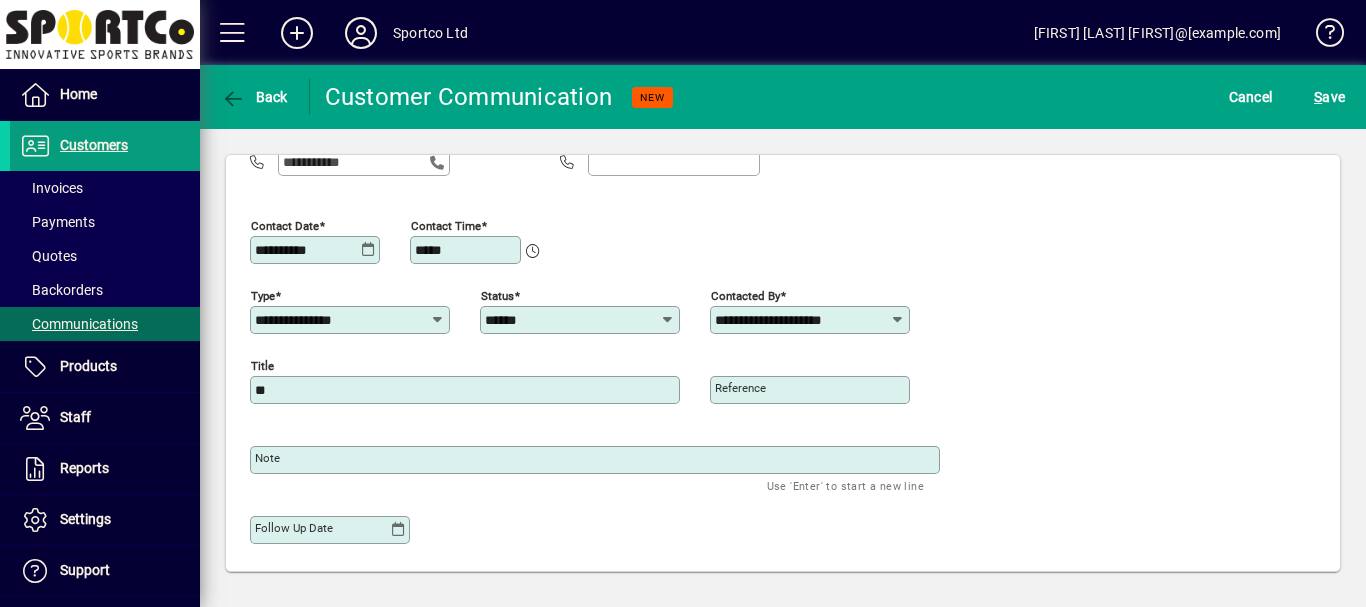 type on "*" 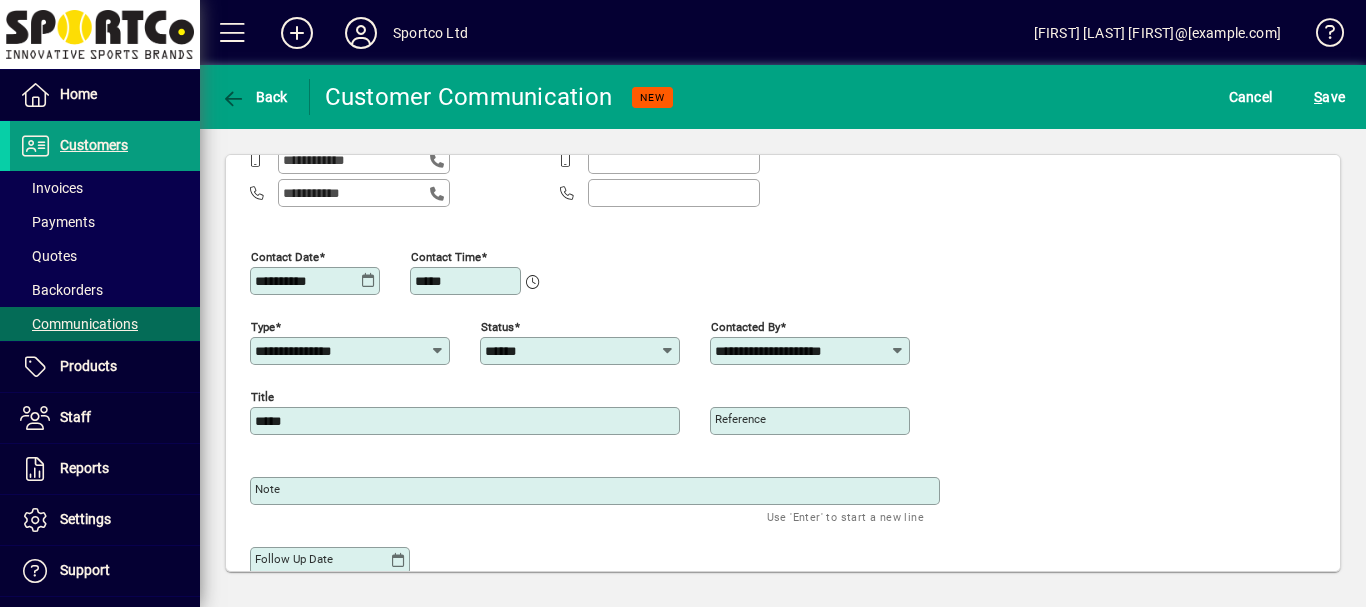 scroll, scrollTop: 191, scrollLeft: 0, axis: vertical 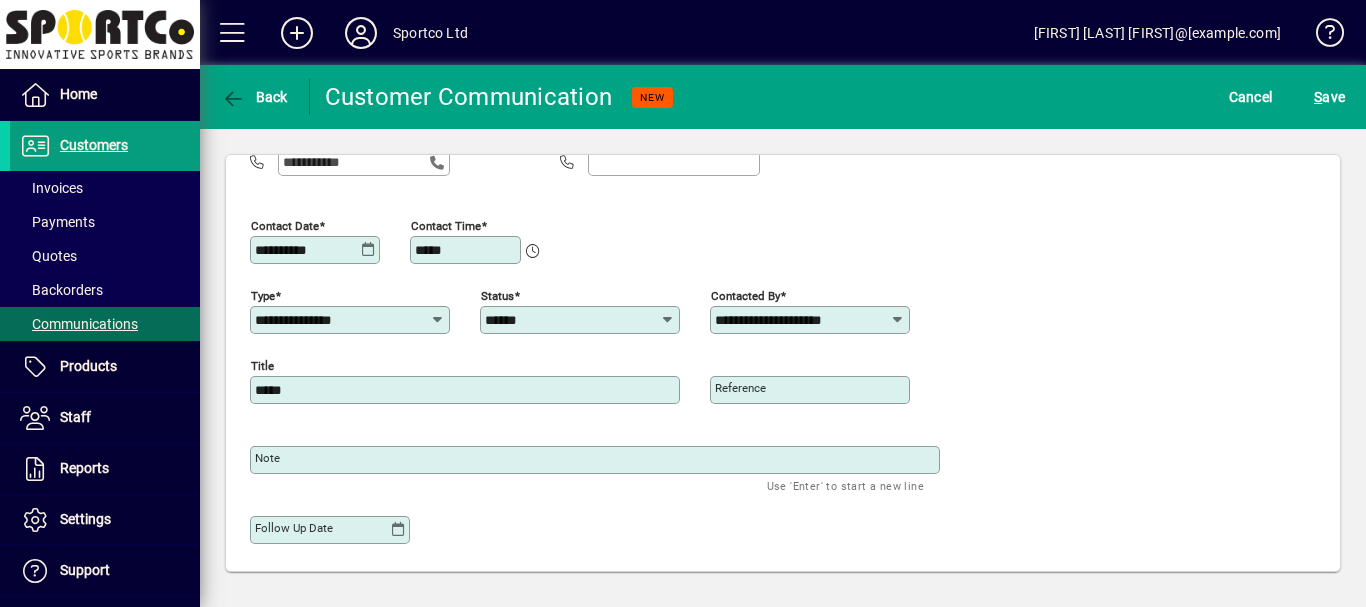 type on "*****" 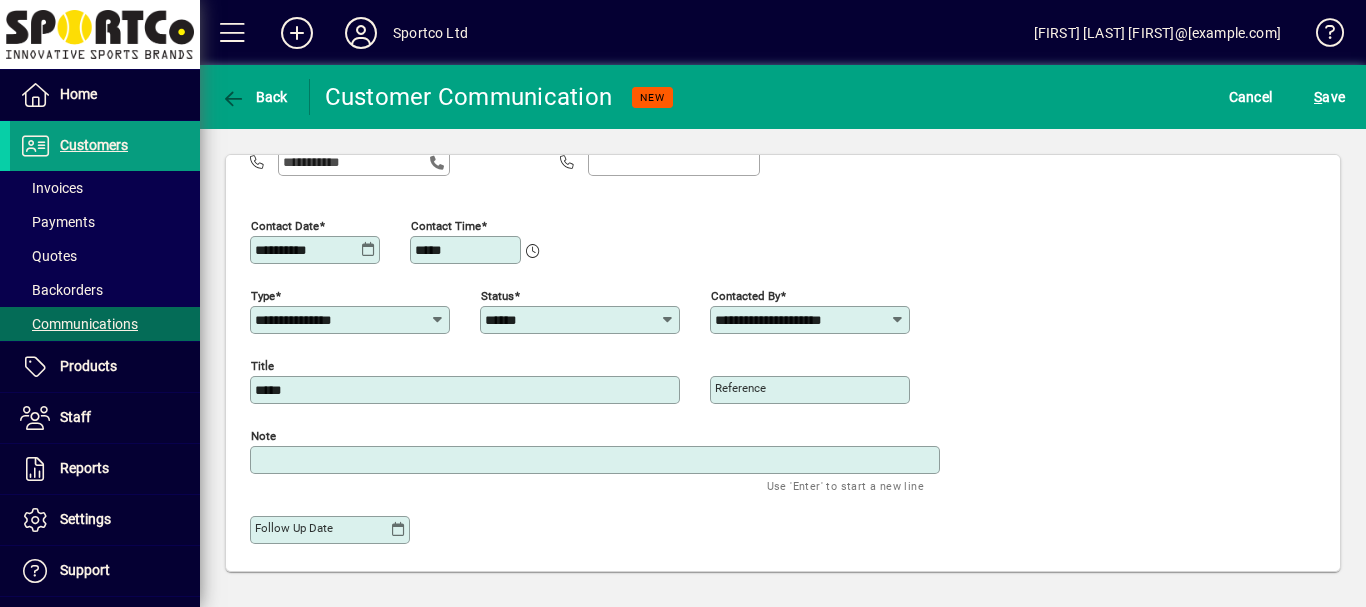 click on "Note" at bounding box center (597, 460) 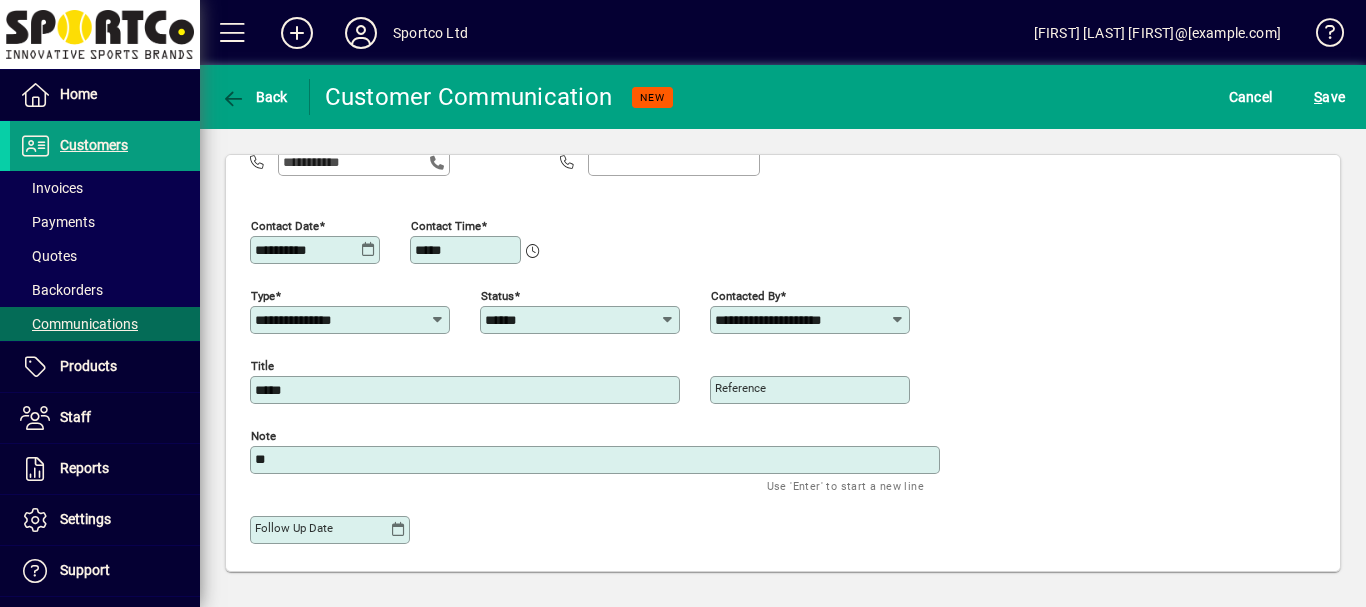 type on "*" 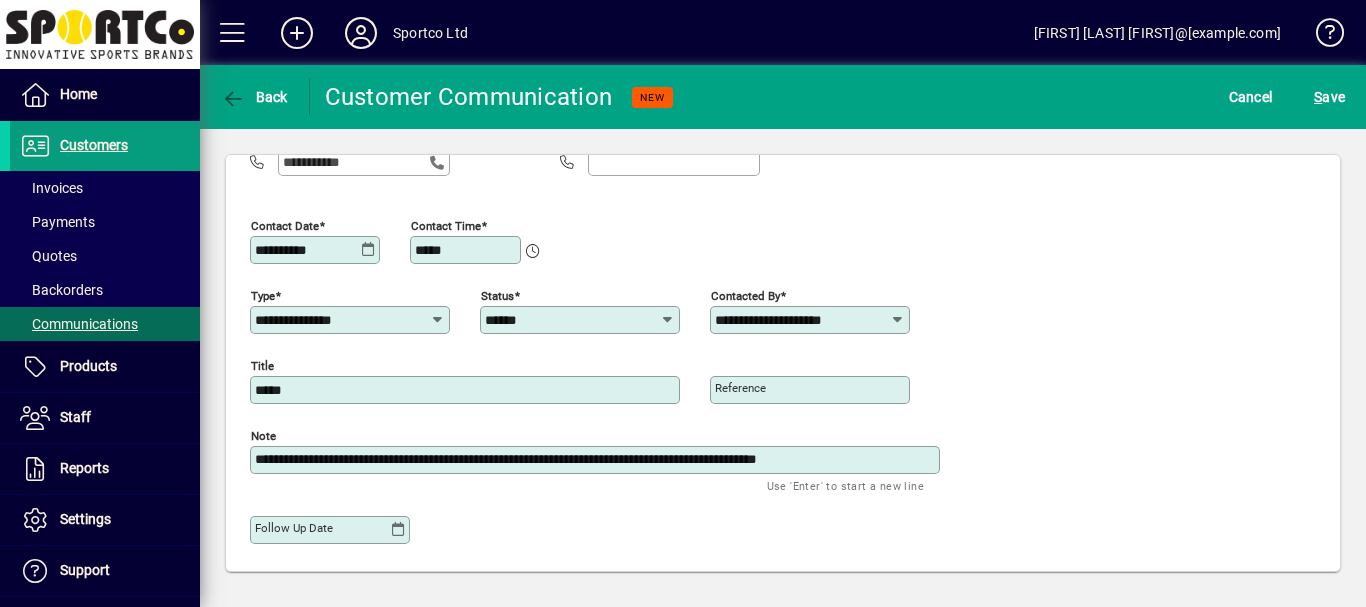 click on "**********" at bounding box center [597, 460] 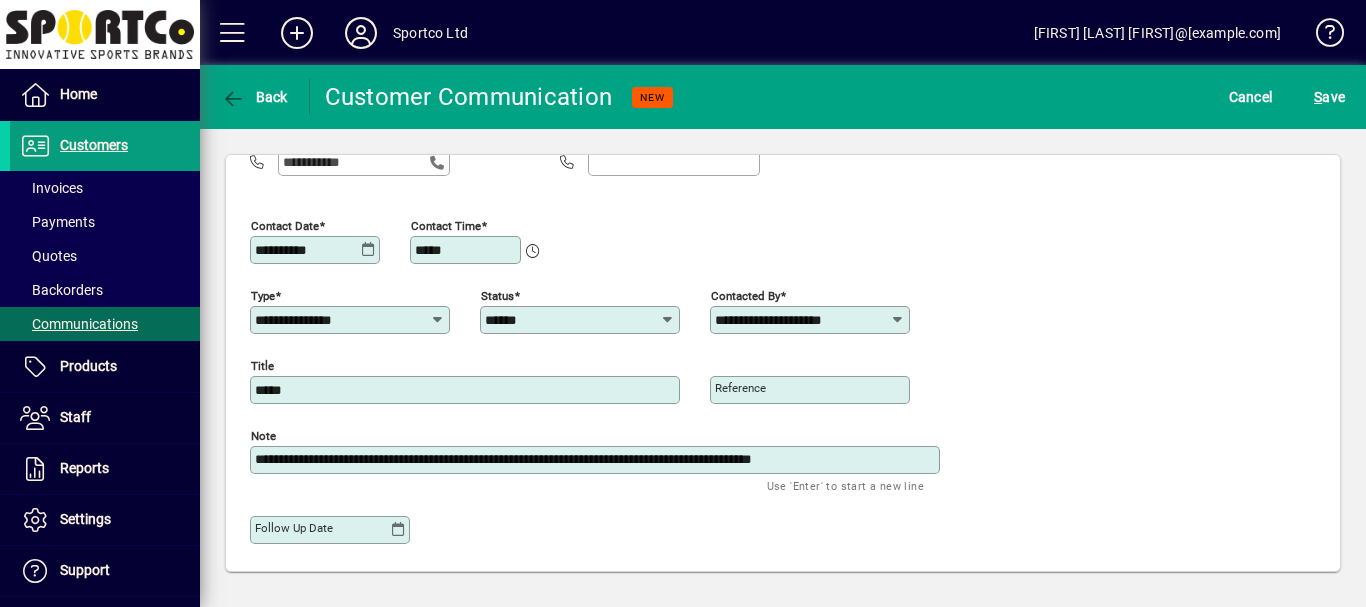 click on "**********" at bounding box center [597, 460] 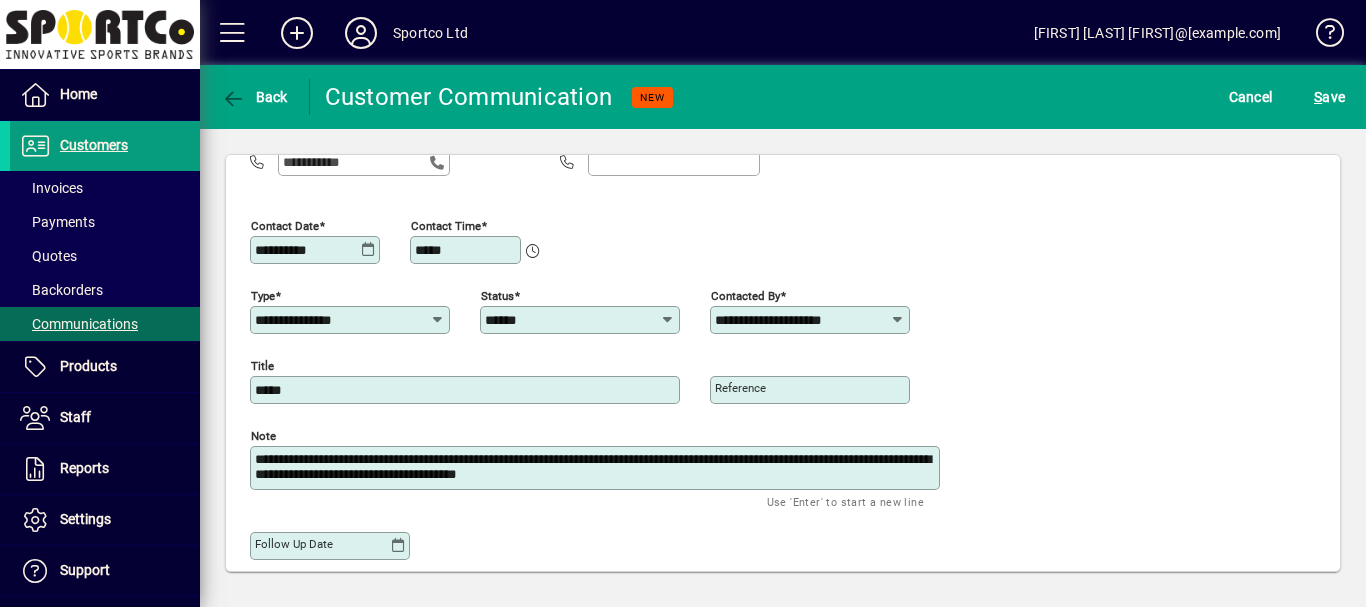 type on "**********" 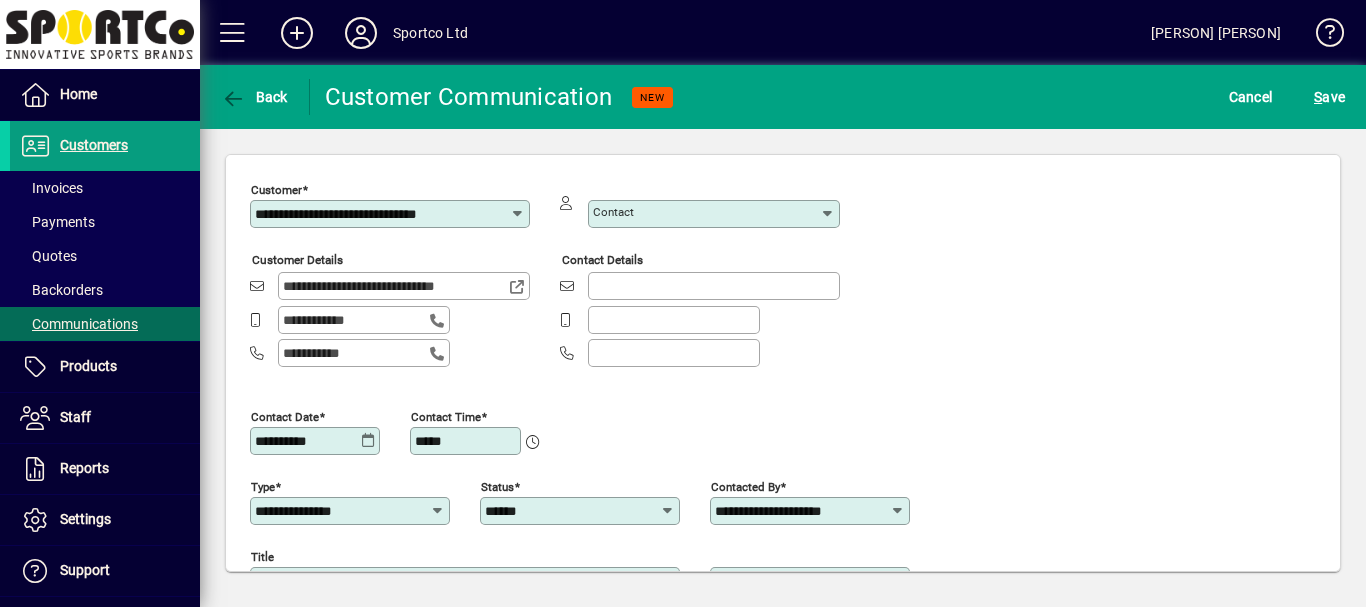 scroll, scrollTop: 0, scrollLeft: 0, axis: both 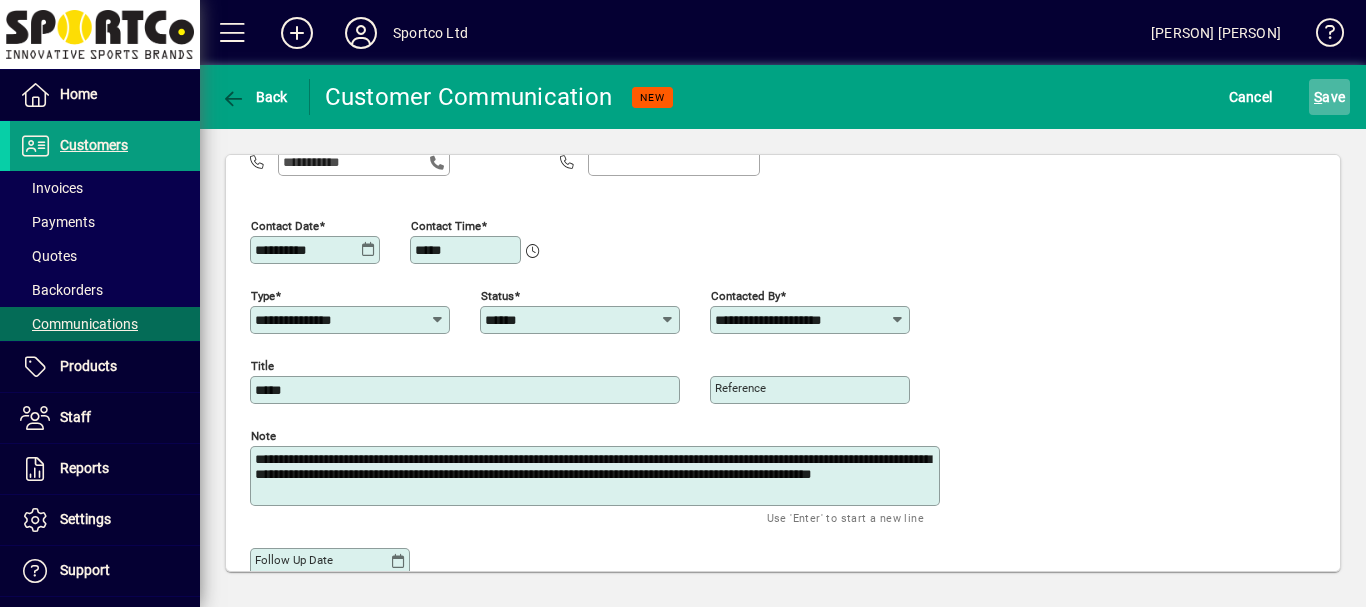 type on "**********" 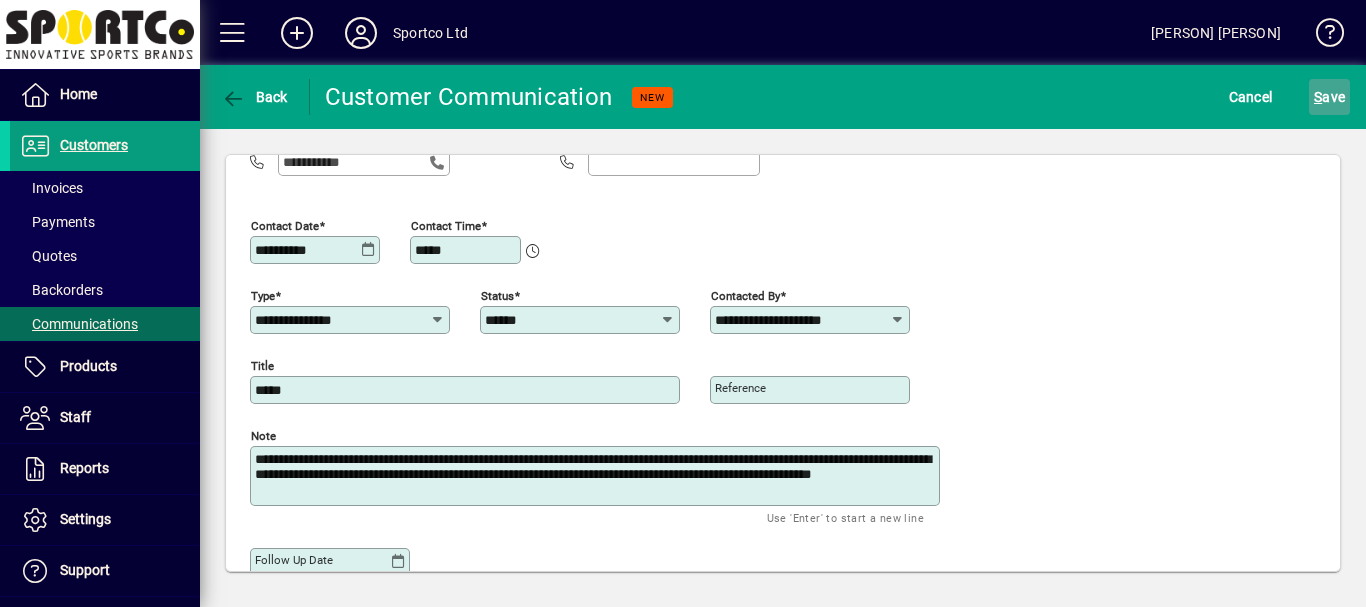 click on "S ave" 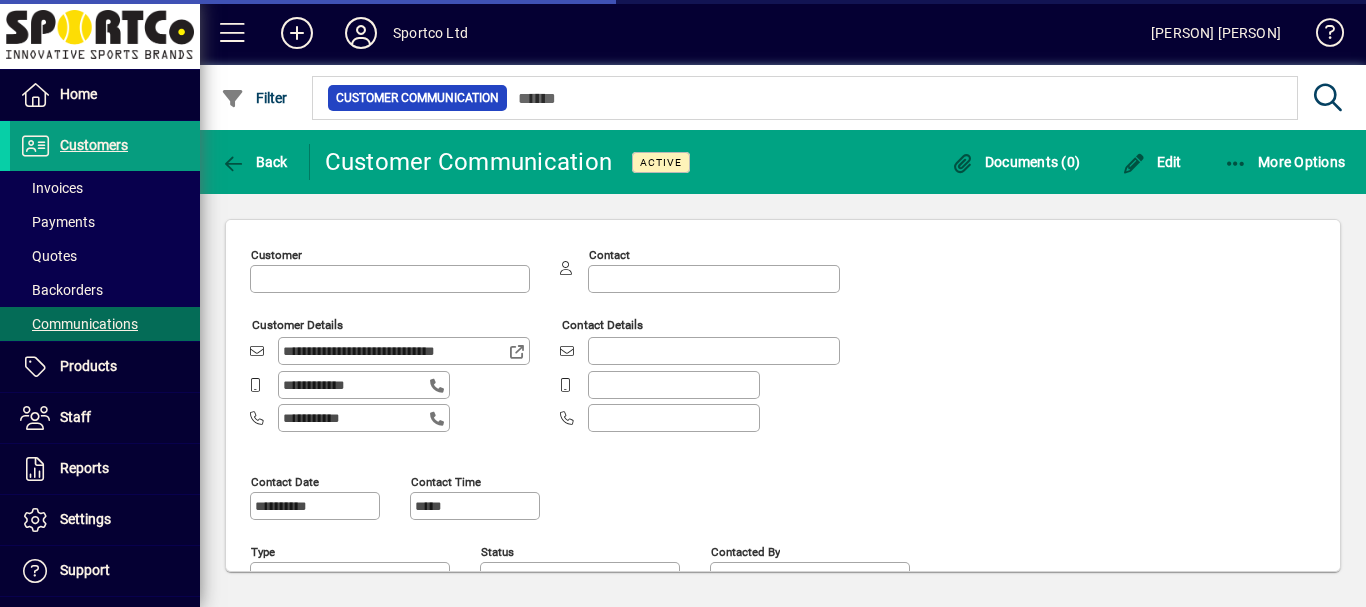 type on "**********" 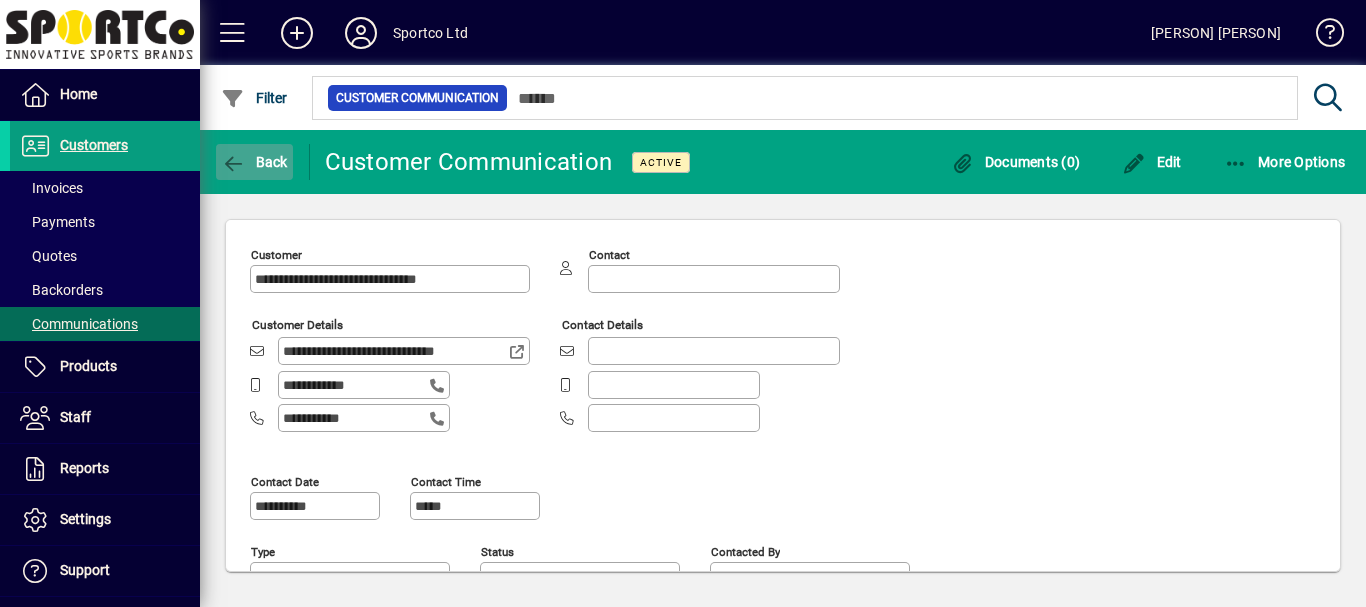 click on "Back" 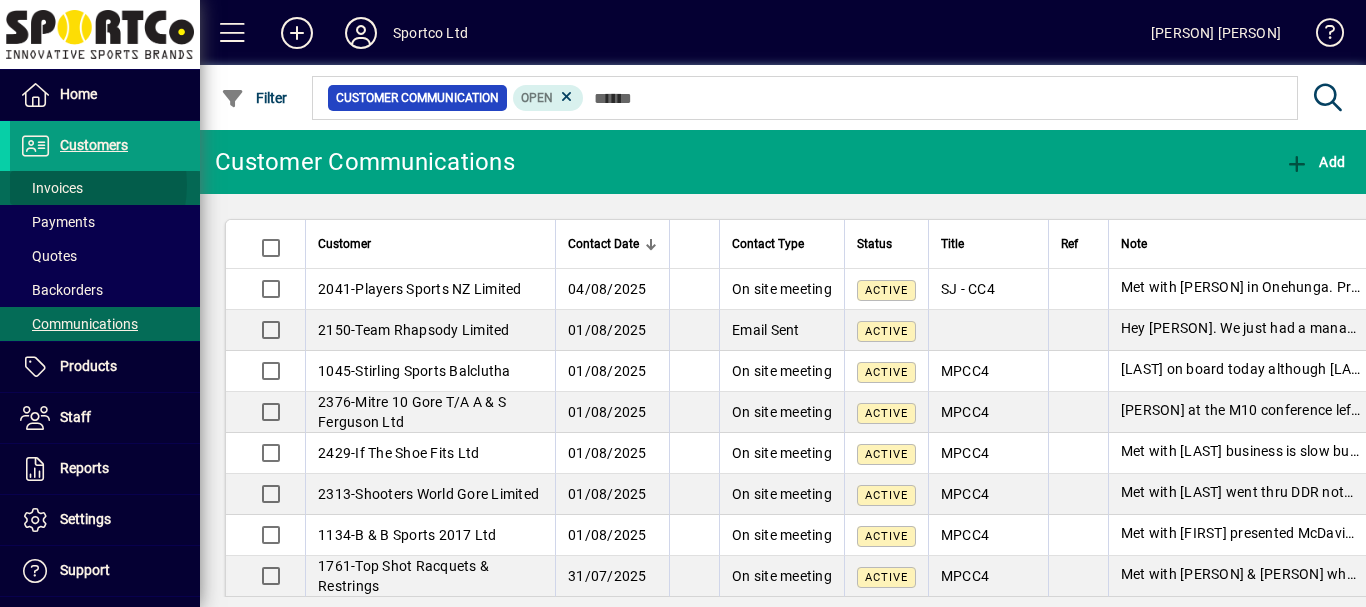 click on "Invoices" at bounding box center (51, 188) 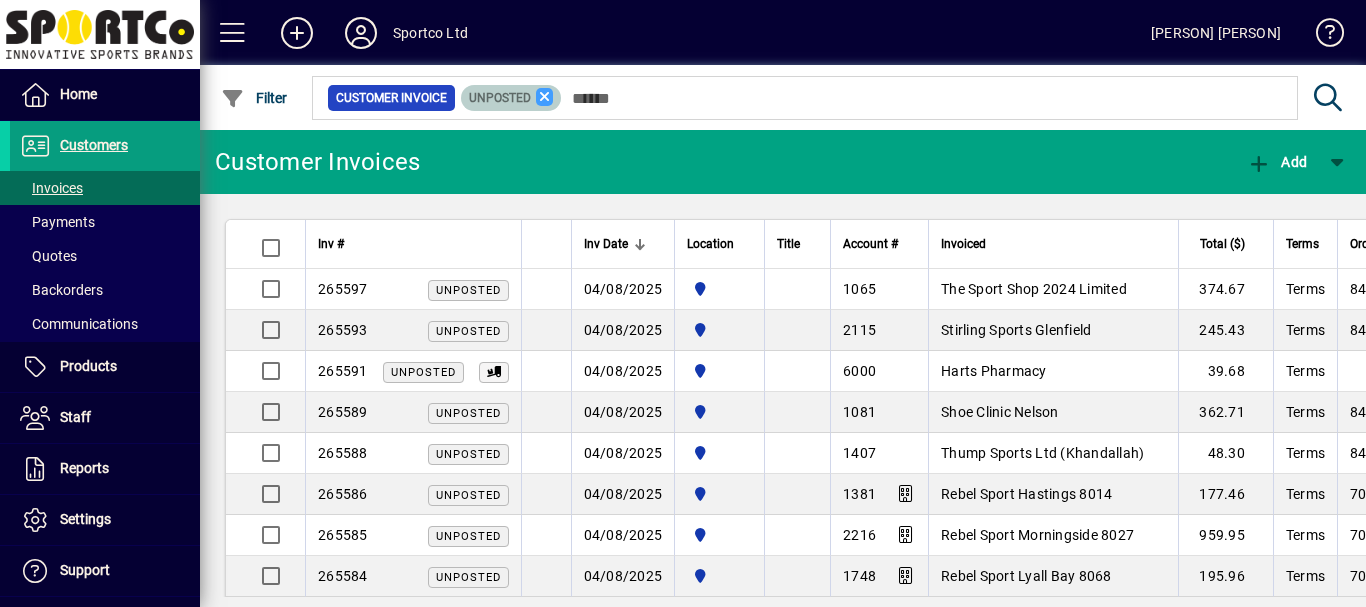 click at bounding box center (545, 97) 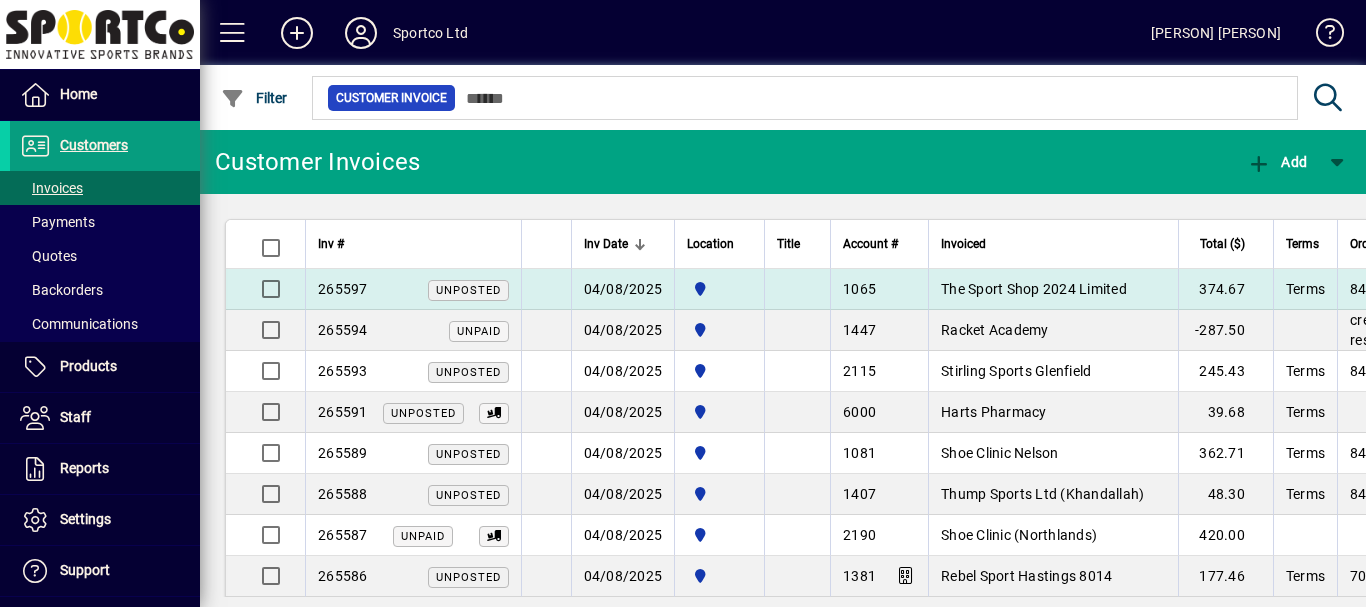 click on "The Sport Shop 2024 Limited" at bounding box center (1034, 289) 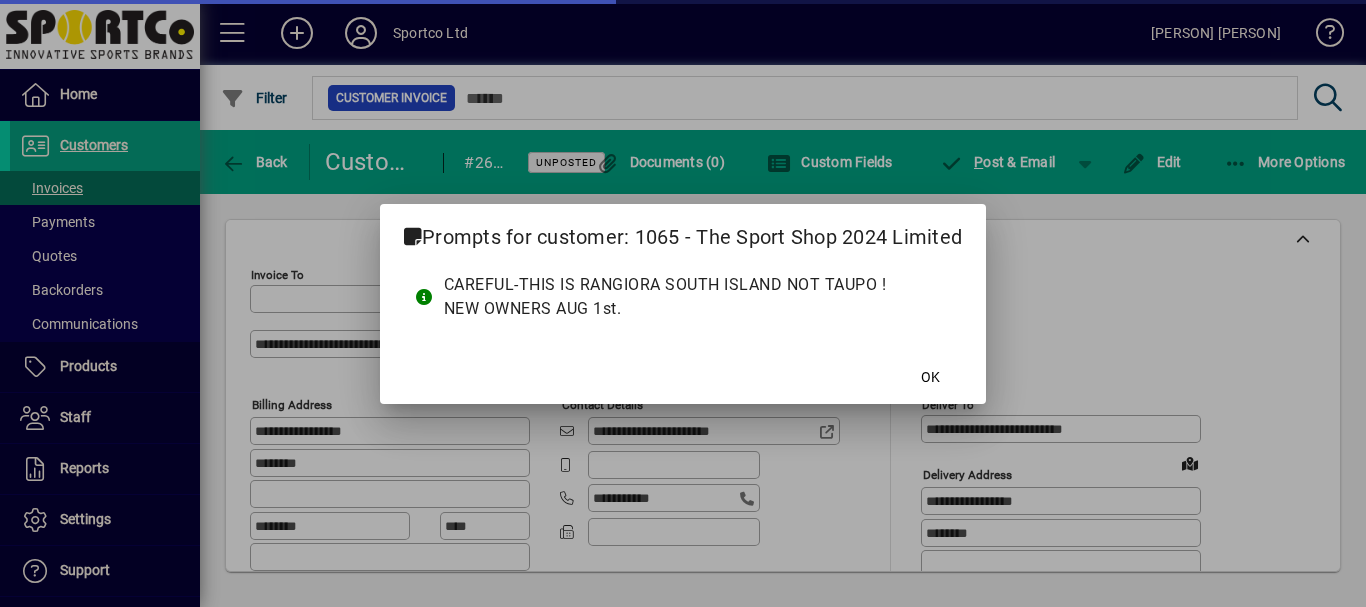 type on "**********" 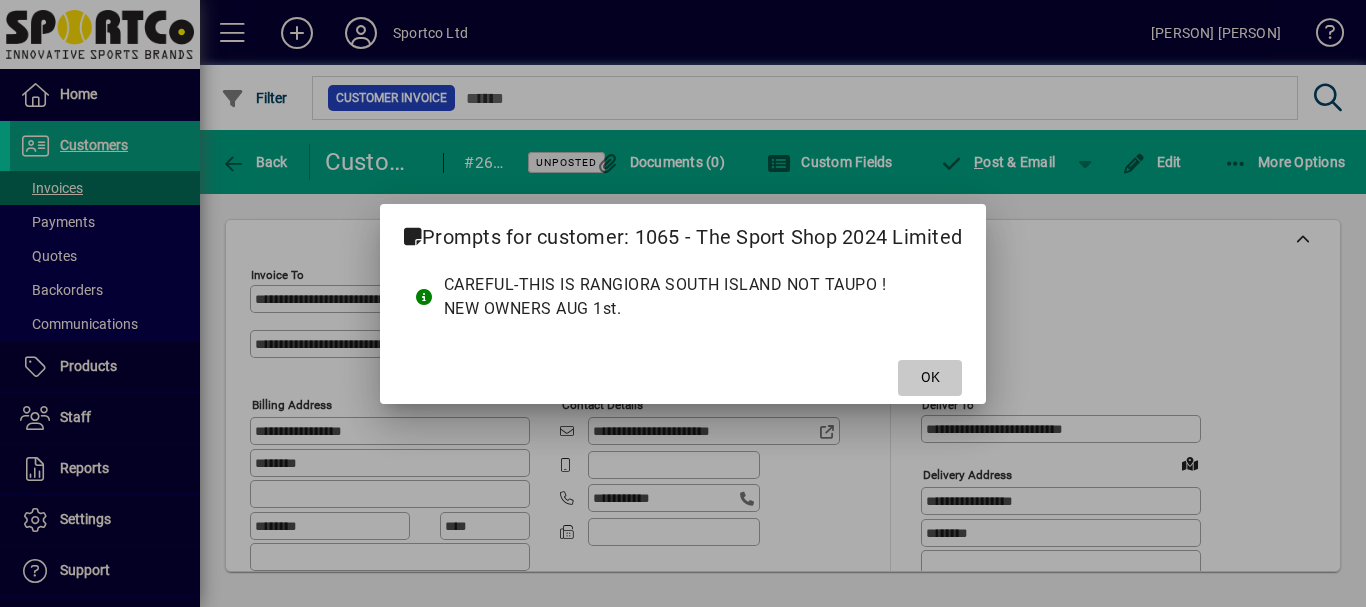 click on "OK" 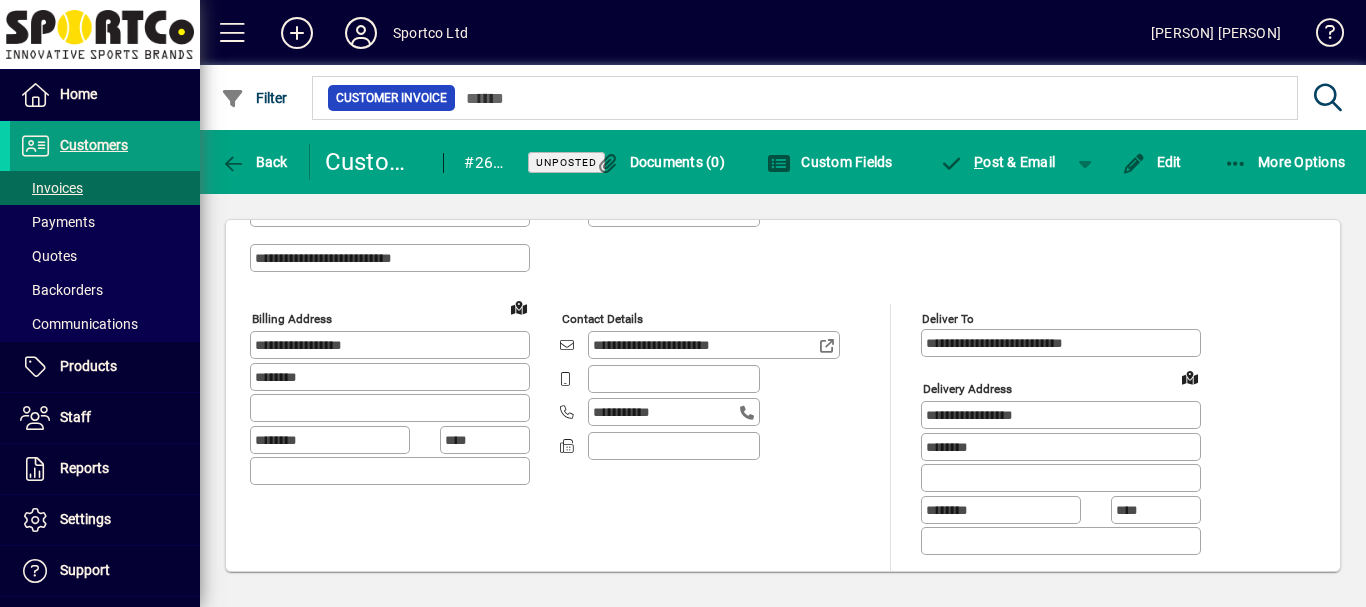 scroll, scrollTop: 0, scrollLeft: 0, axis: both 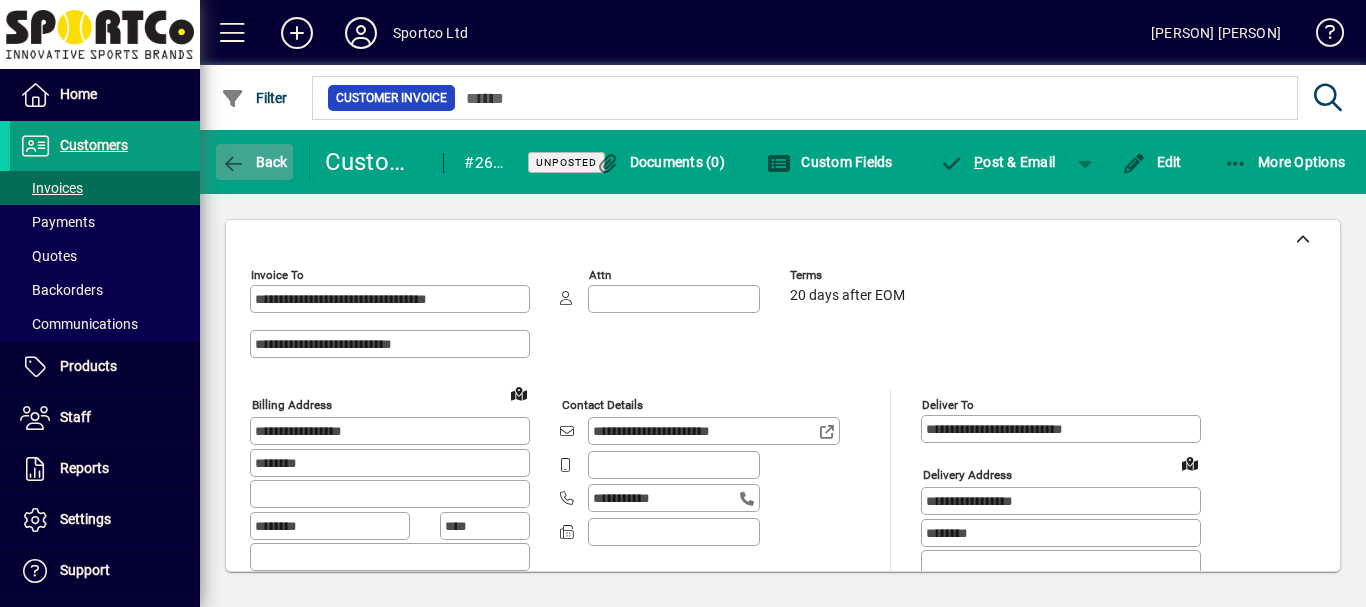 click on "Back" 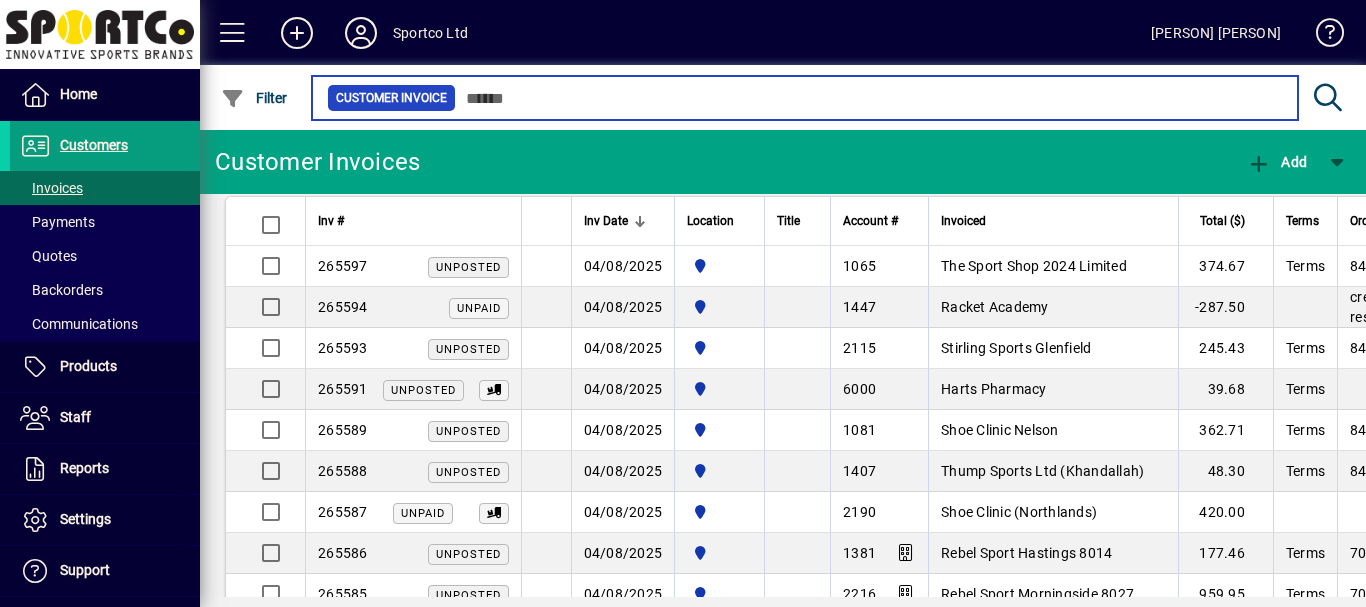 scroll, scrollTop: 0, scrollLeft: 0, axis: both 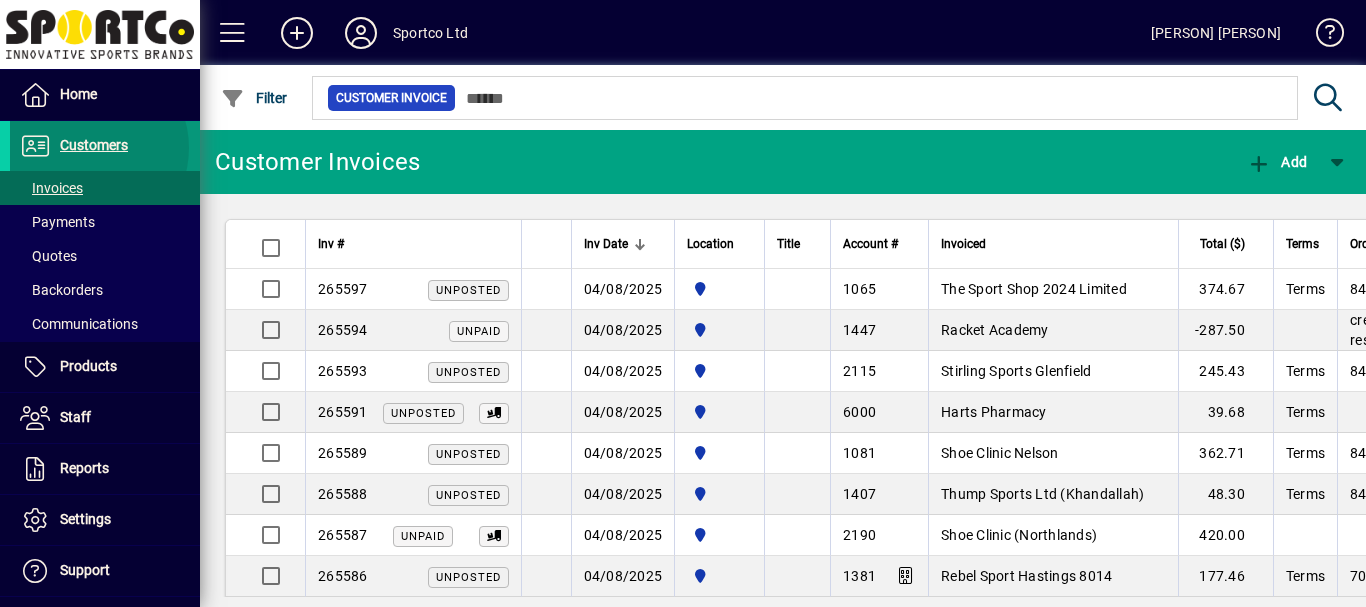 click on "Customers" at bounding box center (94, 145) 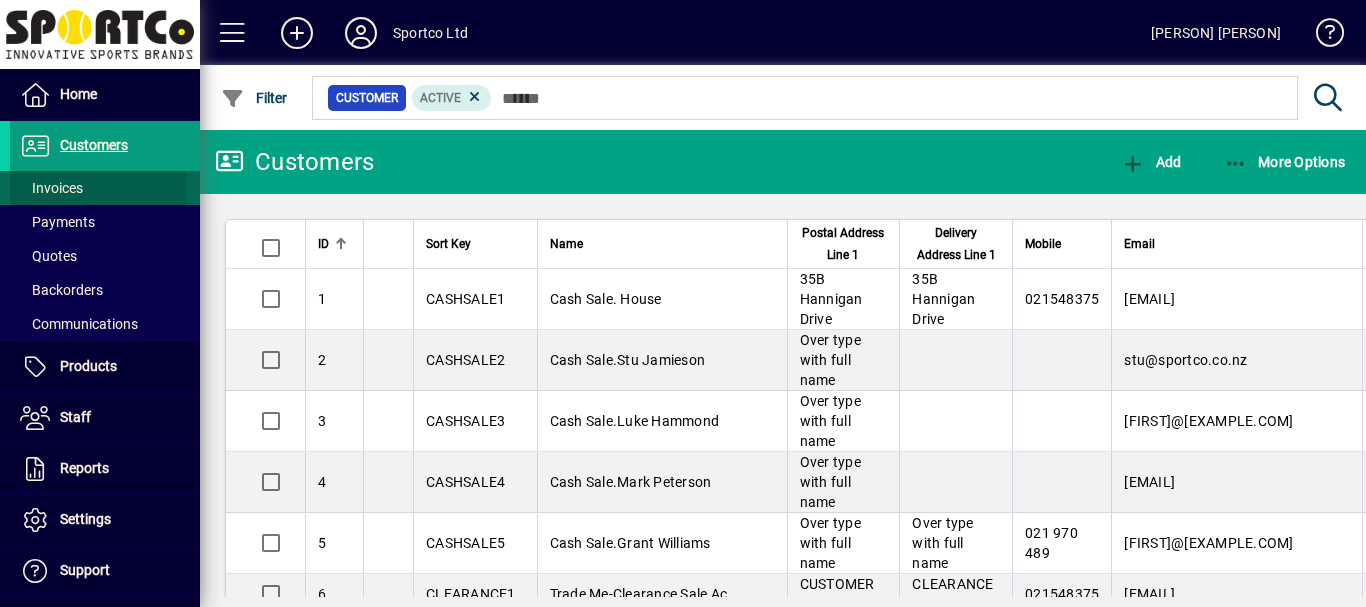 click on "Invoices" at bounding box center [51, 188] 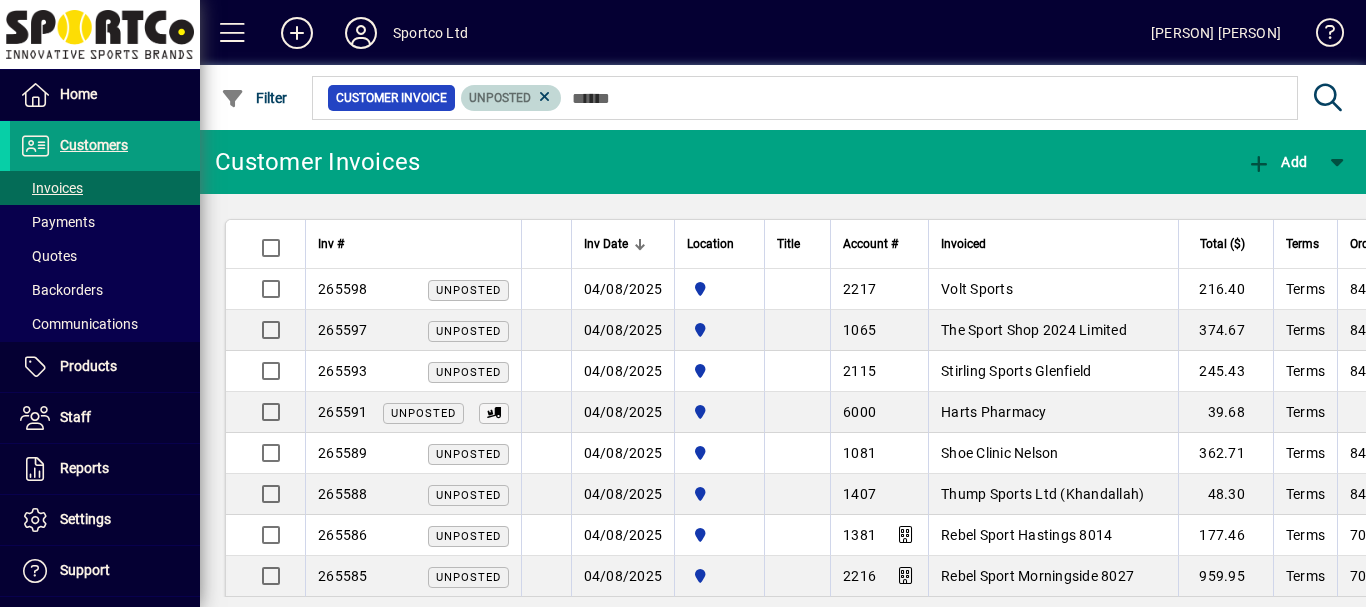 click at bounding box center (545, 97) 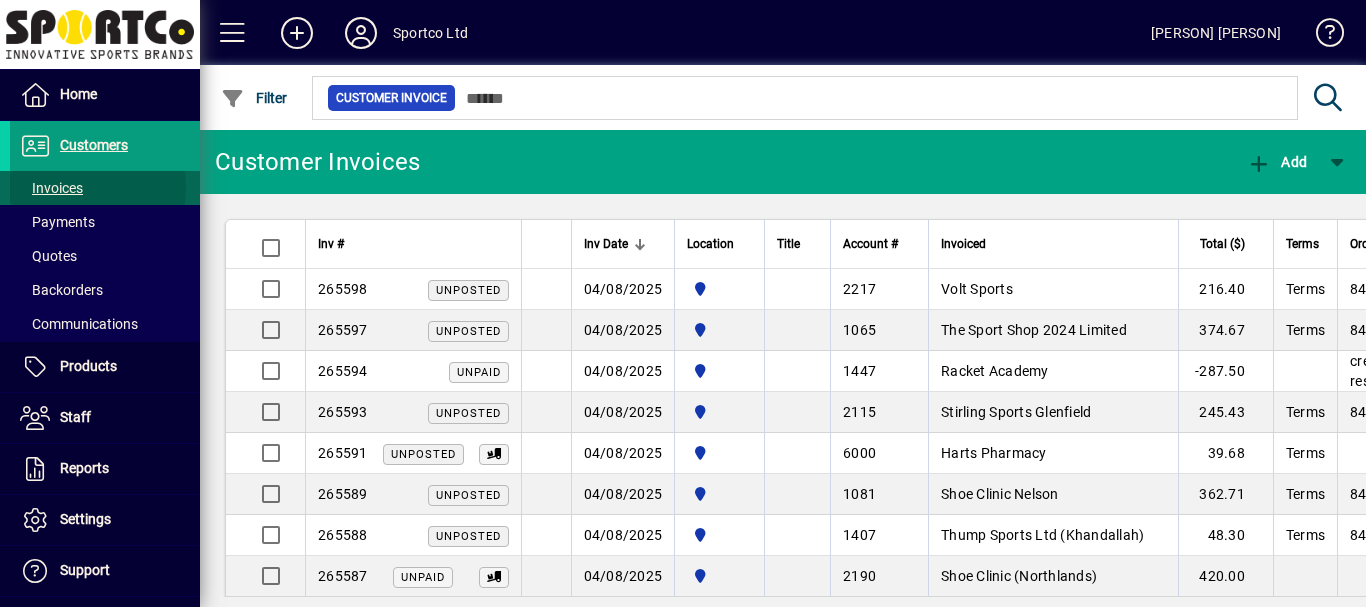 click on "Invoices" at bounding box center (51, 188) 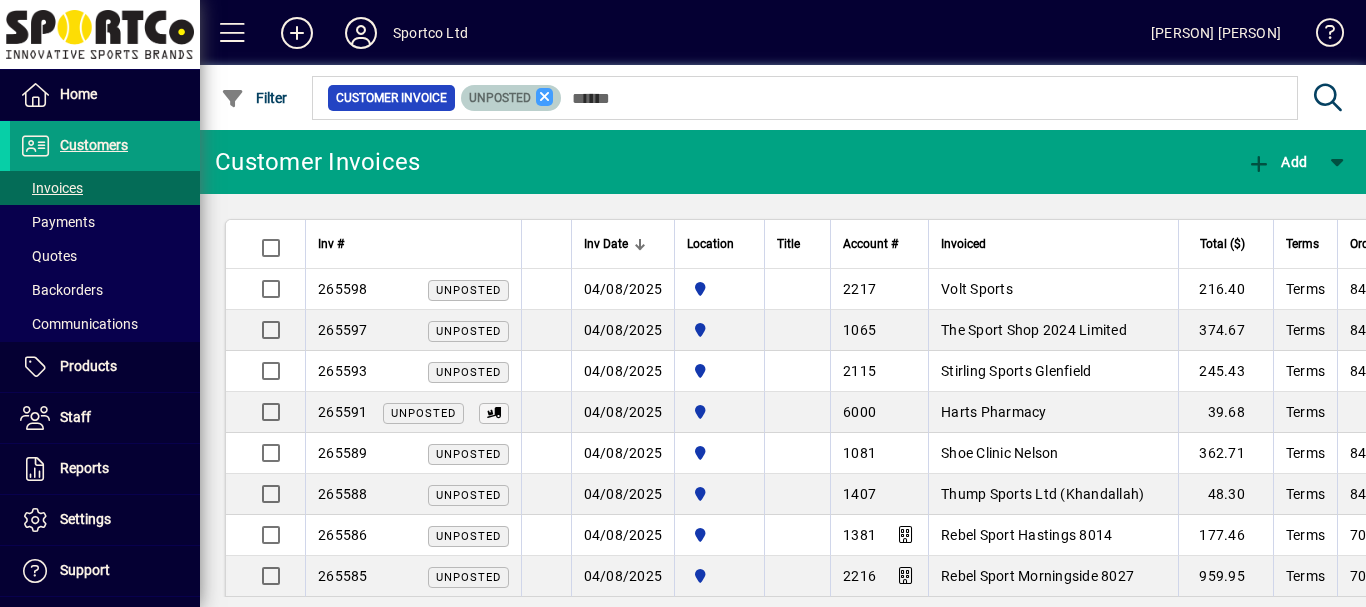 click at bounding box center [545, 97] 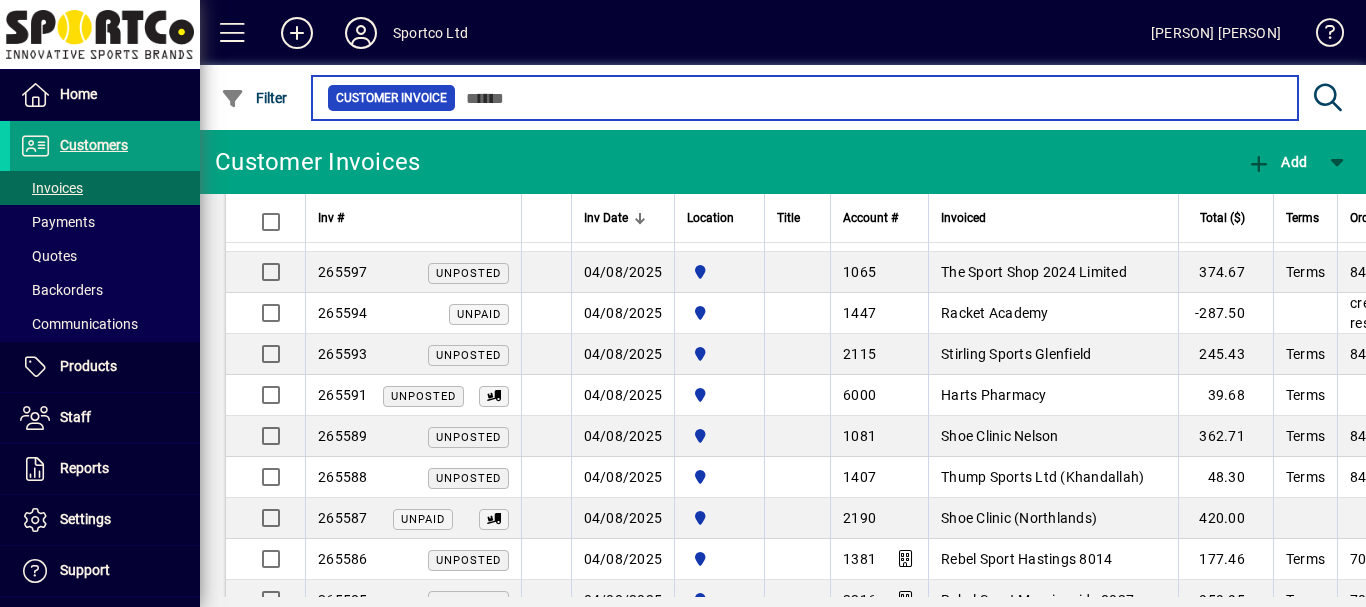 scroll, scrollTop: 0, scrollLeft: 0, axis: both 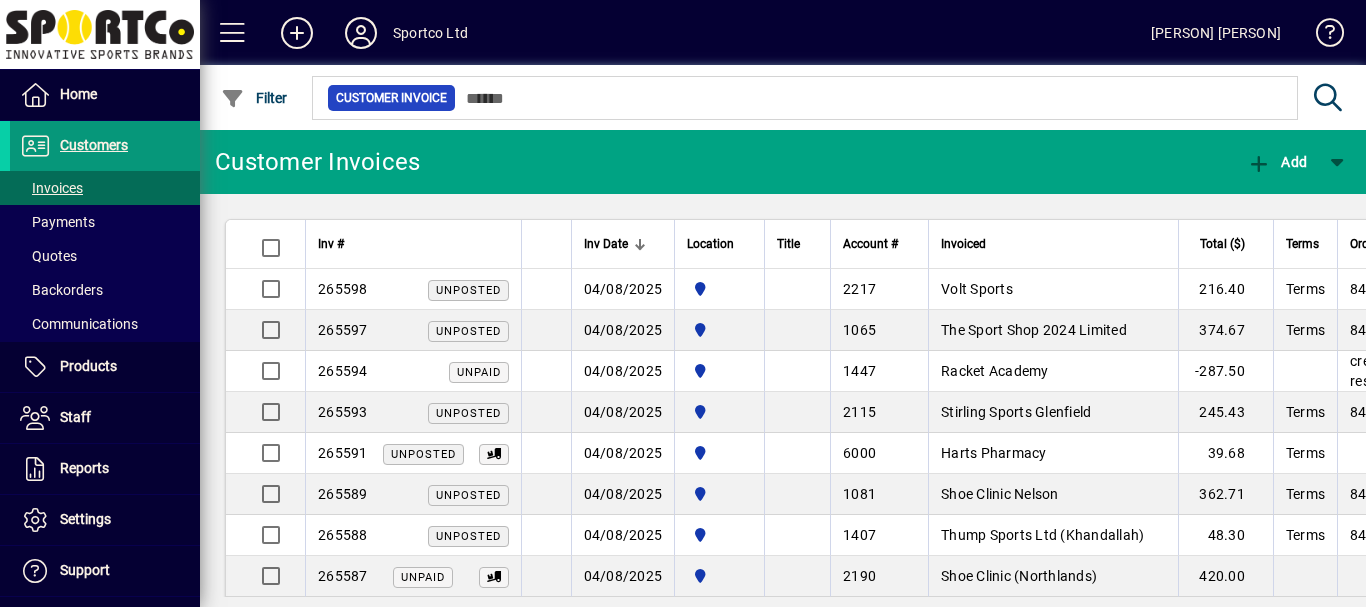 click on "Customers" at bounding box center (94, 145) 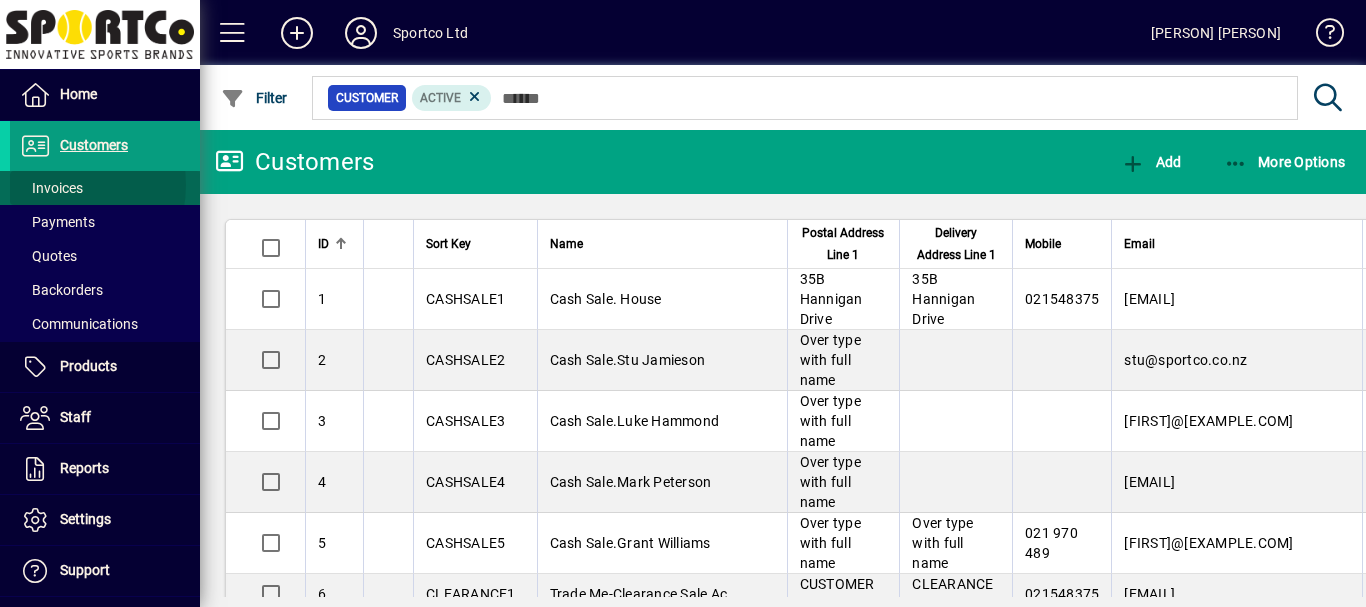 click on "Invoices" at bounding box center [51, 188] 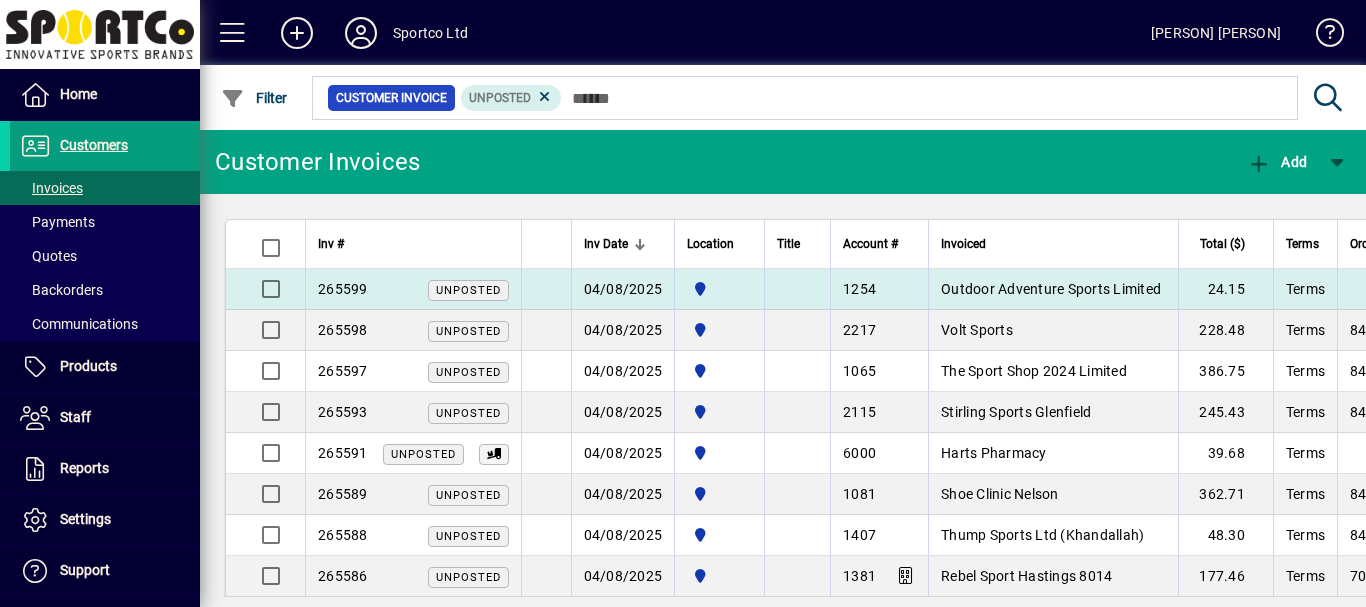 click on "Outdoor Adventure Sports Limited" at bounding box center (1051, 289) 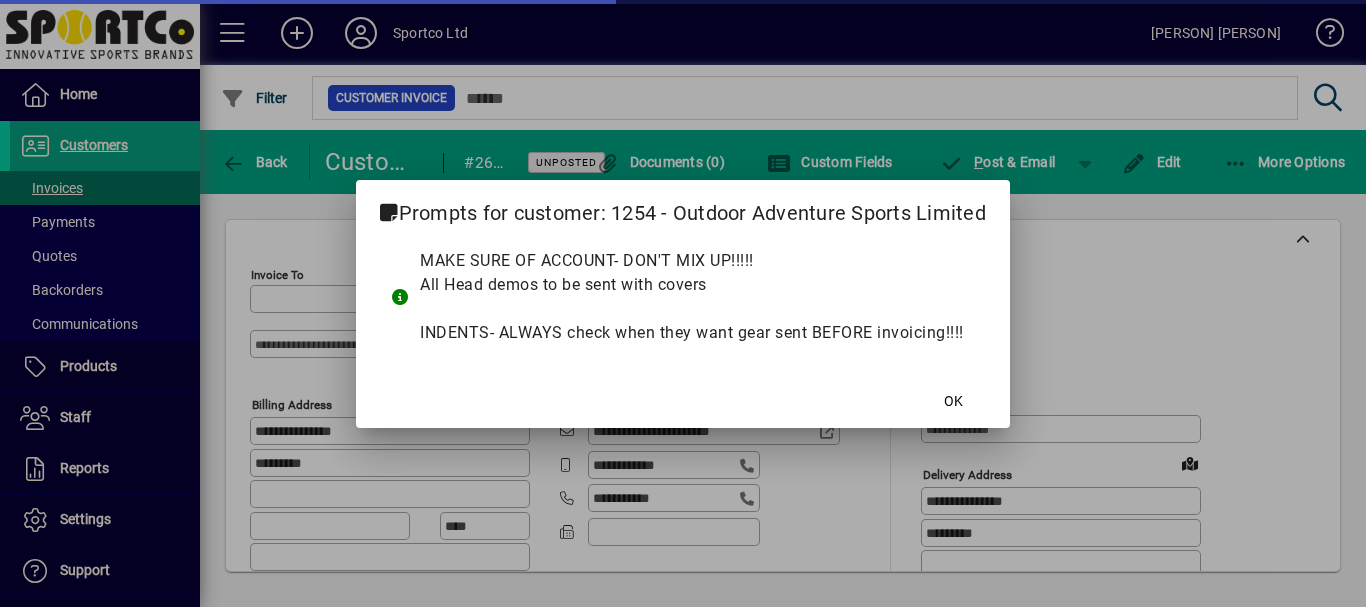 type on "**********" 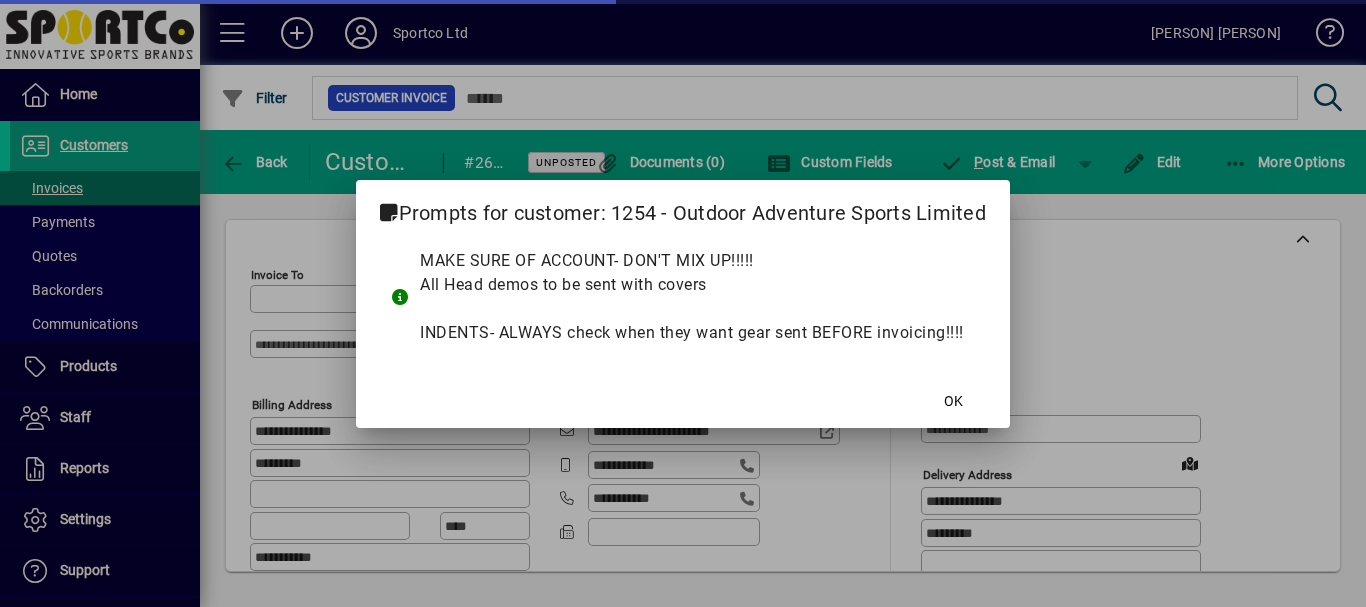 type on "**********" 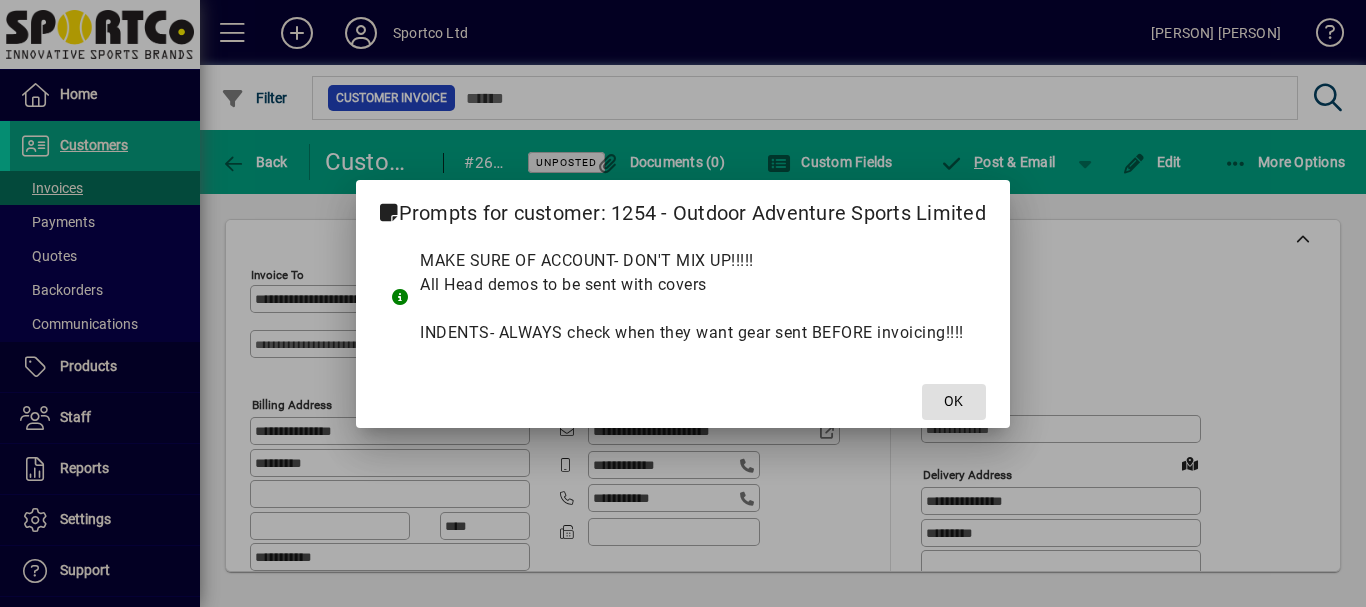 click 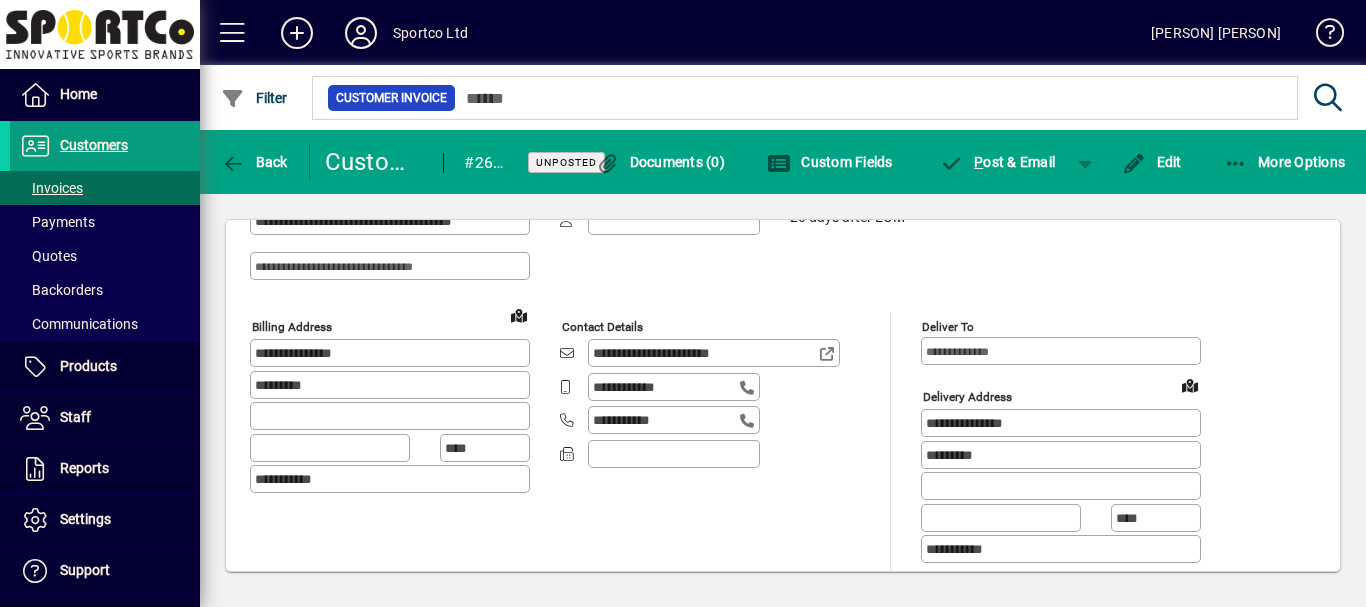 scroll, scrollTop: 0, scrollLeft: 0, axis: both 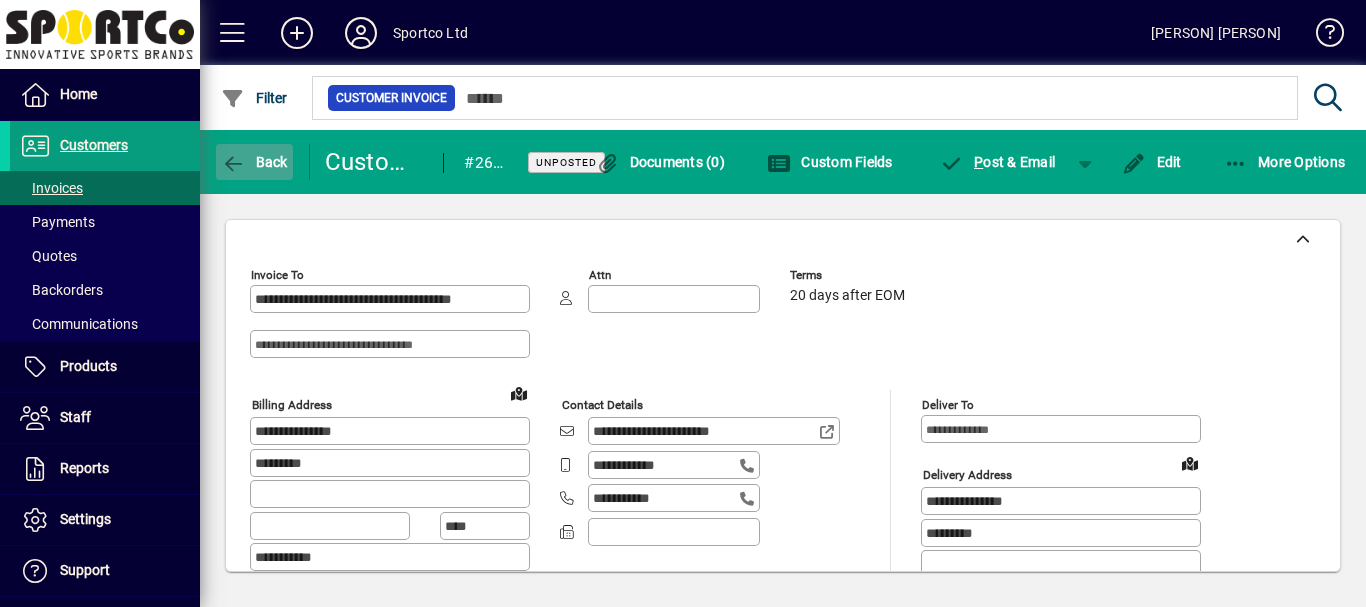 click on "Back" 